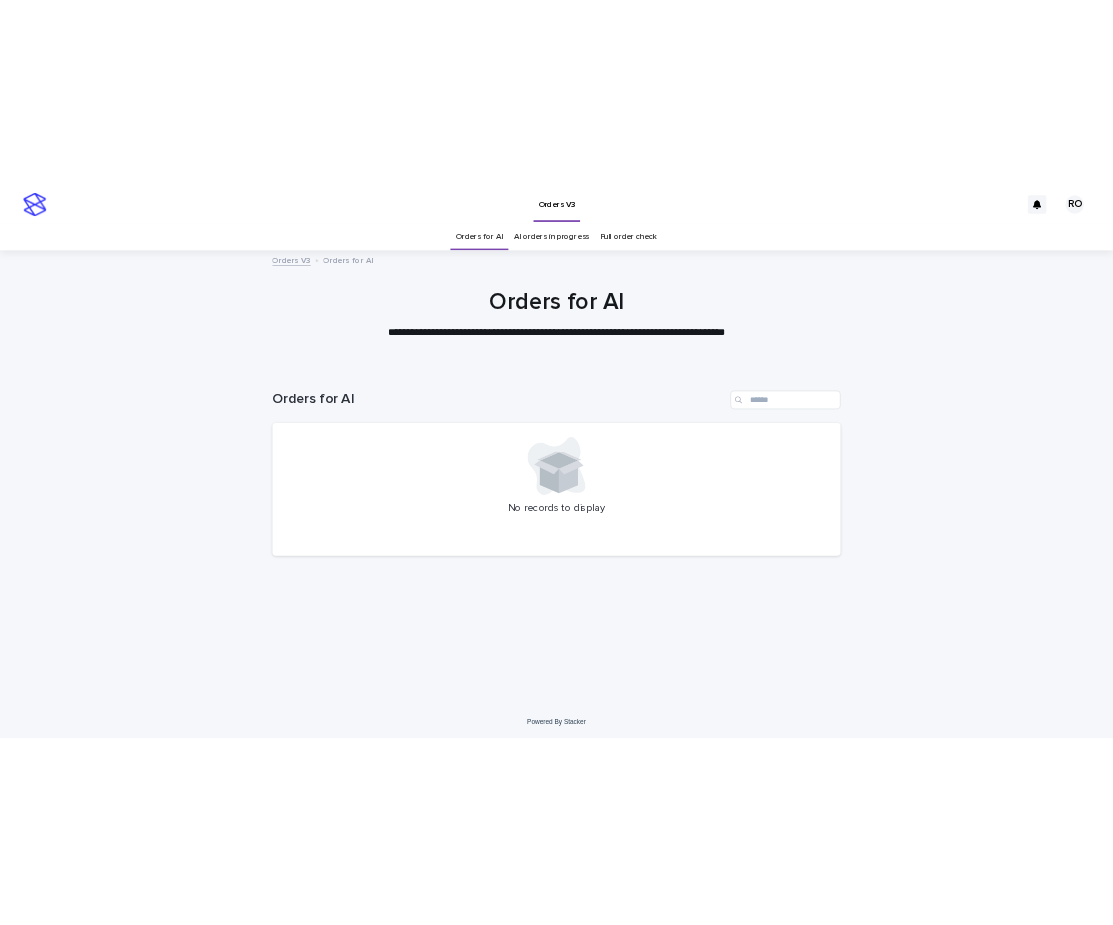 scroll, scrollTop: 0, scrollLeft: 0, axis: both 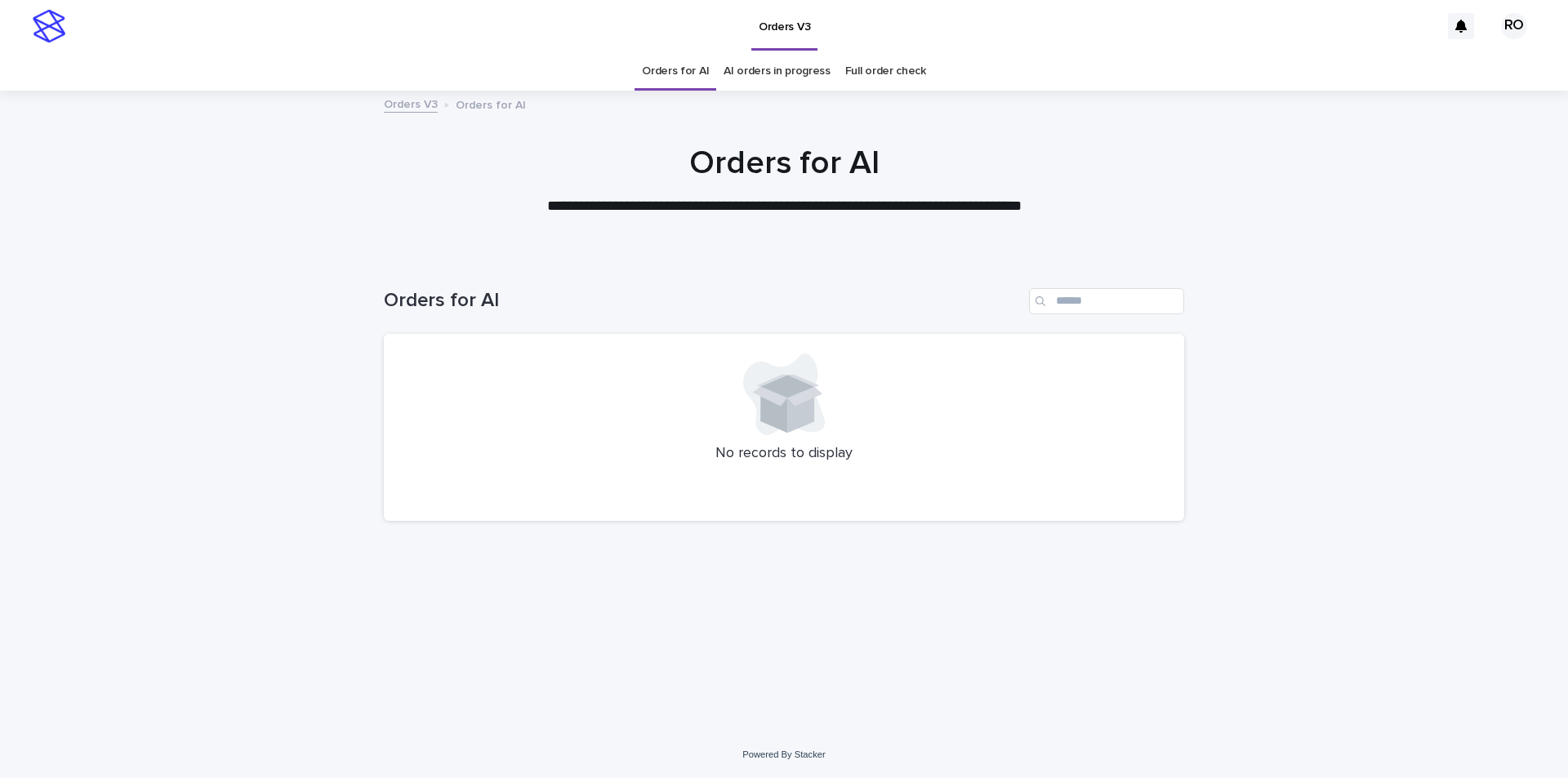click on "AI orders in progress" at bounding box center (777, 71) 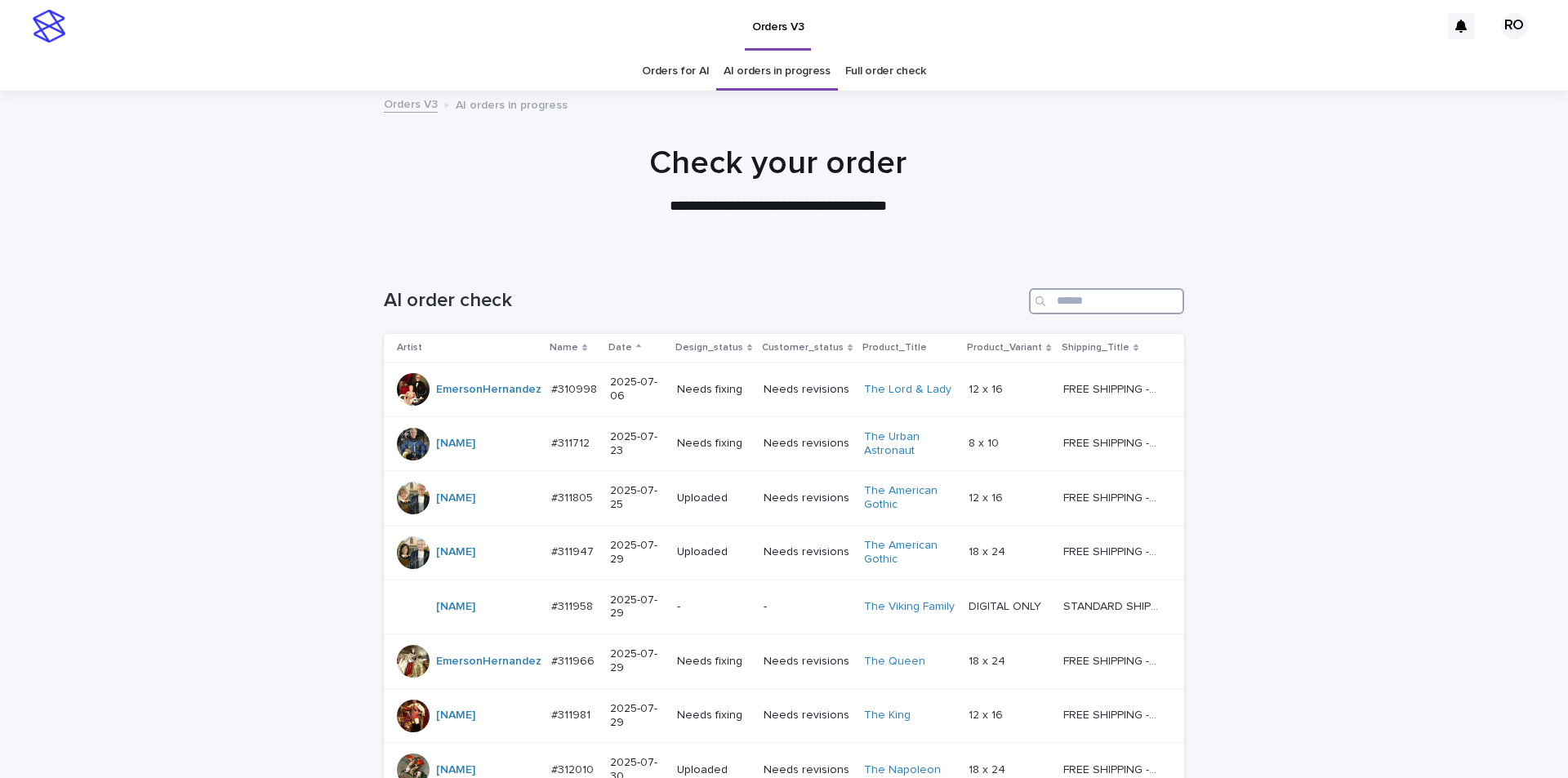 click at bounding box center (1107, 301) 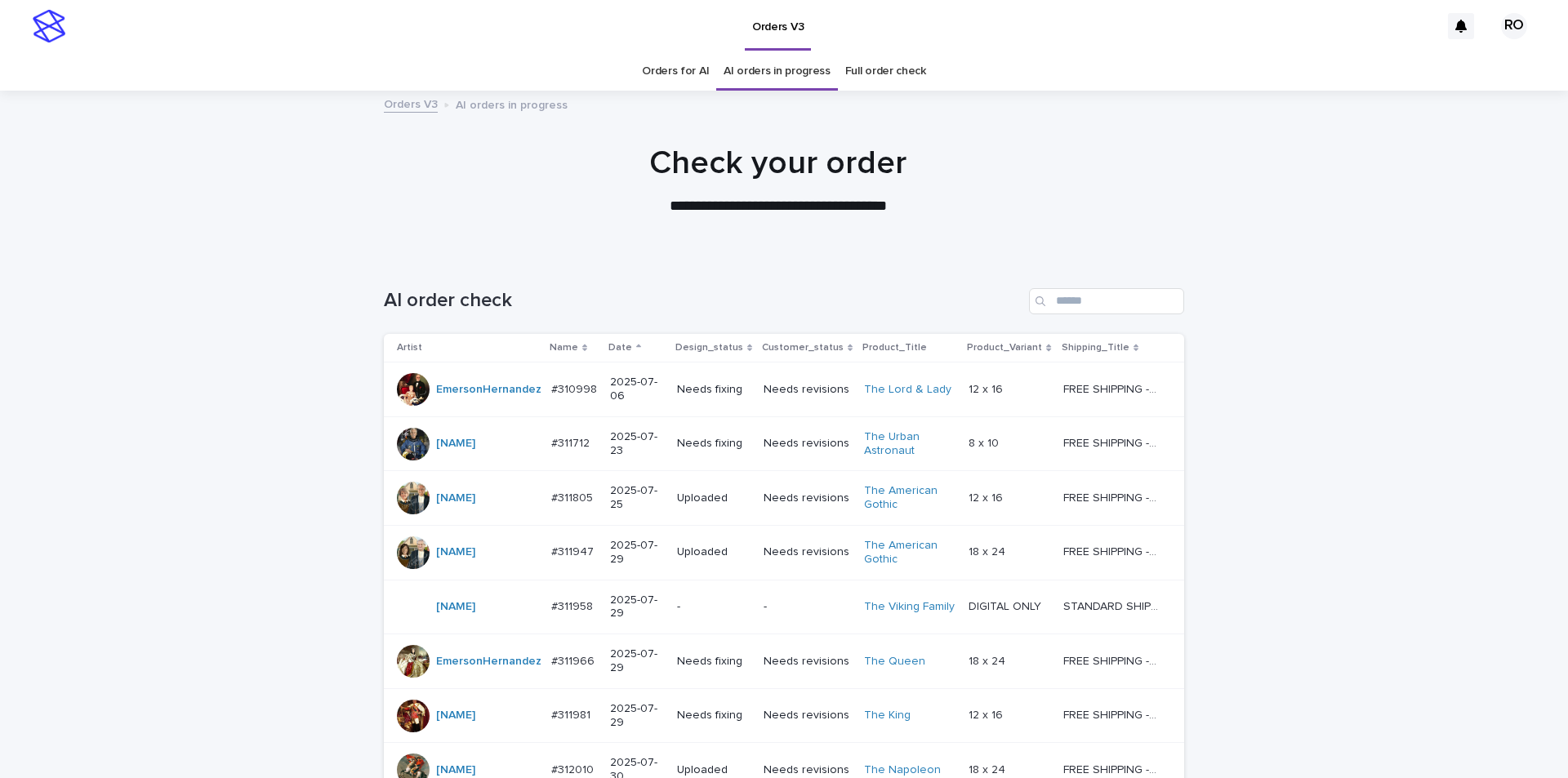 click at bounding box center [777, 173] 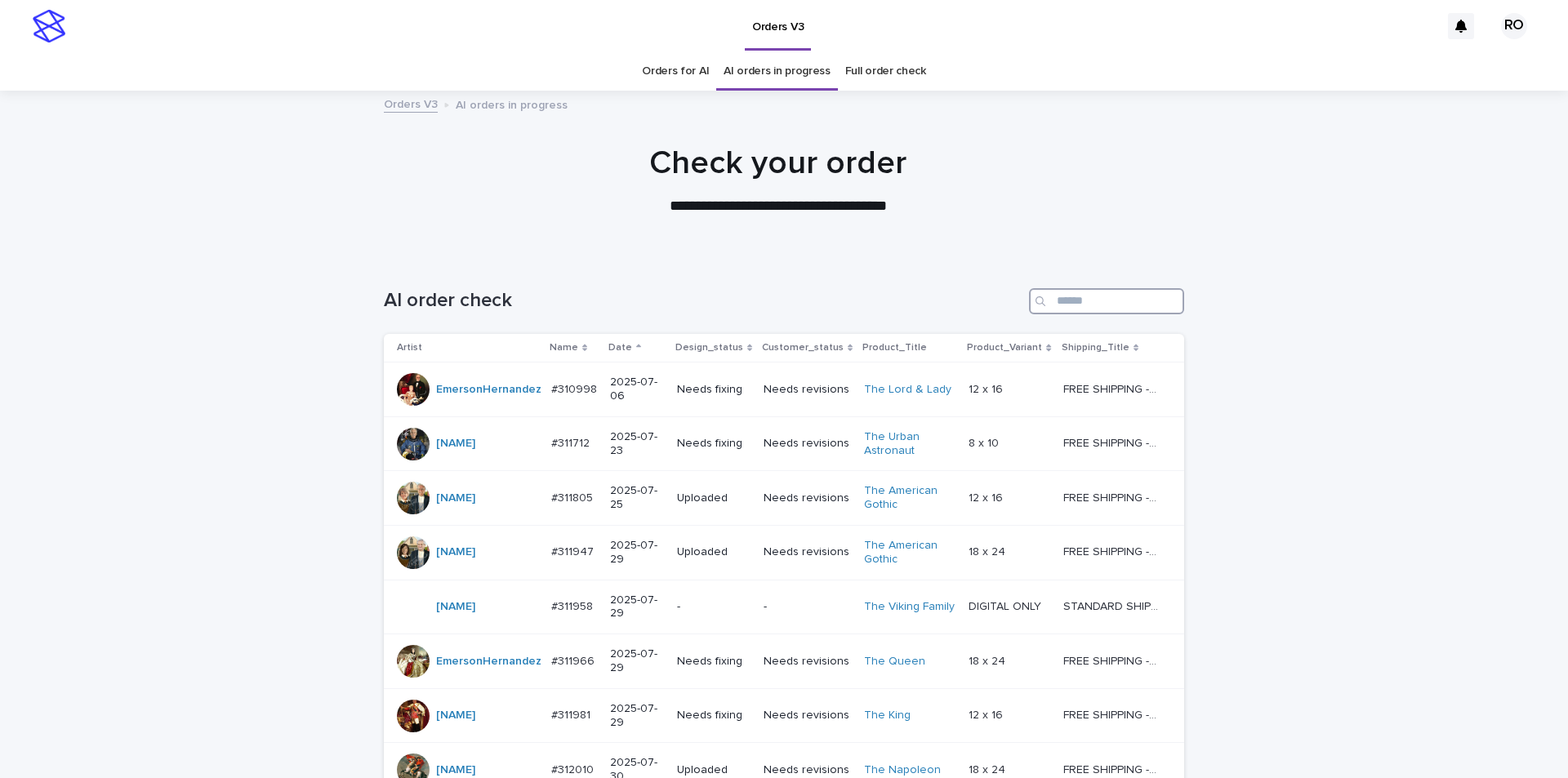 drag, startPoint x: 1076, startPoint y: 303, endPoint x: 1071, endPoint y: 320, distance: 17.72005 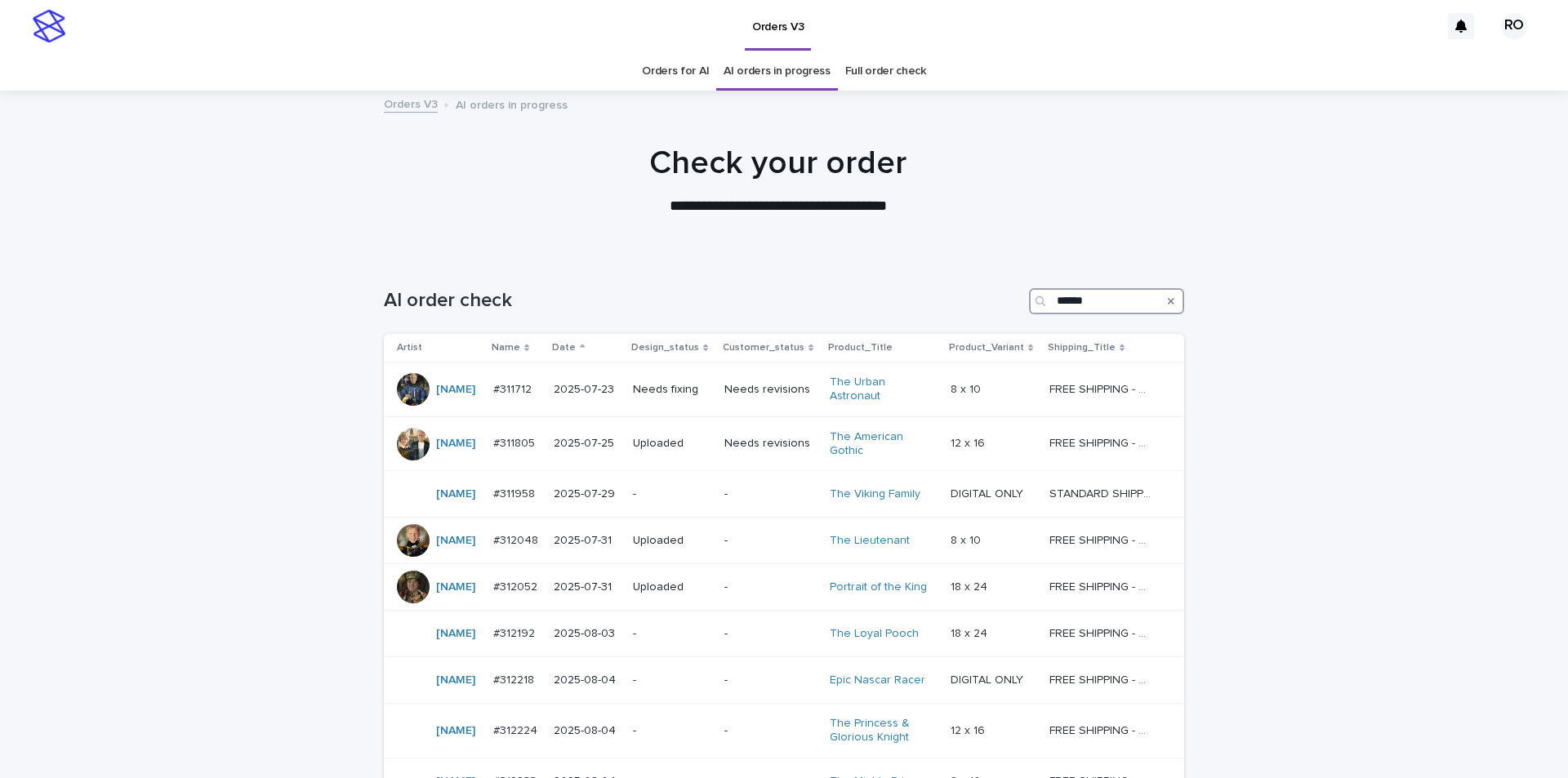 type on "******" 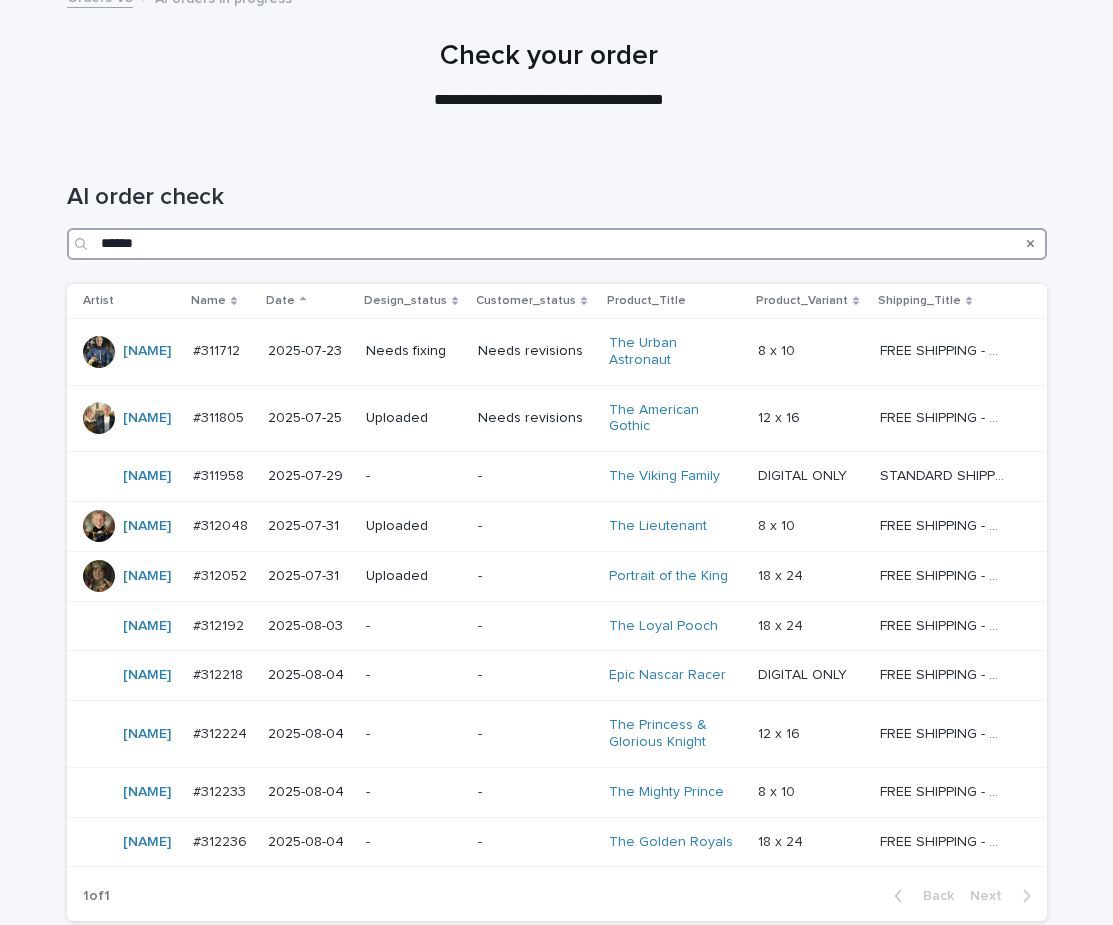 scroll, scrollTop: 299, scrollLeft: 0, axis: vertical 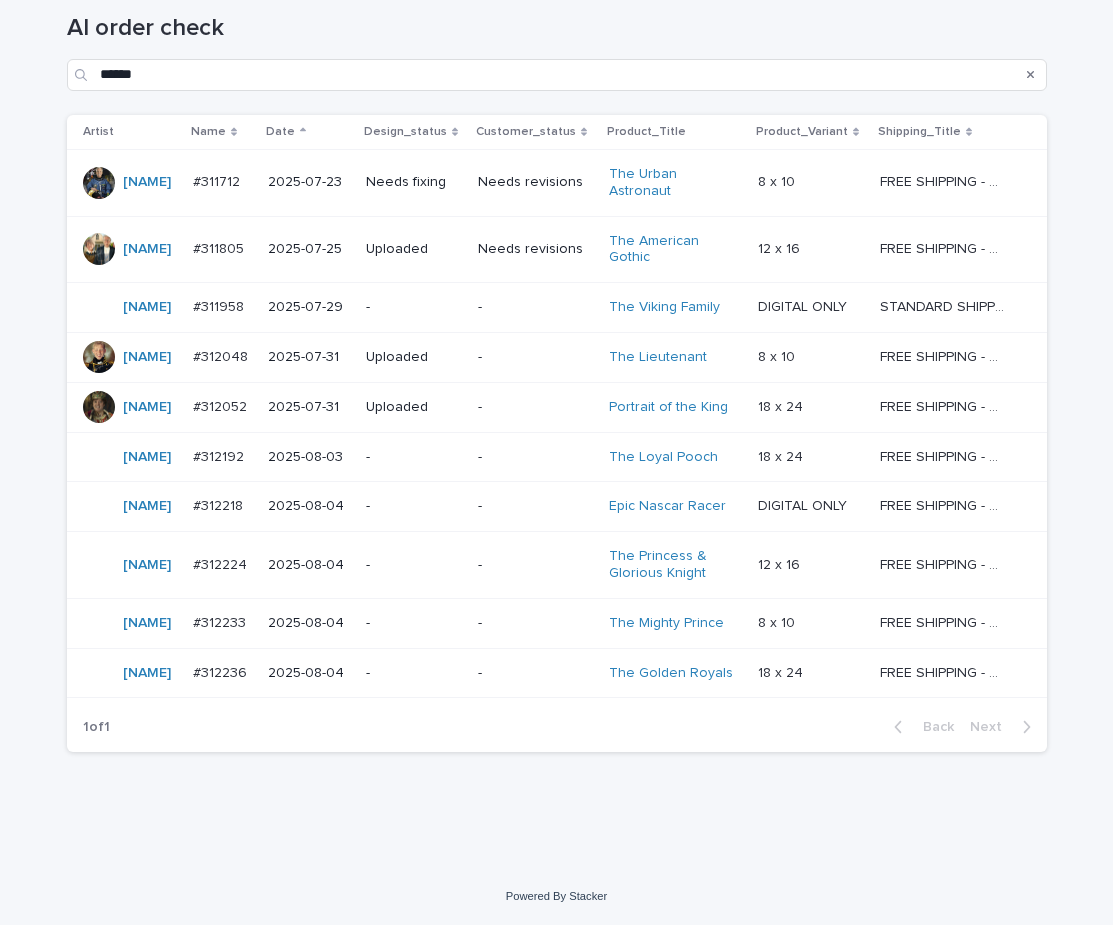 click on "-" at bounding box center [414, 457] 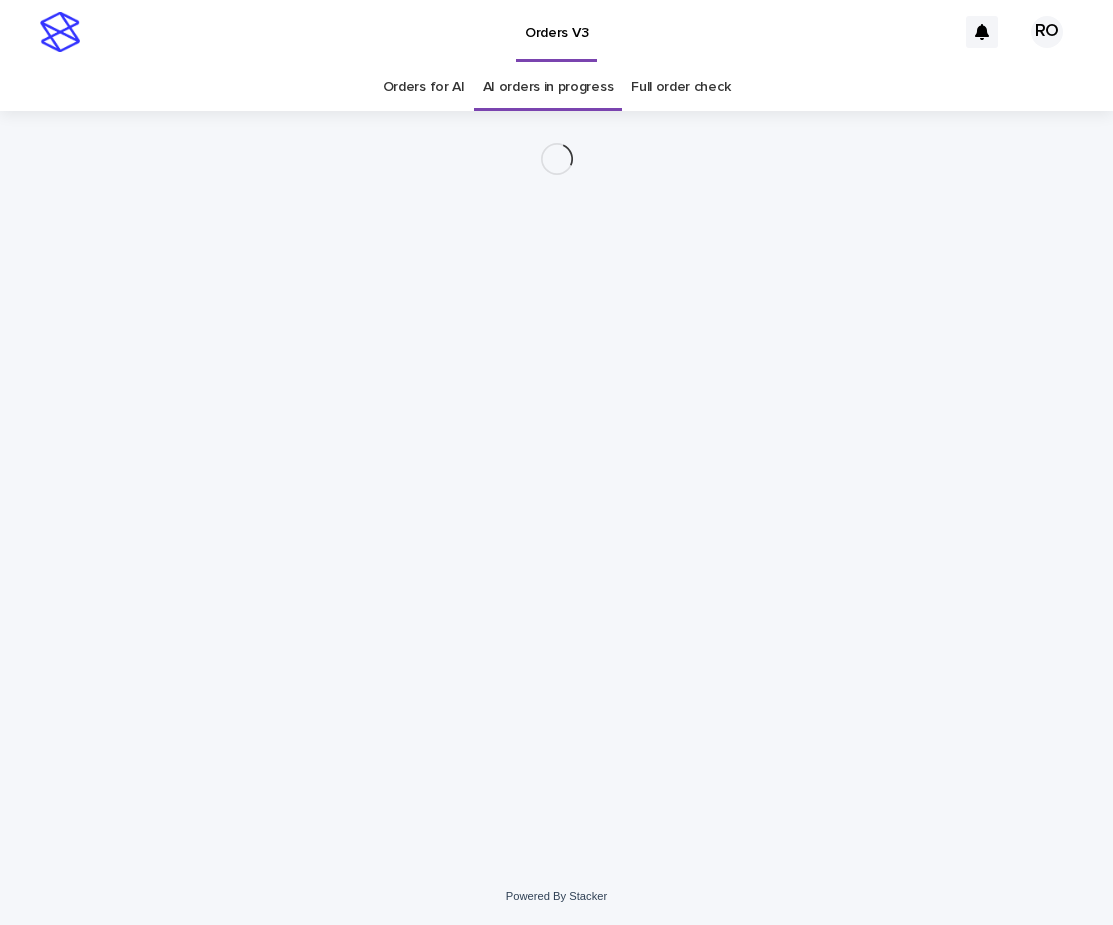 scroll, scrollTop: 0, scrollLeft: 0, axis: both 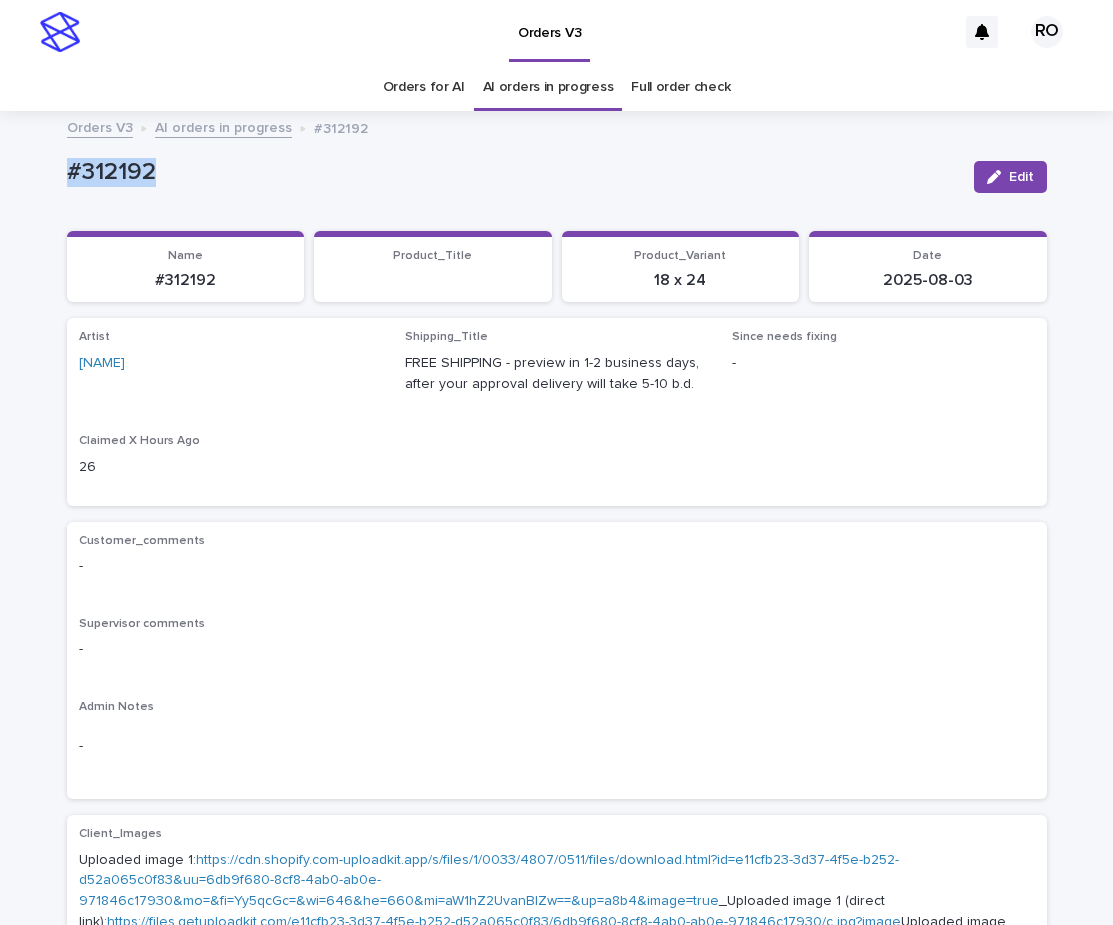 drag, startPoint x: 189, startPoint y: 175, endPoint x: 12, endPoint y: 205, distance: 179.52437 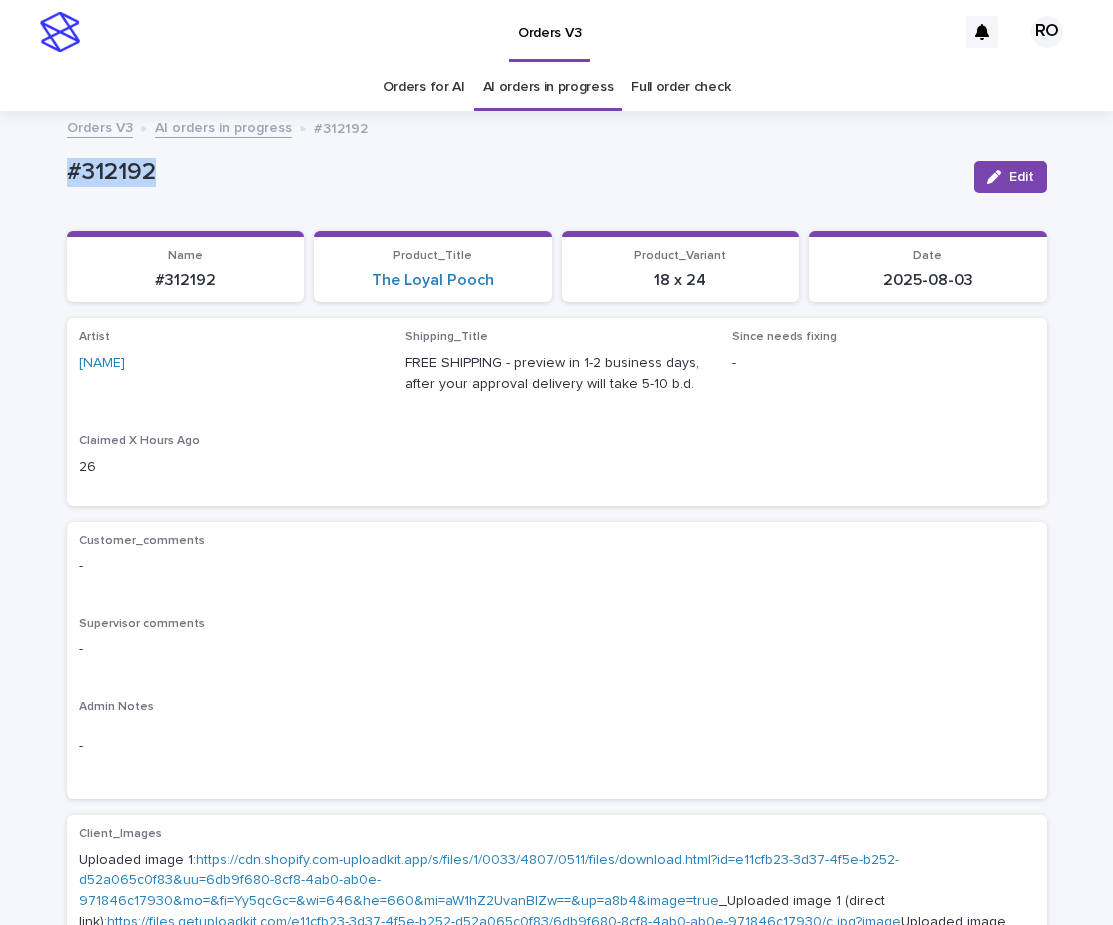 copy on "#312192" 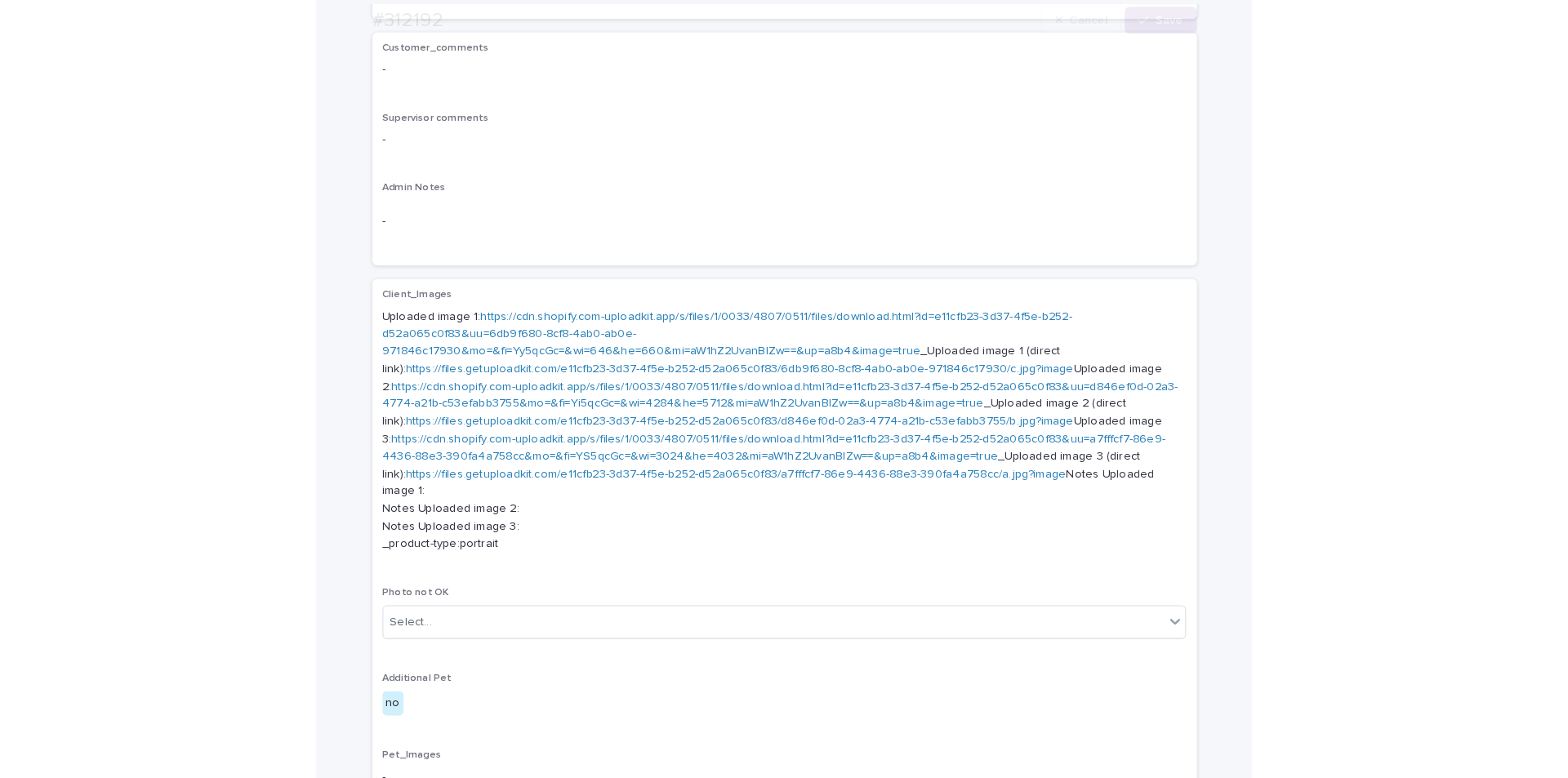 scroll, scrollTop: 976, scrollLeft: 0, axis: vertical 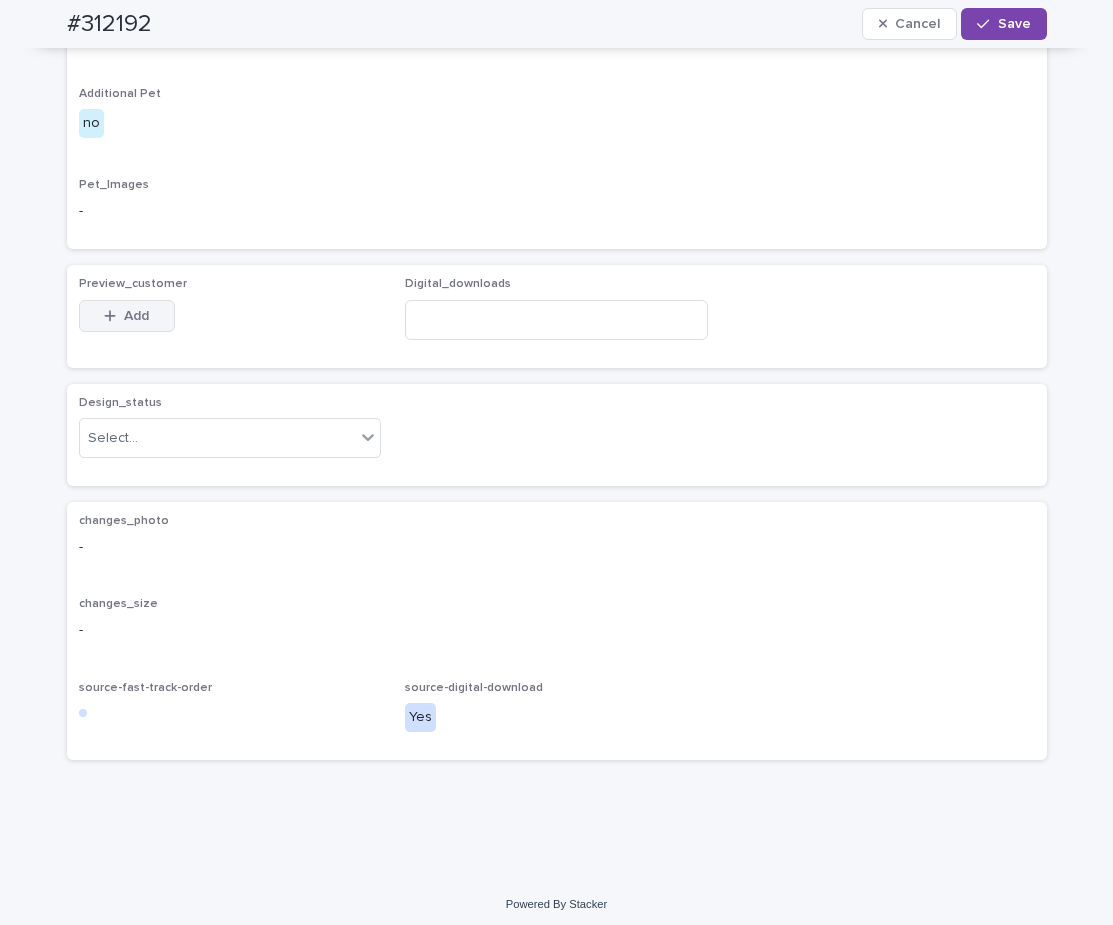 click on "Add" at bounding box center [136, 316] 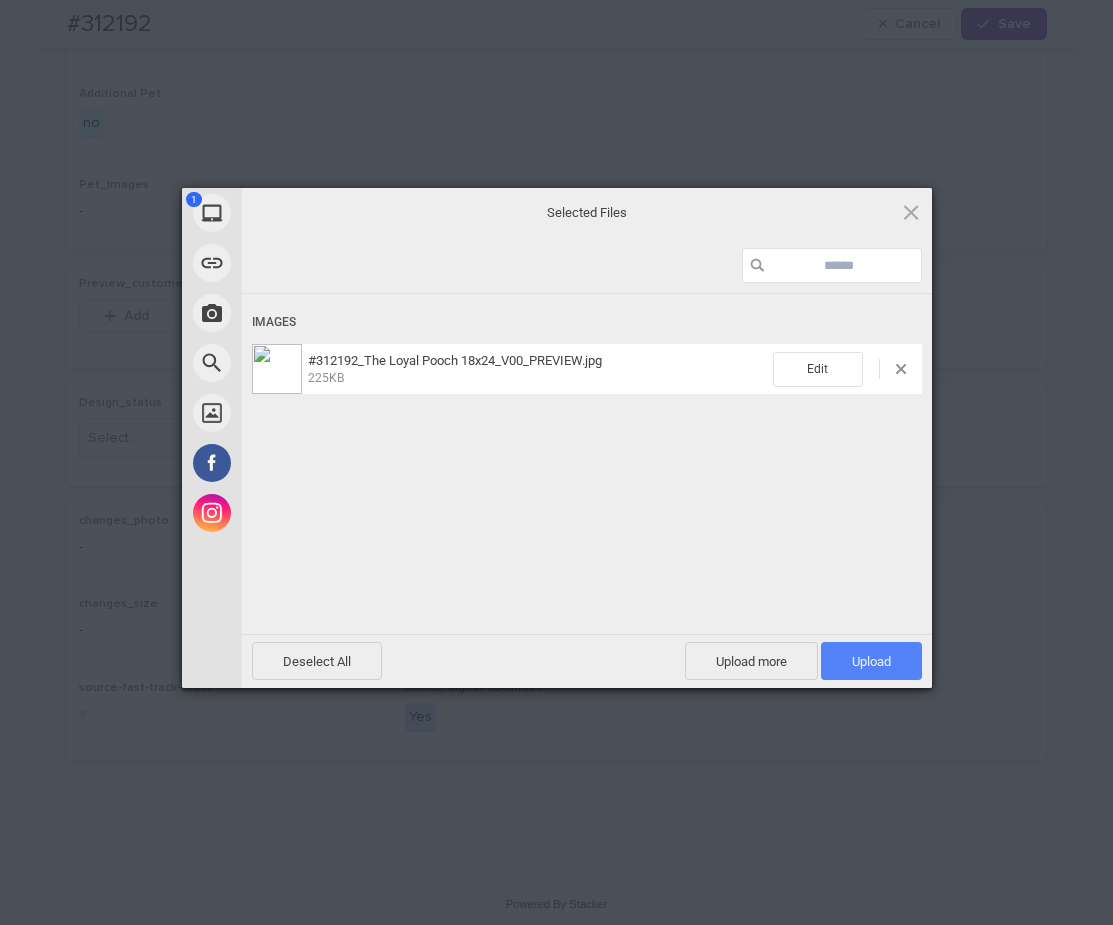 click on "Upload
1" at bounding box center (871, 661) 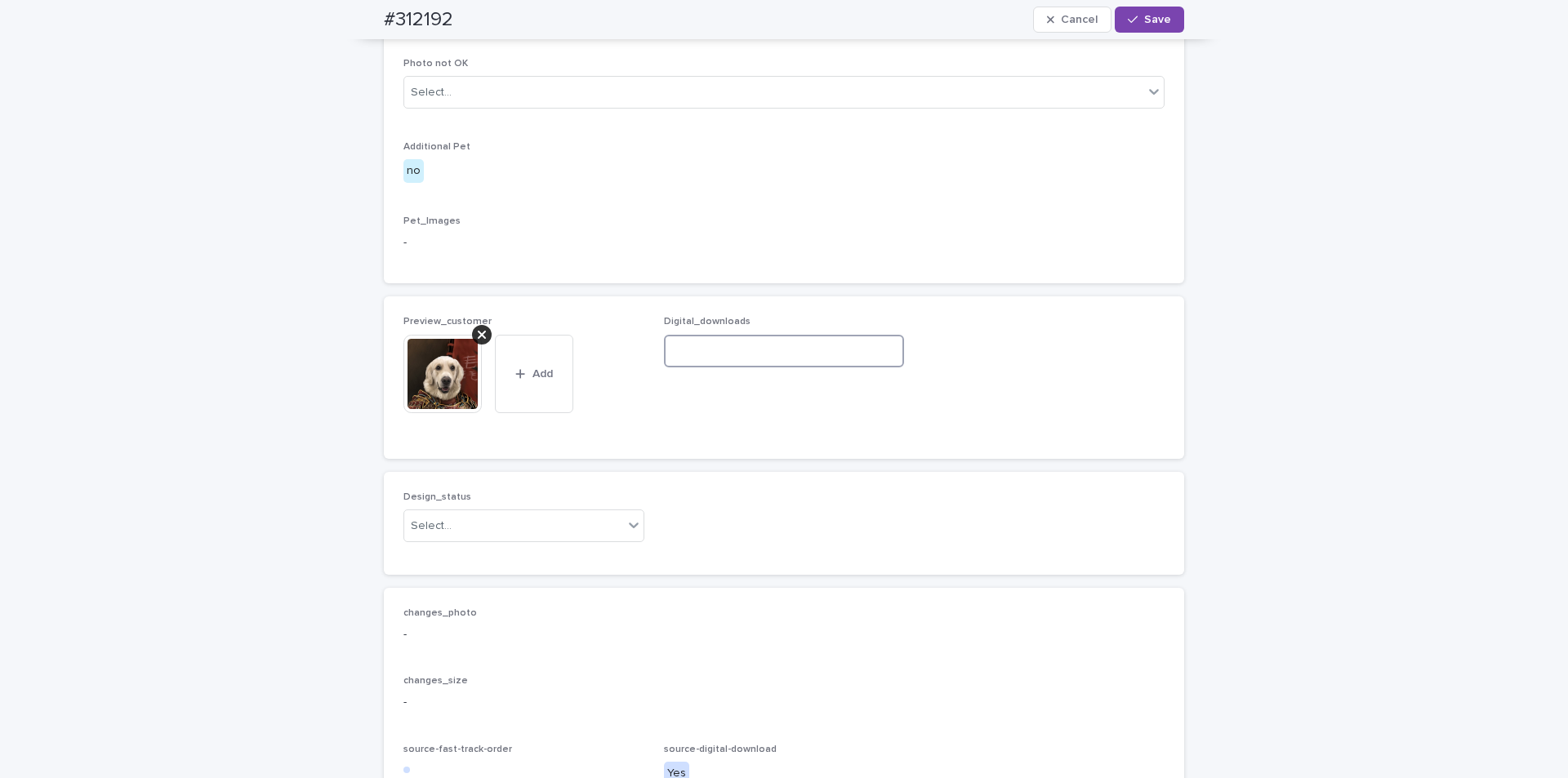 click at bounding box center (784, 351) 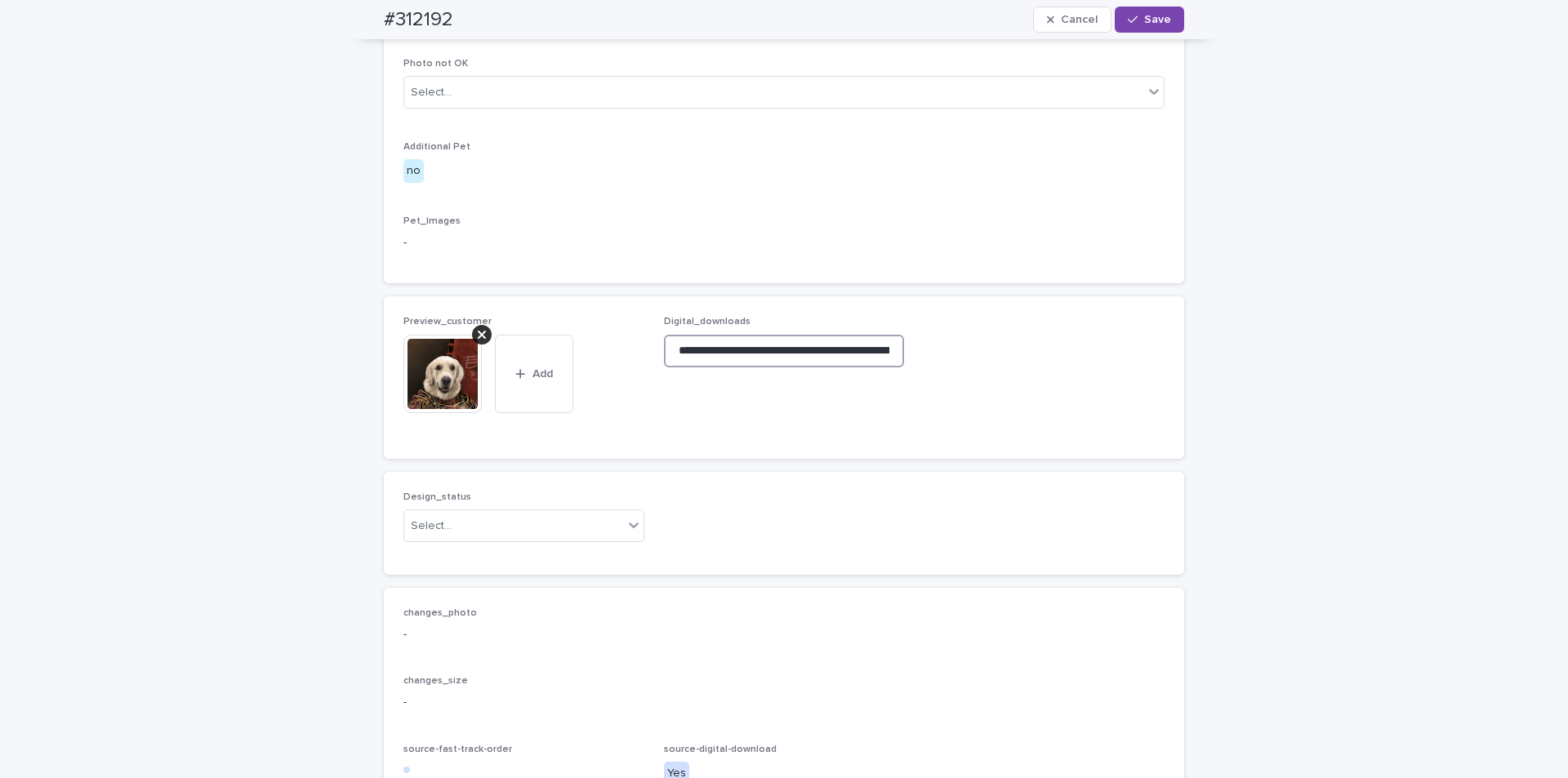 scroll, scrollTop: 0, scrollLeft: 252, axis: horizontal 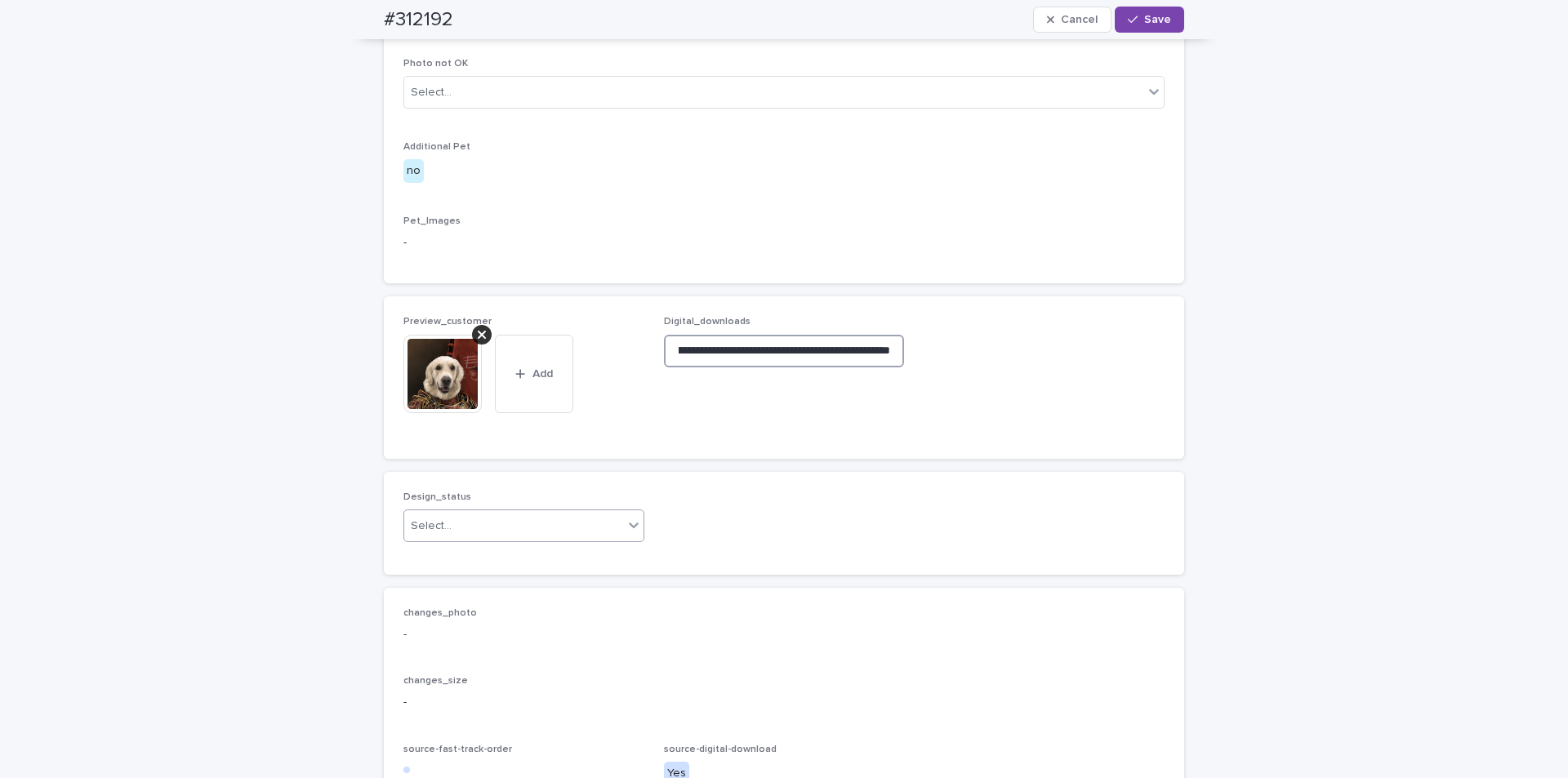type on "**********" 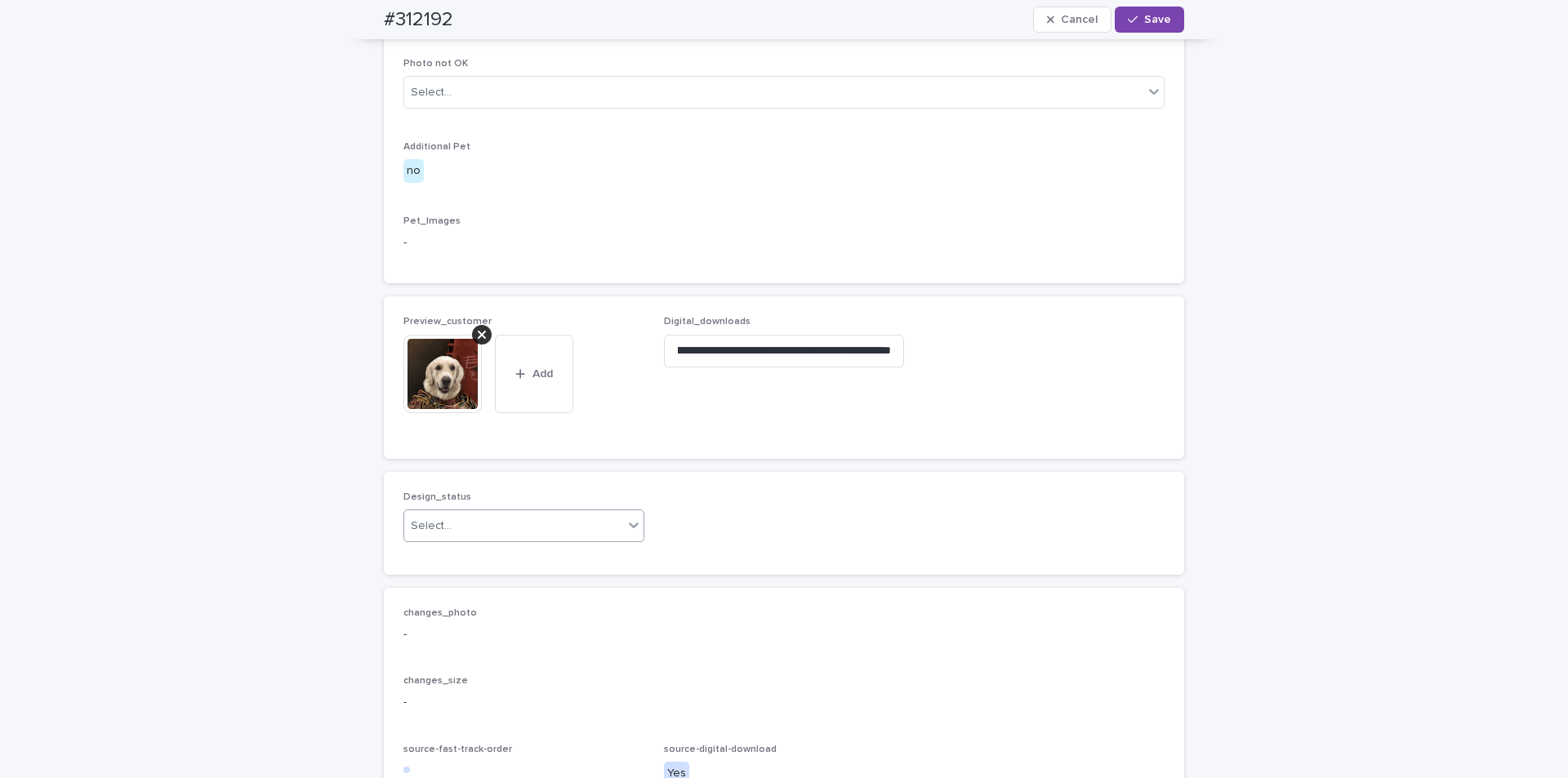 click at bounding box center [634, 525] 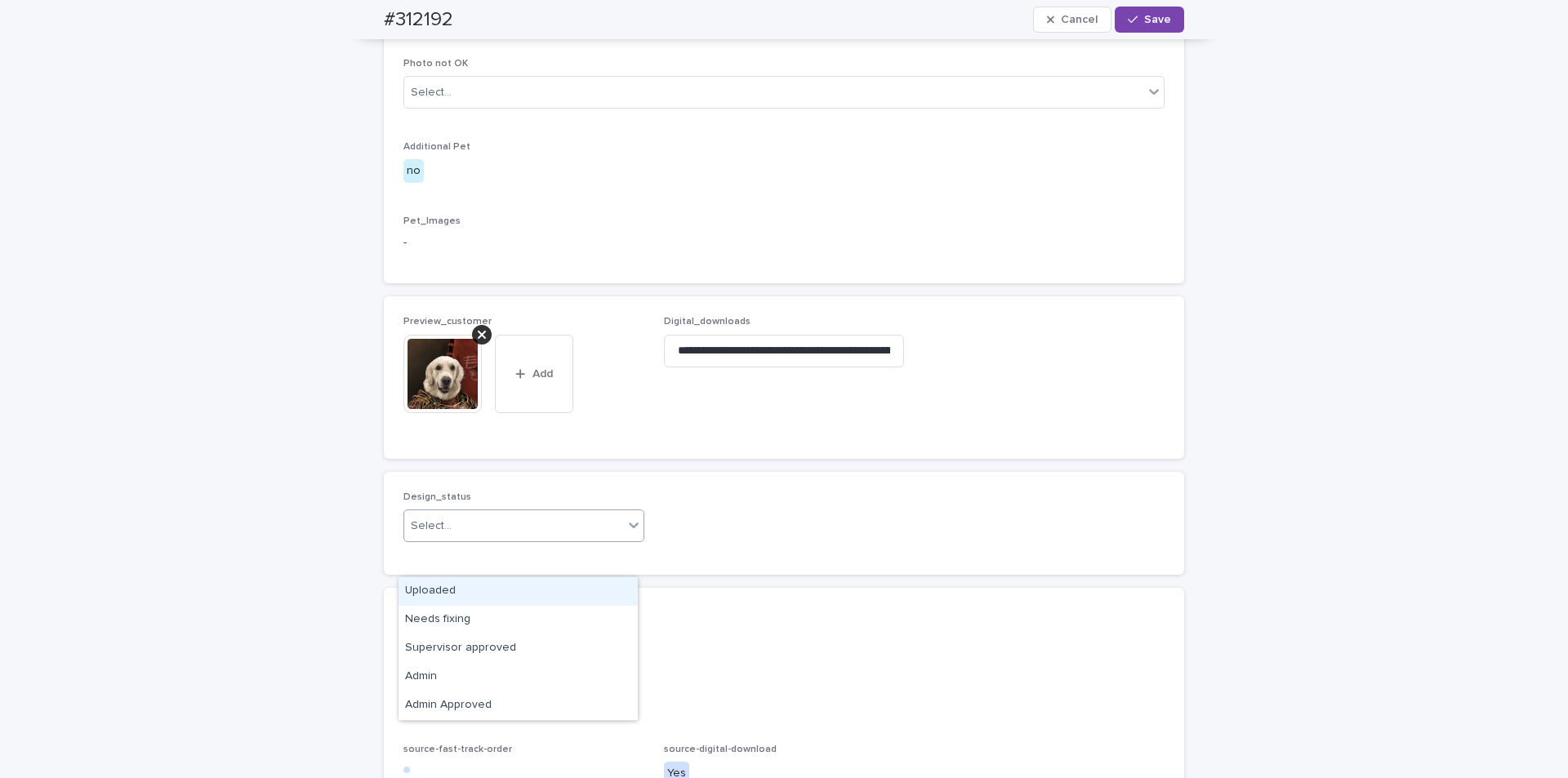click on "Uploaded" at bounding box center (518, 591) 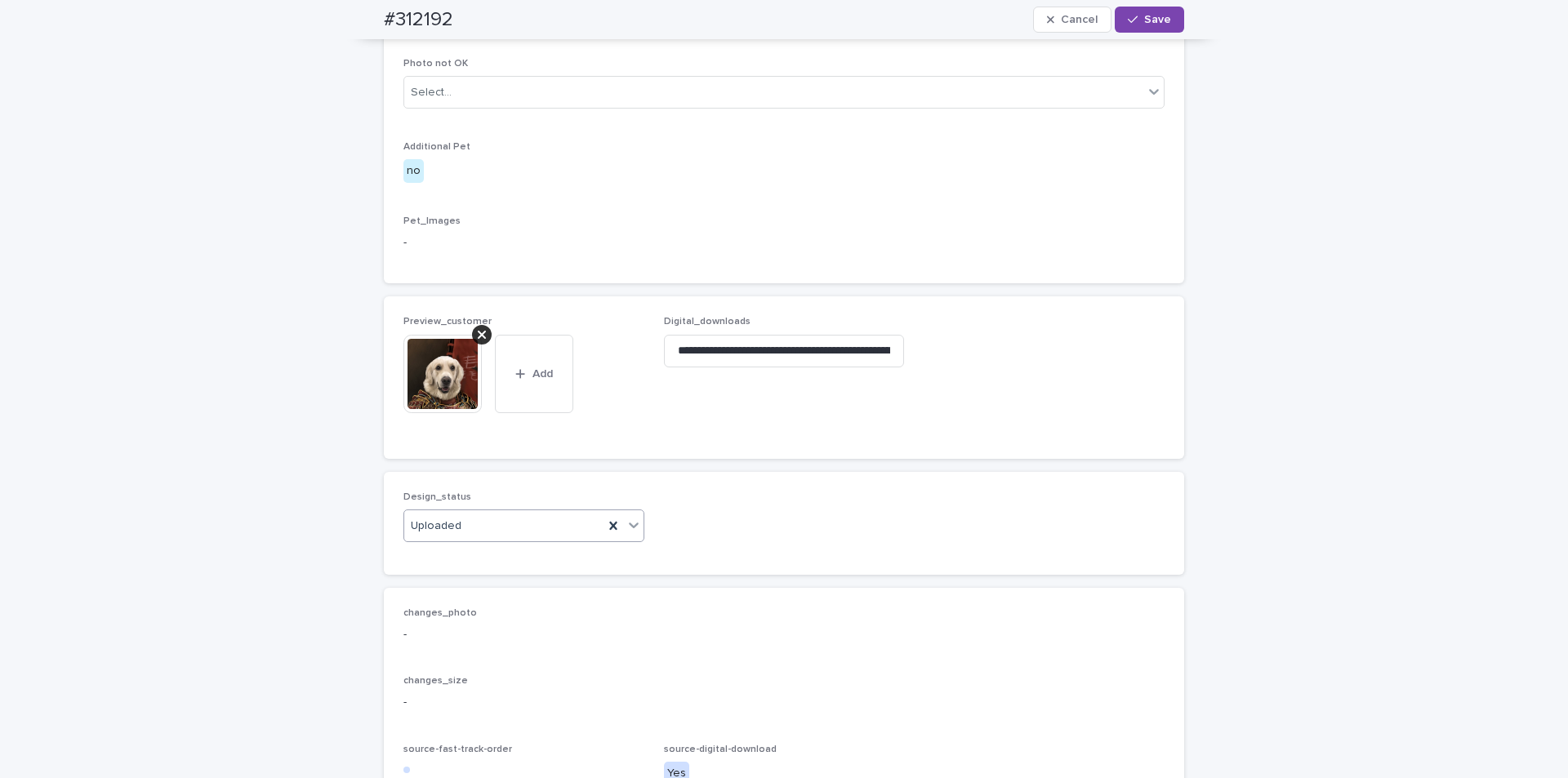 drag, startPoint x: 1143, startPoint y: 24, endPoint x: 1132, endPoint y: 35, distance: 15.55635 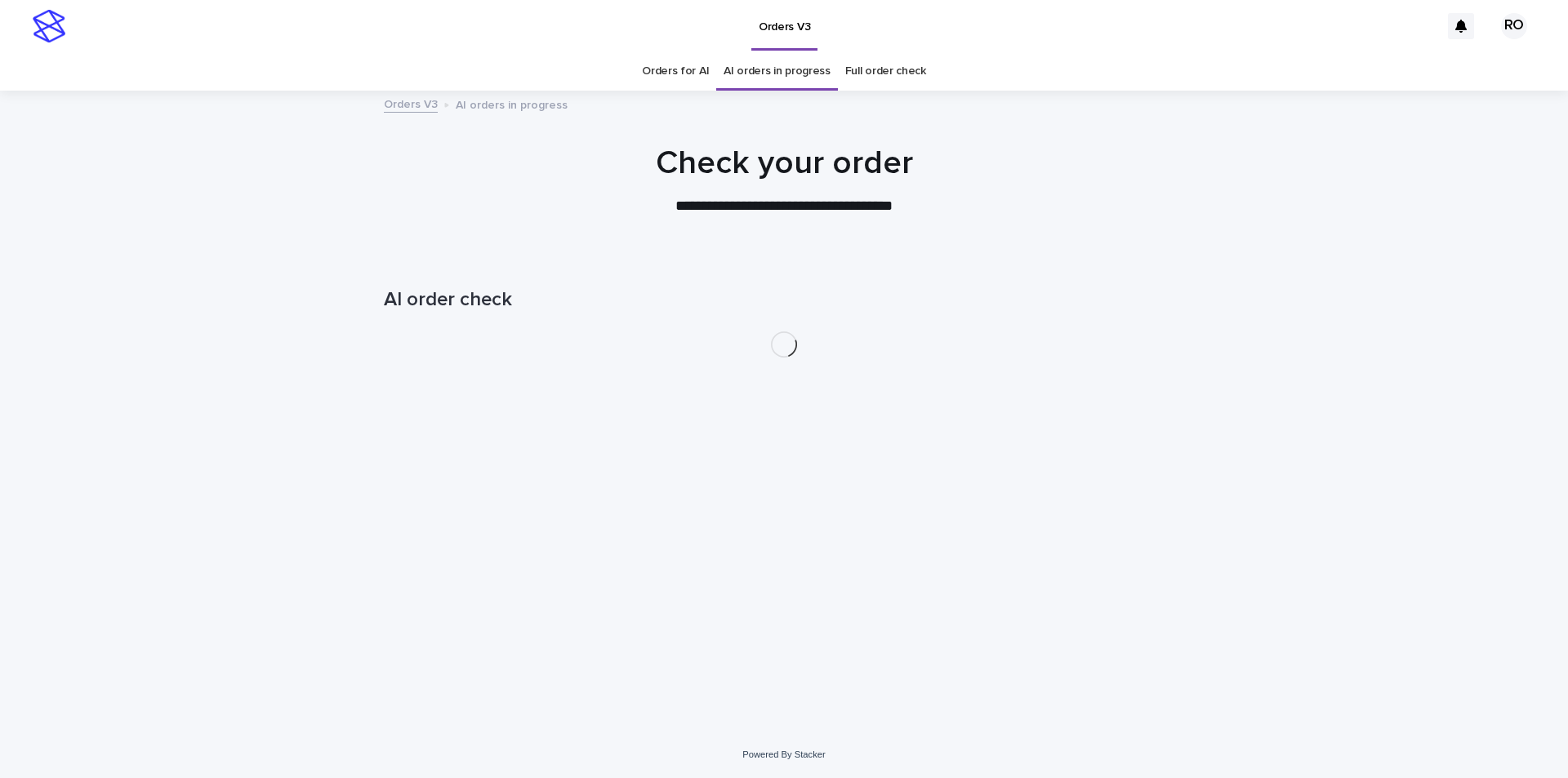 scroll, scrollTop: 0, scrollLeft: 0, axis: both 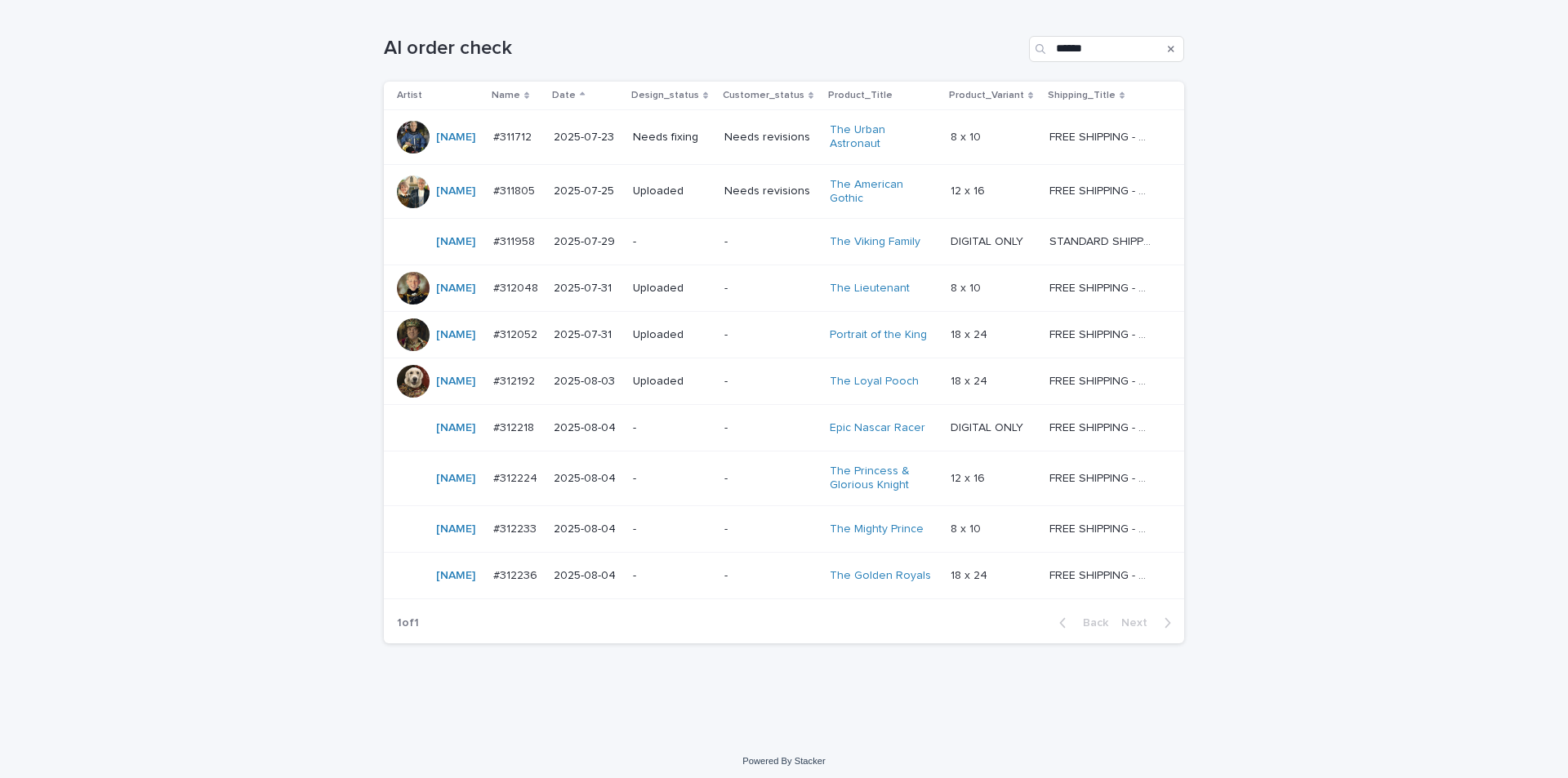 click on "-" at bounding box center [770, 428] 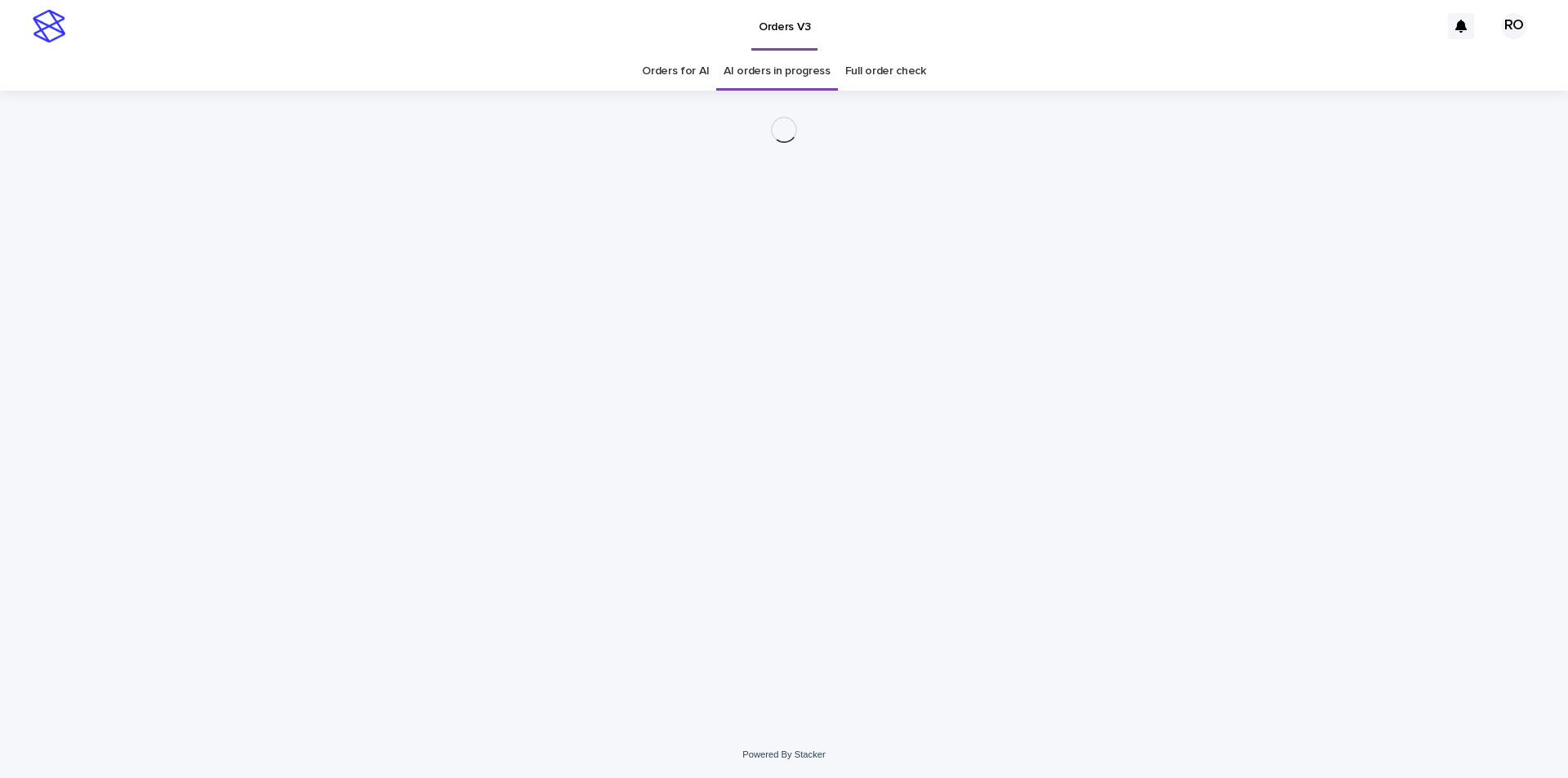scroll, scrollTop: 0, scrollLeft: 0, axis: both 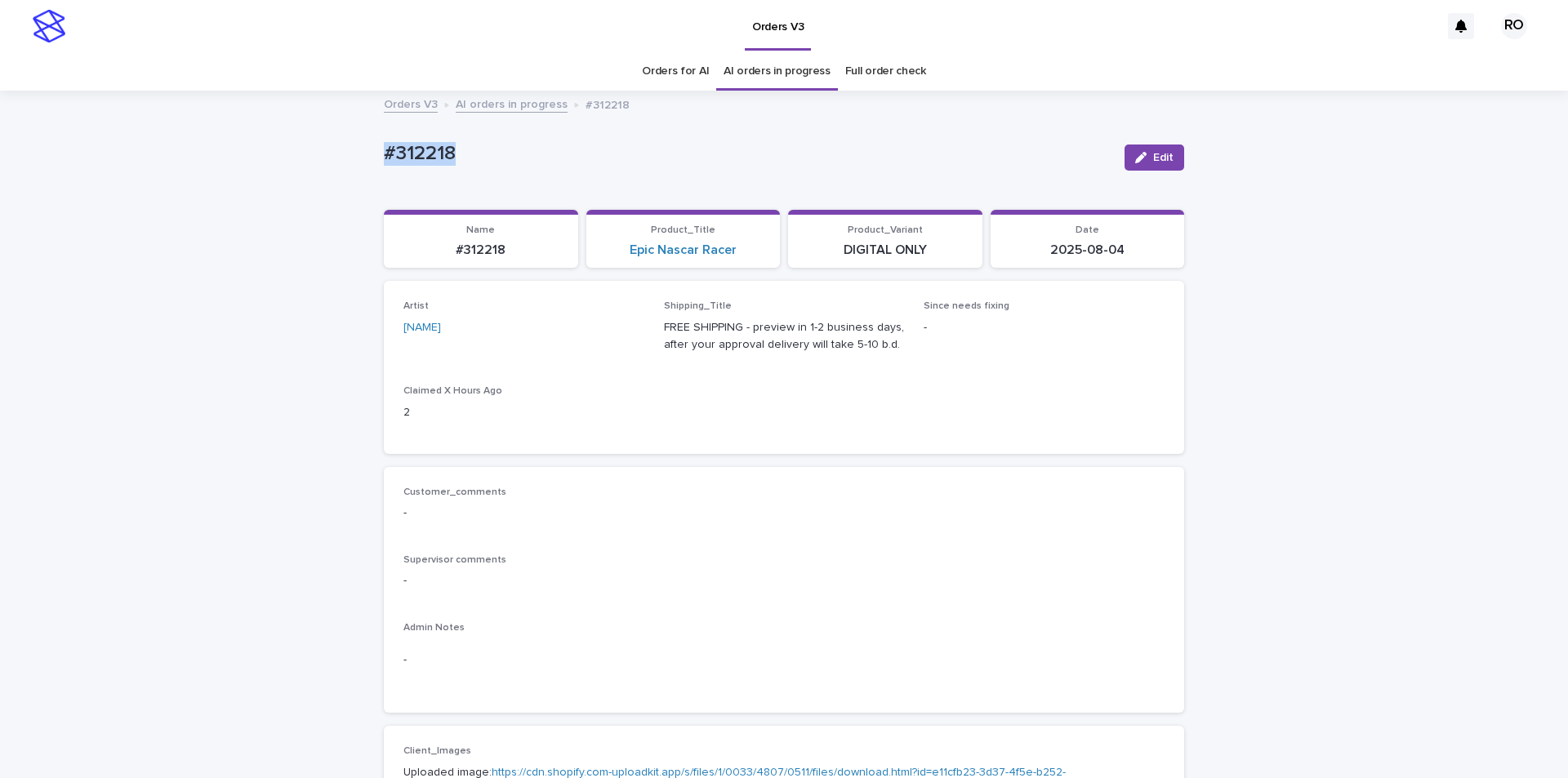 drag, startPoint x: 485, startPoint y: 149, endPoint x: 350, endPoint y: 144, distance: 135.09256 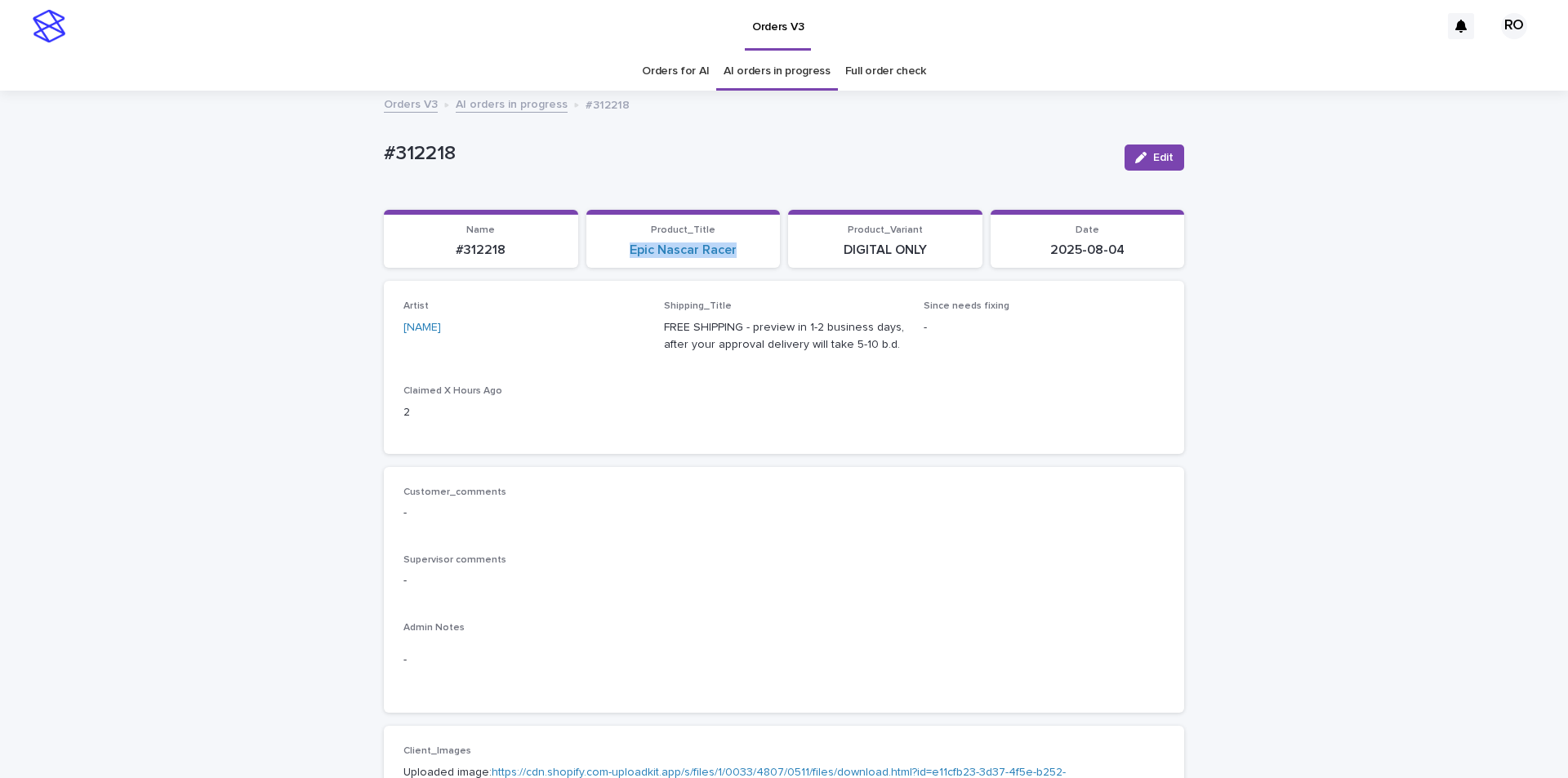 drag, startPoint x: 748, startPoint y: 256, endPoint x: 604, endPoint y: 252, distance: 144.0555 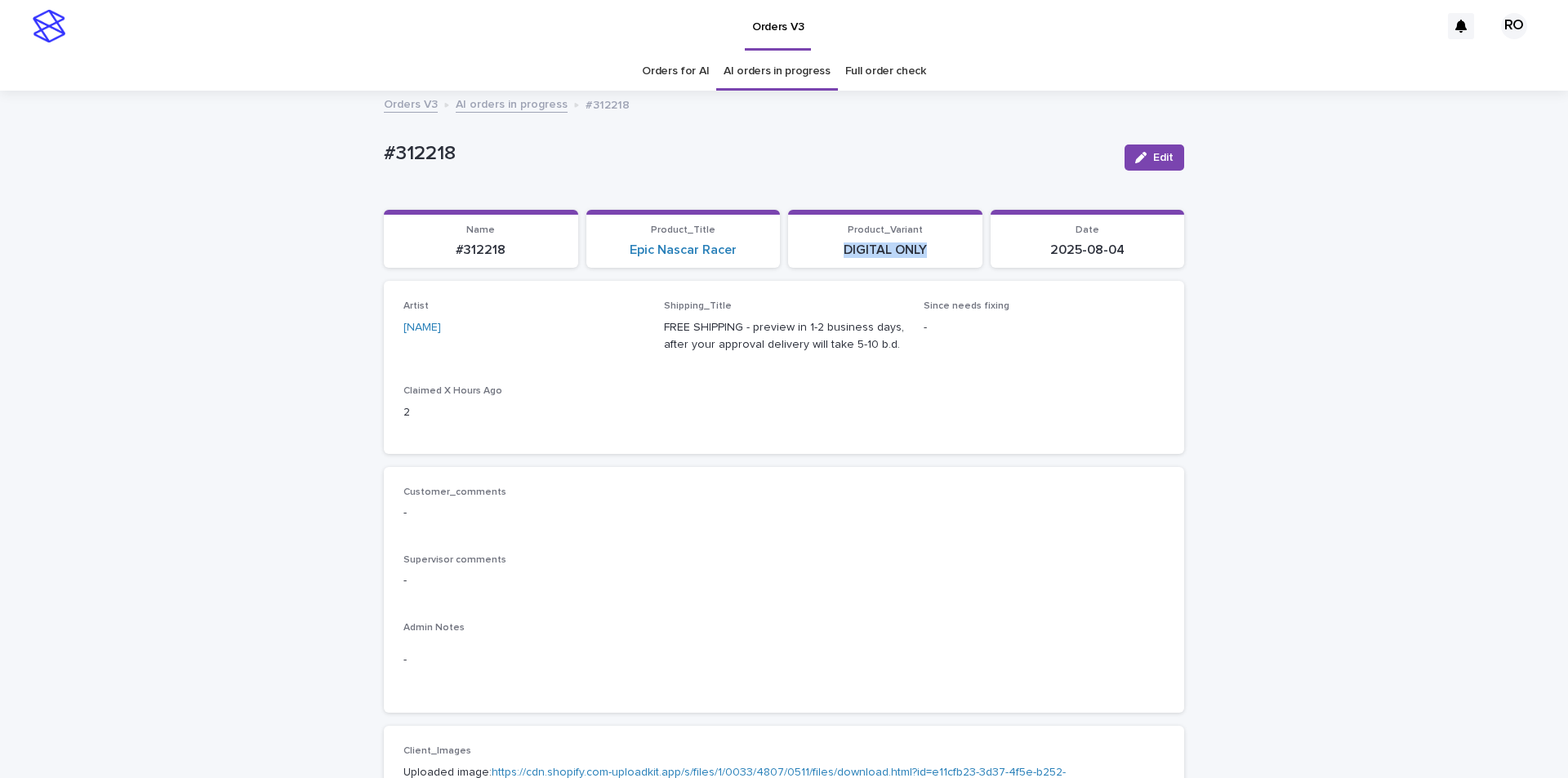 drag, startPoint x: 938, startPoint y: 257, endPoint x: 822, endPoint y: 269, distance: 116.61904 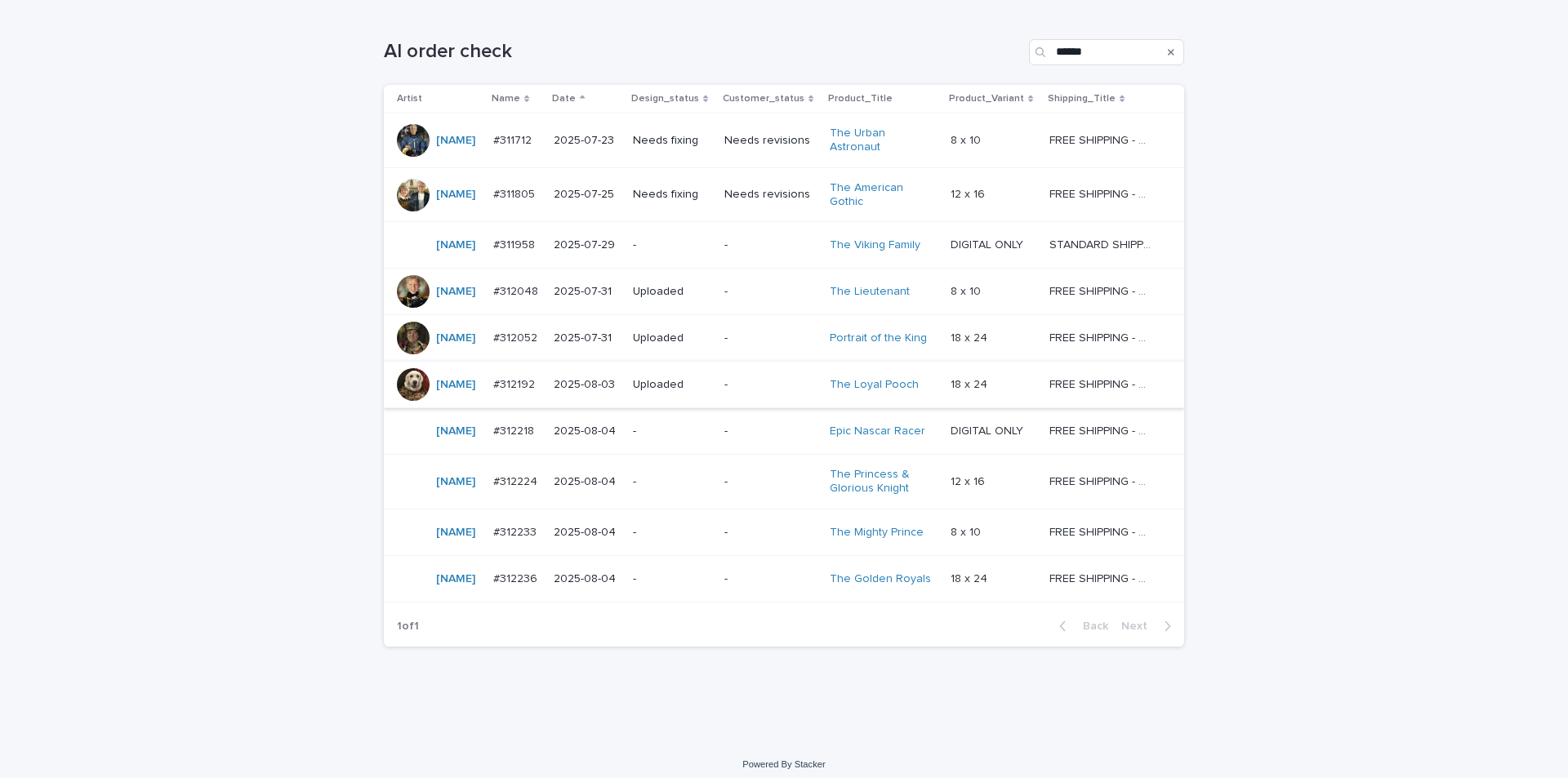scroll, scrollTop: 259, scrollLeft: 0, axis: vertical 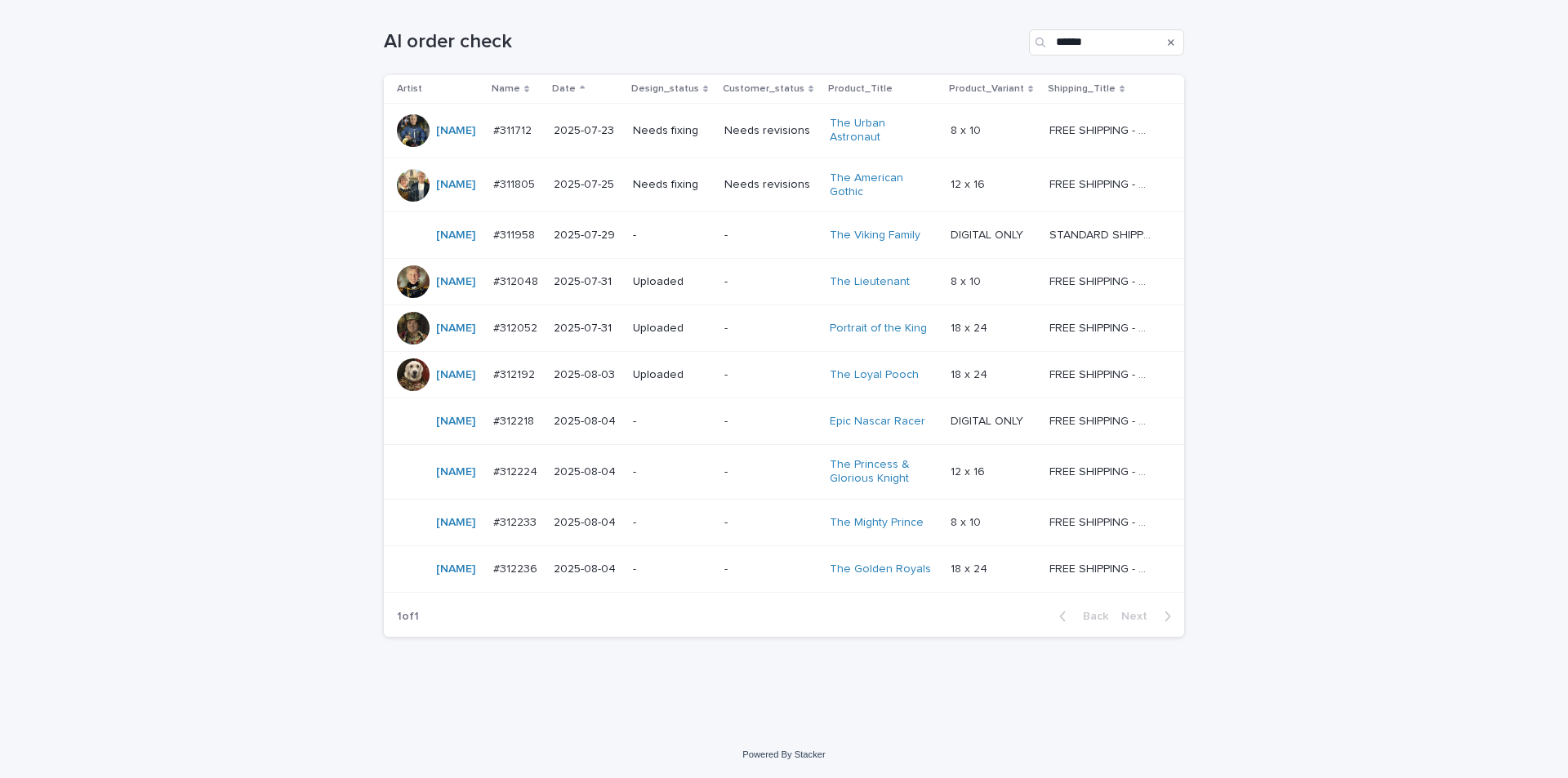 click on "Needs fixing" at bounding box center (672, 131) 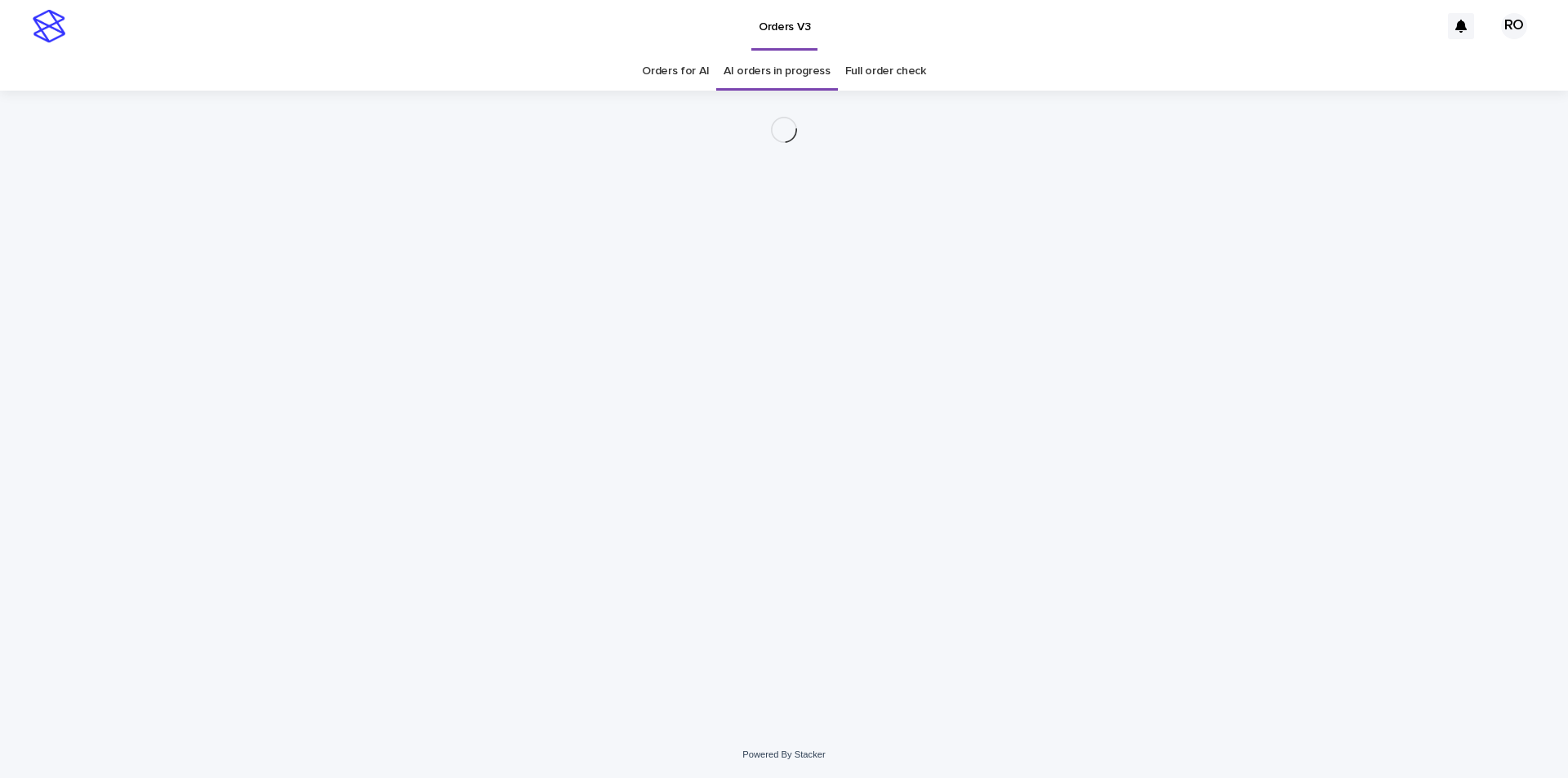 scroll, scrollTop: 0, scrollLeft: 0, axis: both 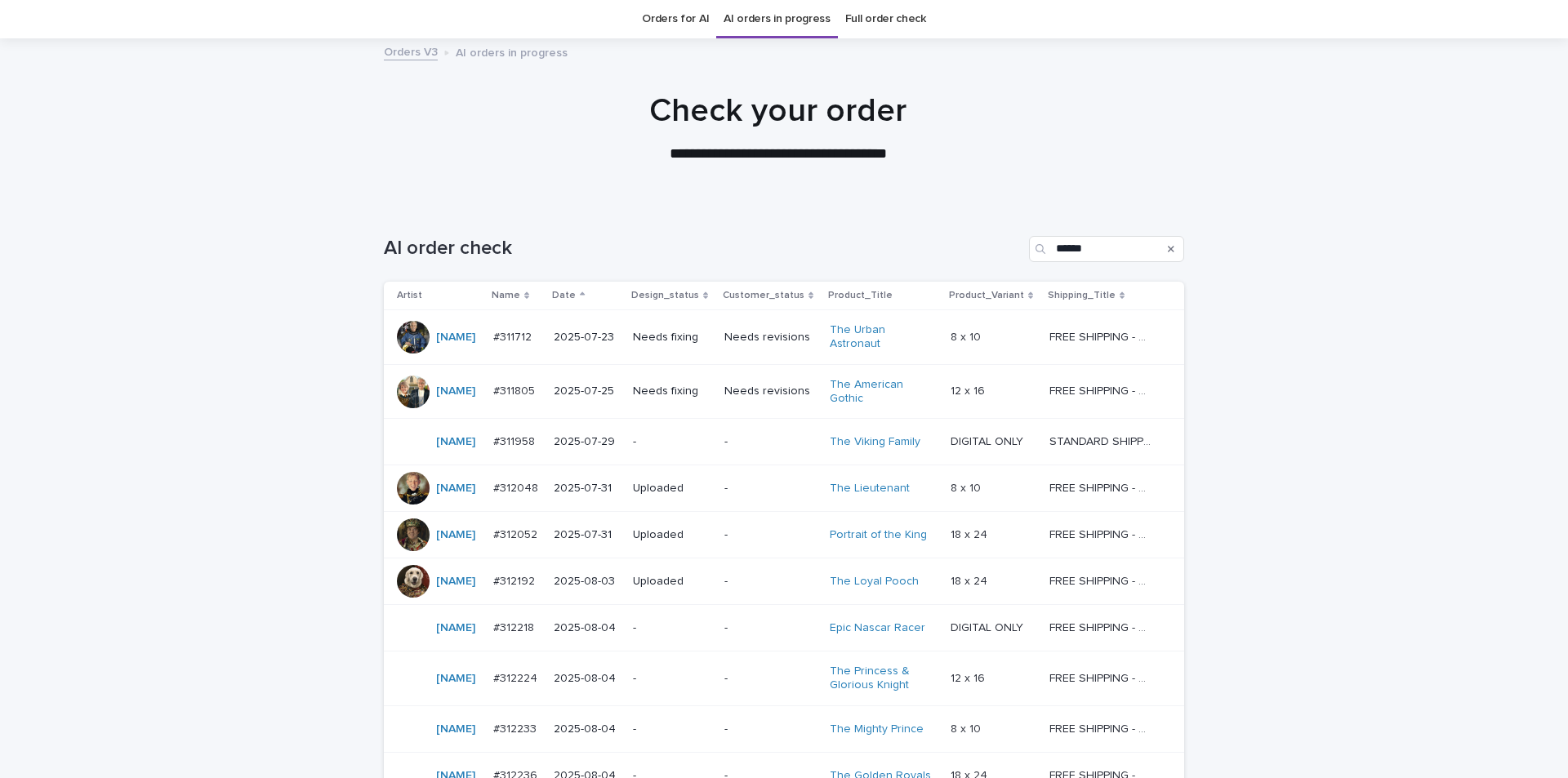 click on "-" at bounding box center (672, 678) 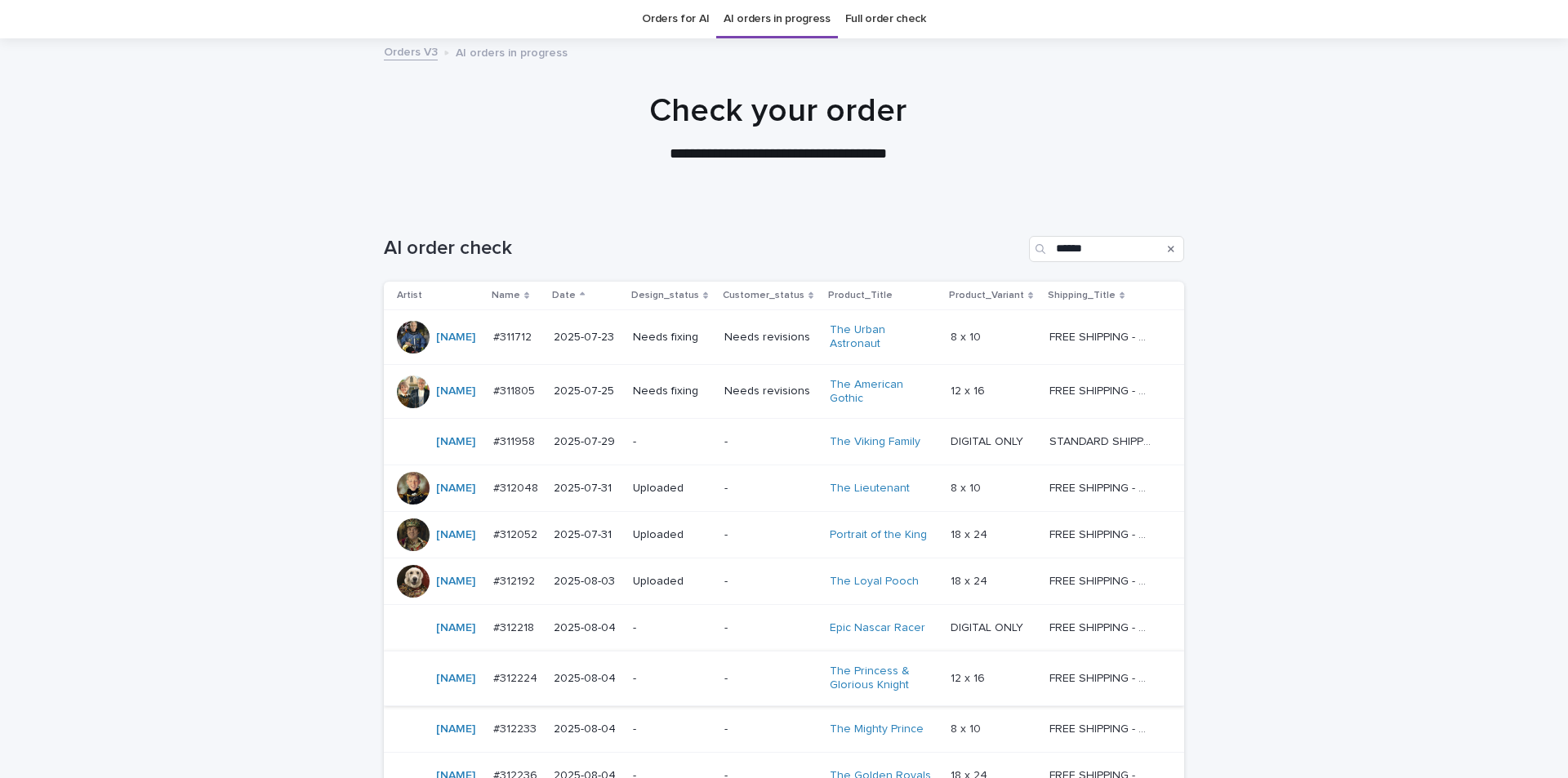 scroll, scrollTop: 0, scrollLeft: 0, axis: both 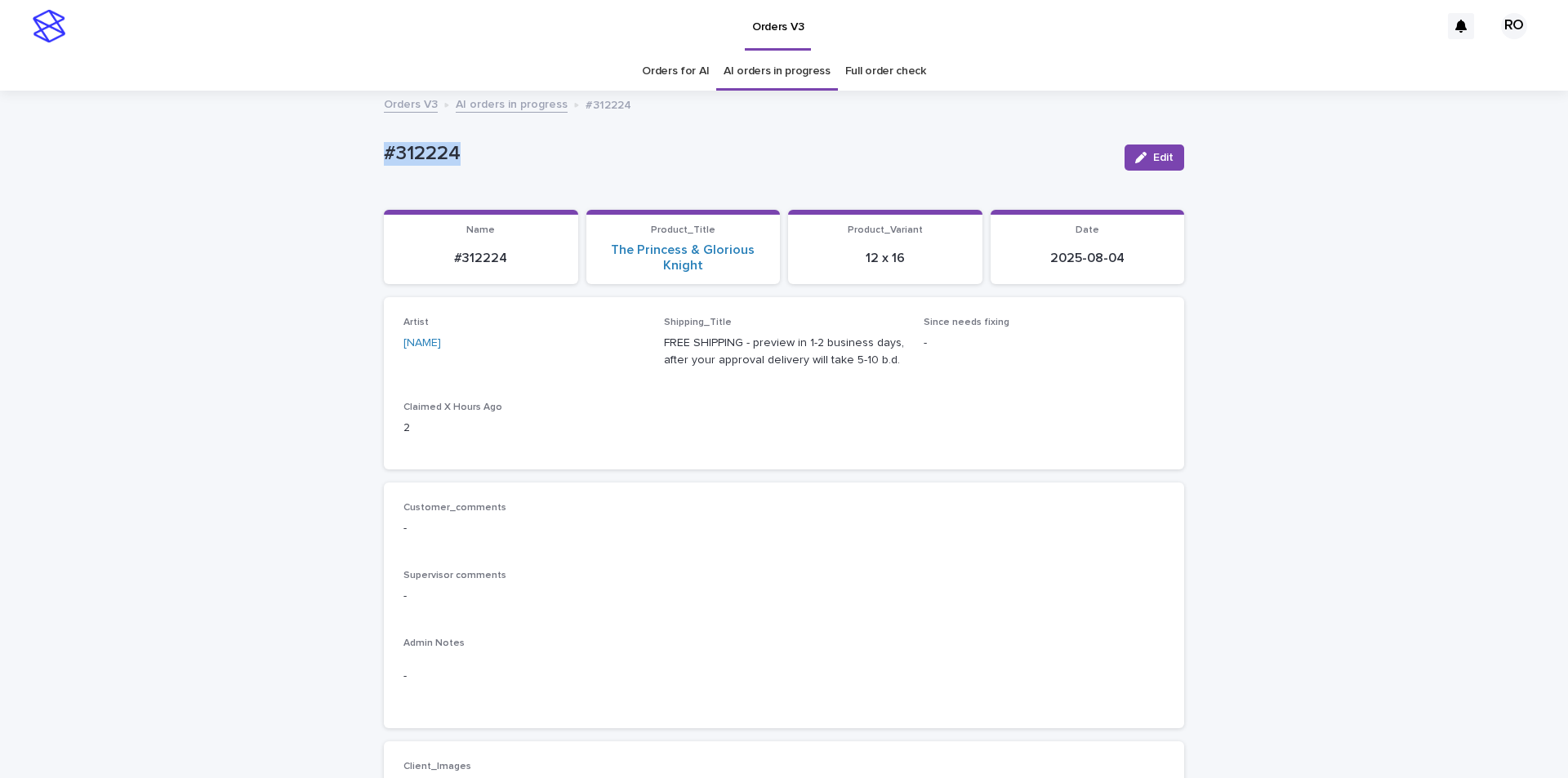 drag, startPoint x: 480, startPoint y: 163, endPoint x: 368, endPoint y: 161, distance: 112.01786 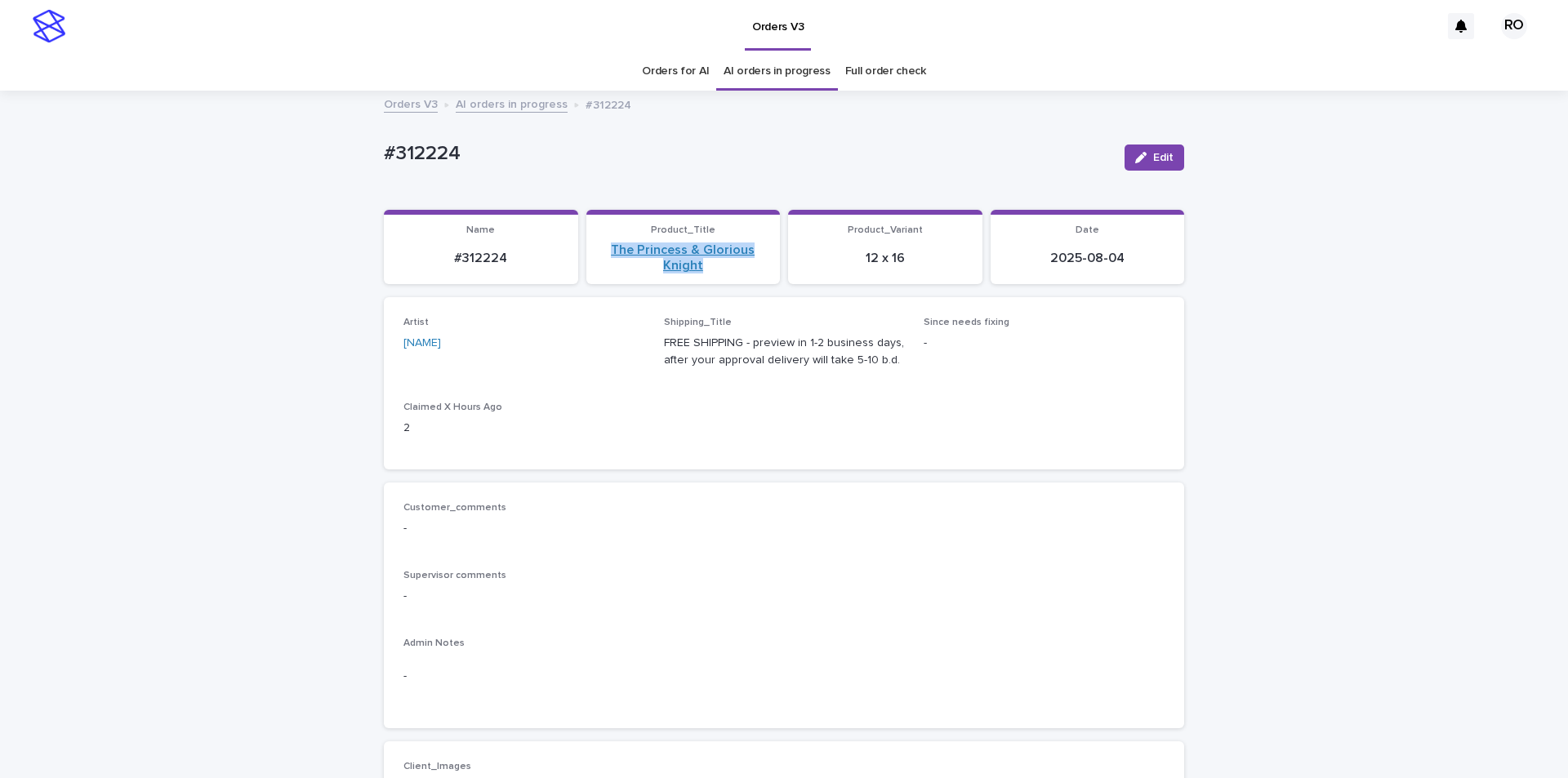 drag, startPoint x: 721, startPoint y: 278, endPoint x: 601, endPoint y: 249, distance: 123.45445 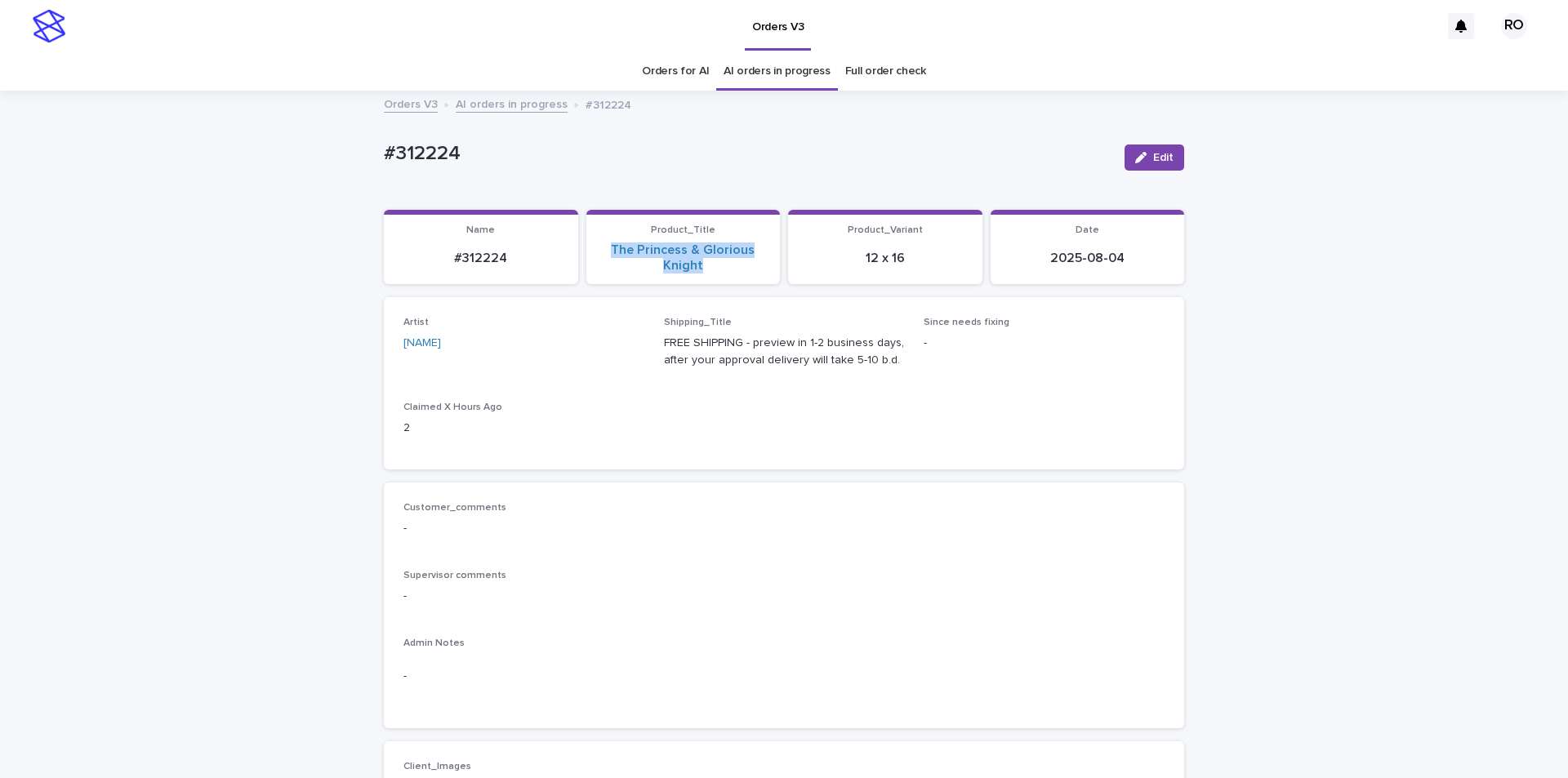 copy on "The Princess & Glorious Knight" 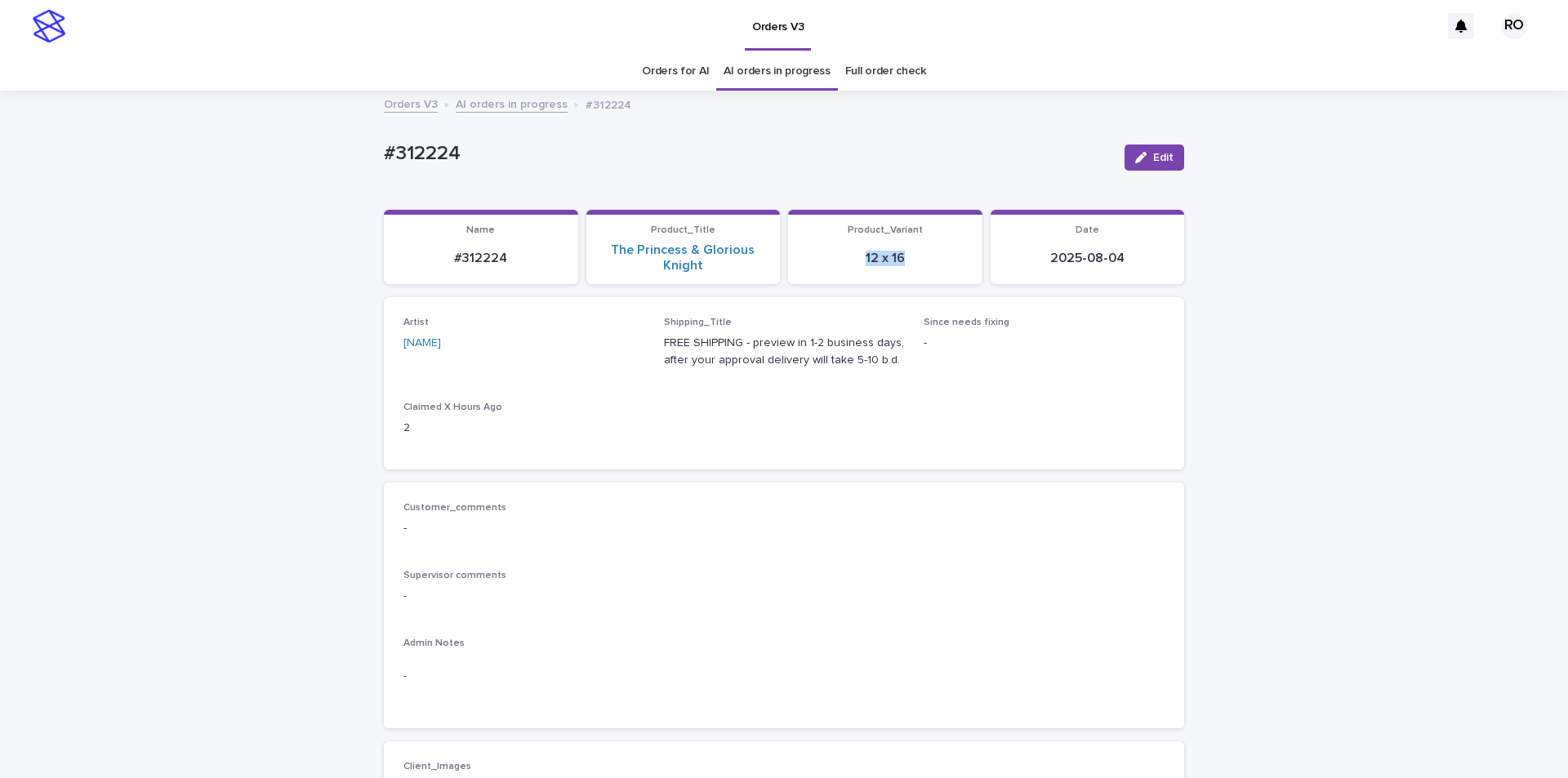 drag, startPoint x: 922, startPoint y: 262, endPoint x: 833, endPoint y: 258, distance: 89.08984 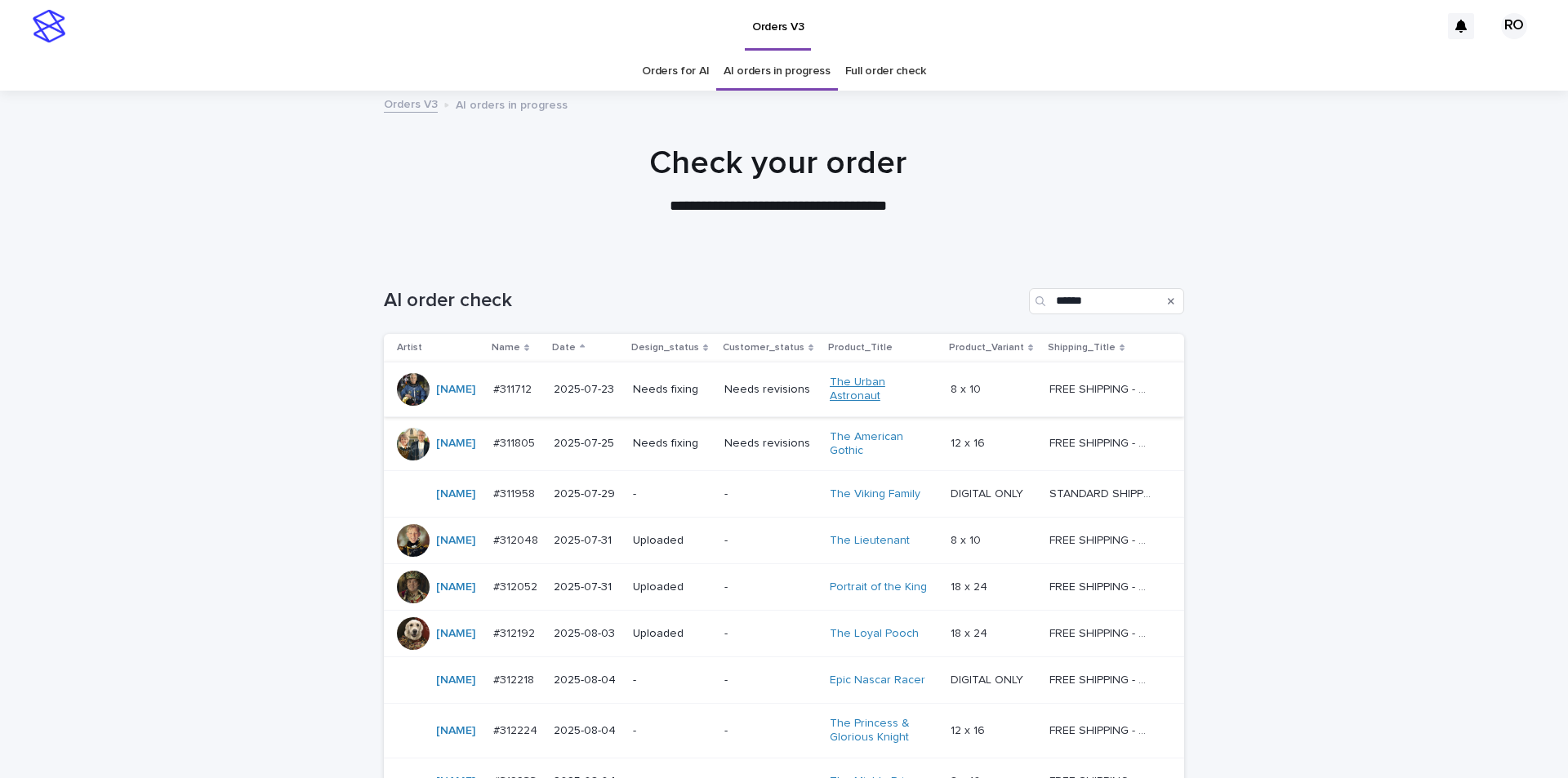 scroll, scrollTop: 52, scrollLeft: 0, axis: vertical 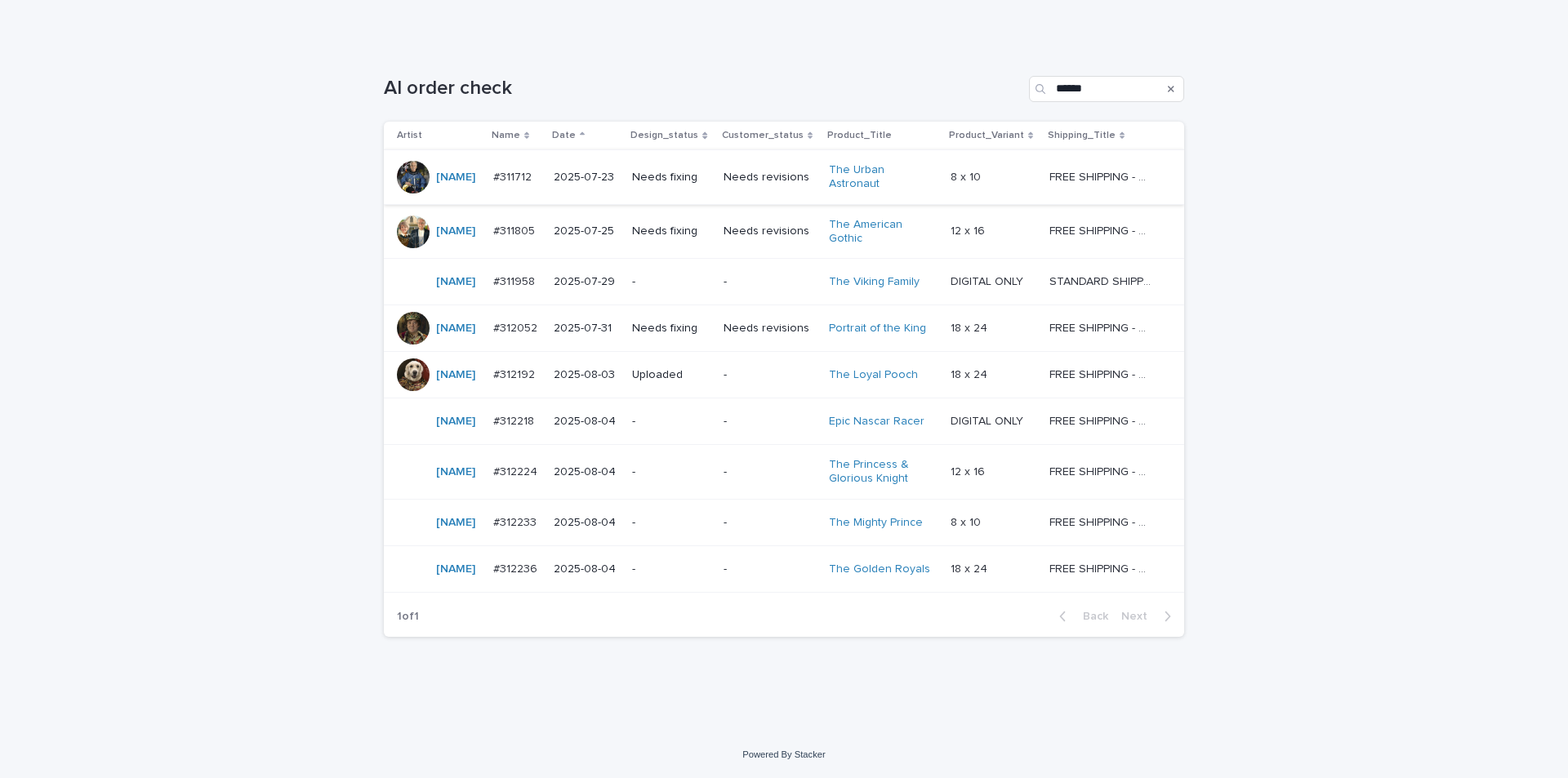 click on "Needs revisions" at bounding box center (769, 328) 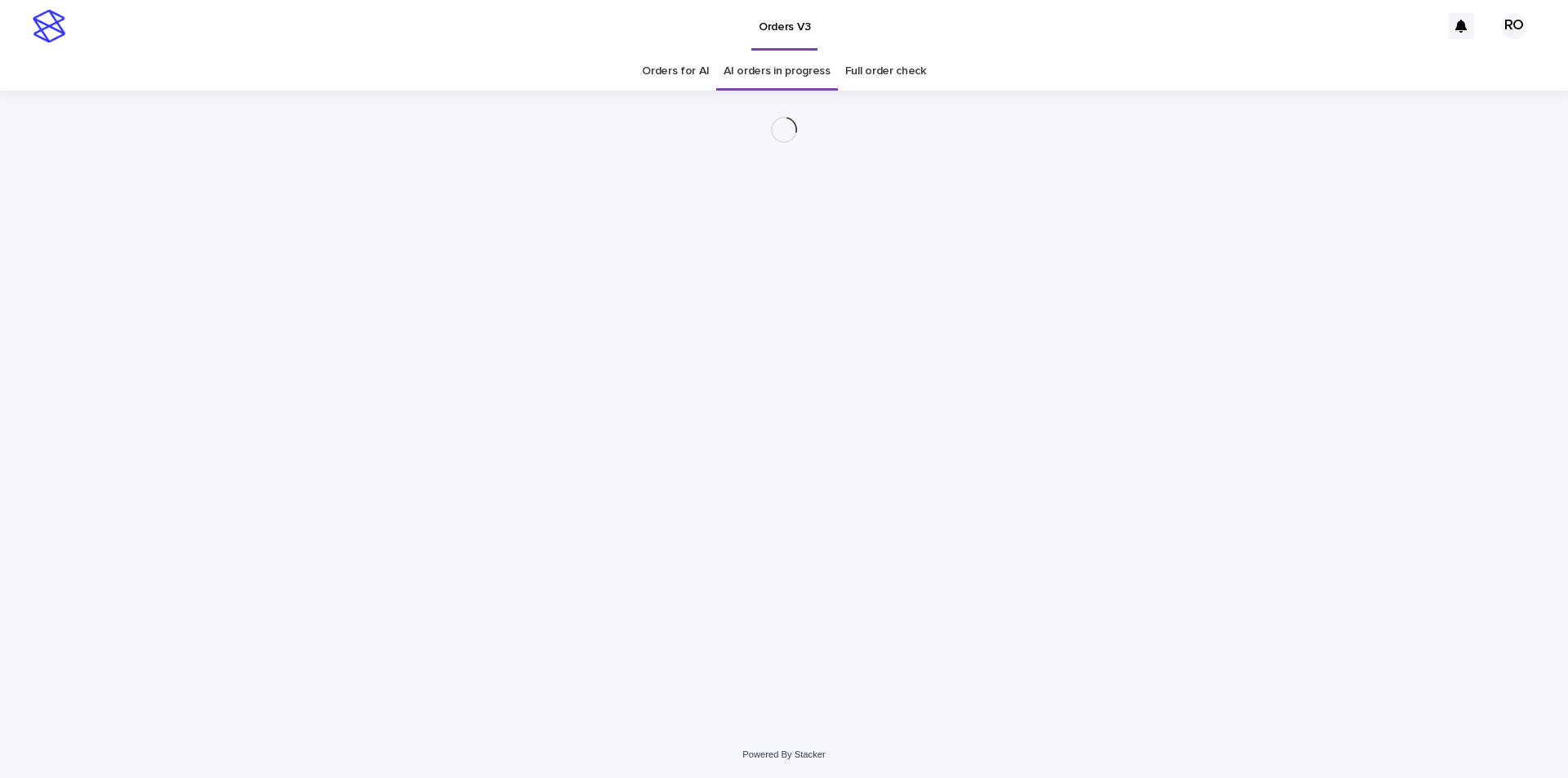 scroll, scrollTop: 0, scrollLeft: 0, axis: both 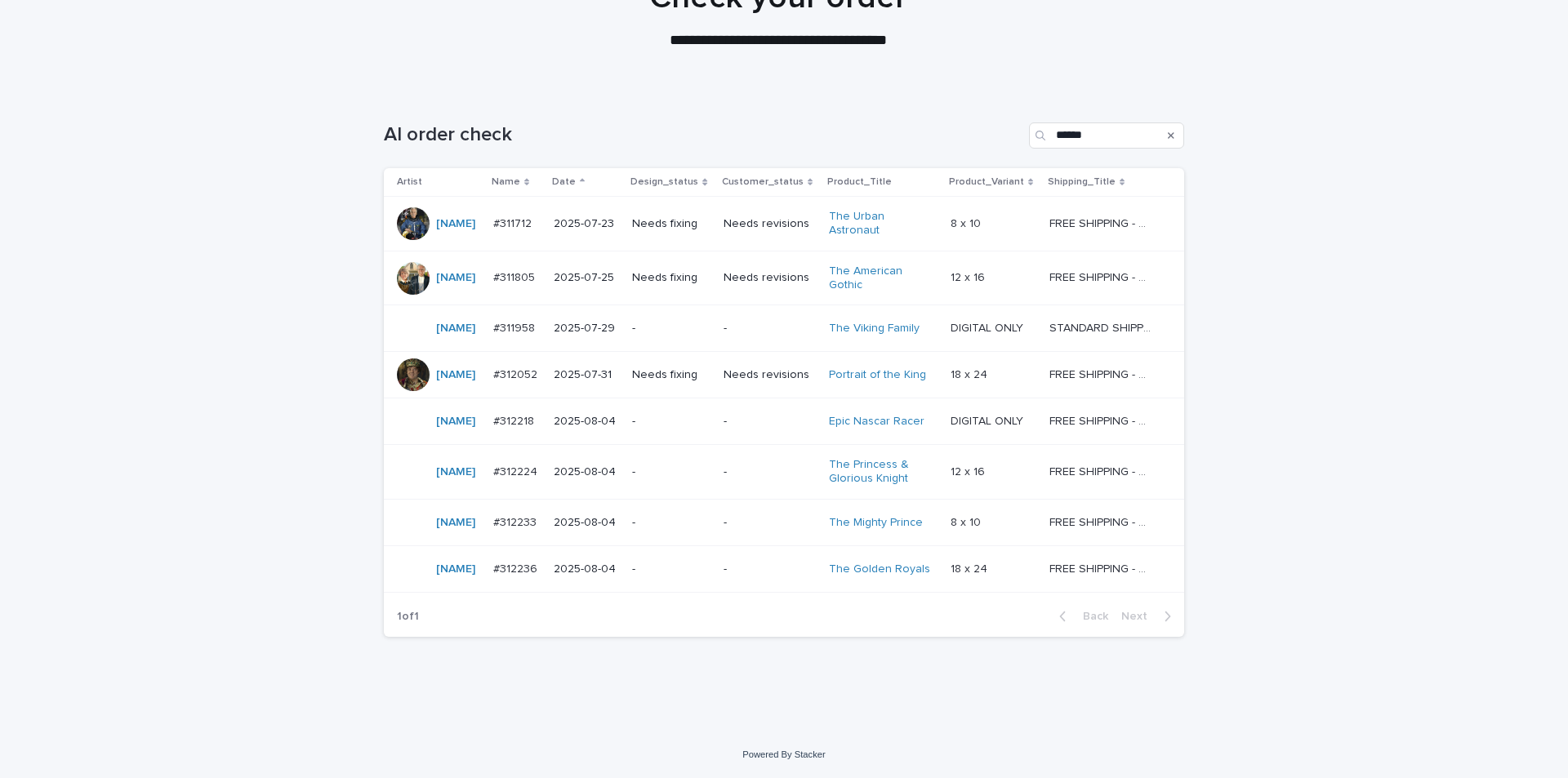 click on "-" at bounding box center (671, 472) 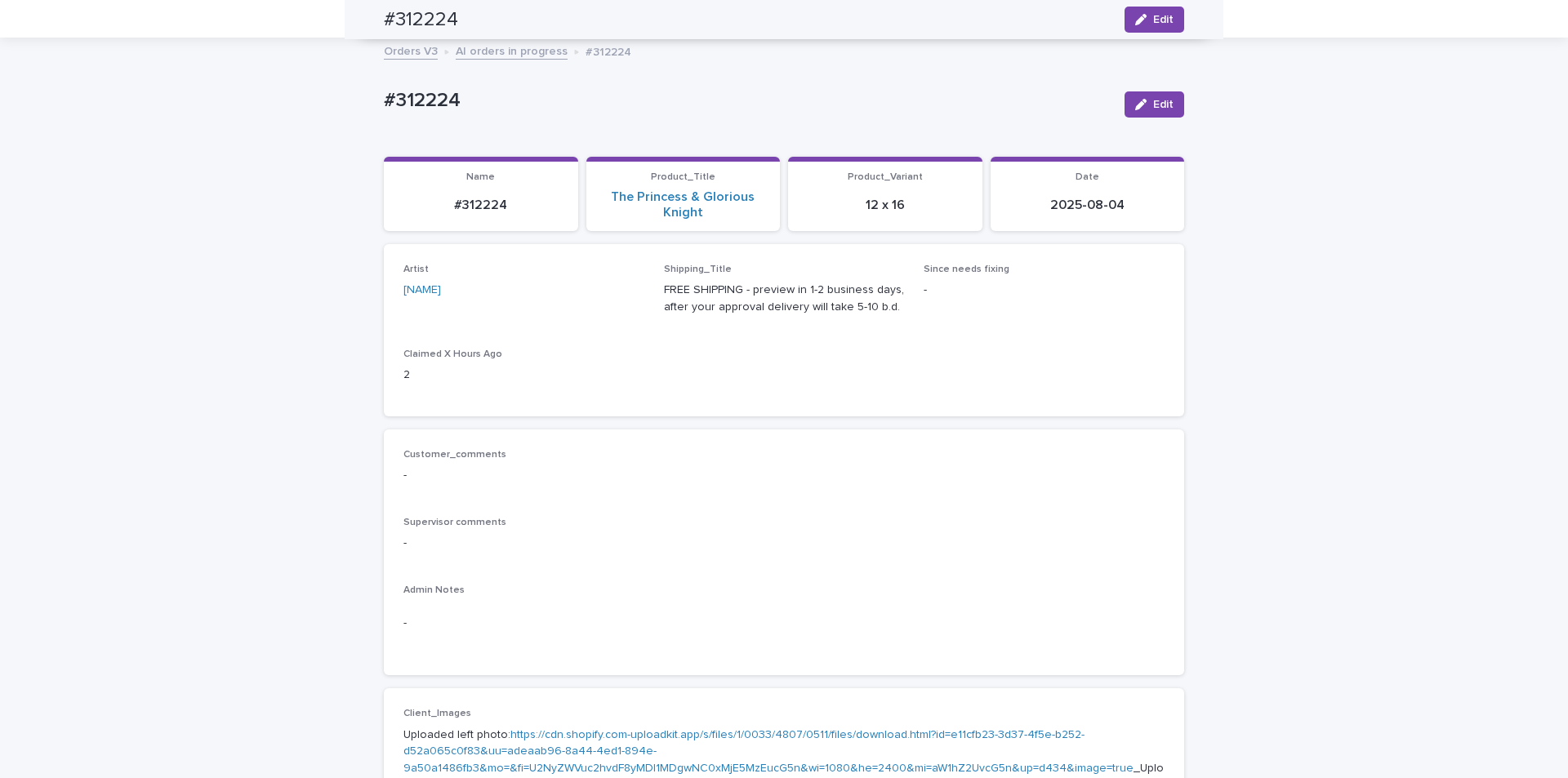 scroll, scrollTop: 52, scrollLeft: 0, axis: vertical 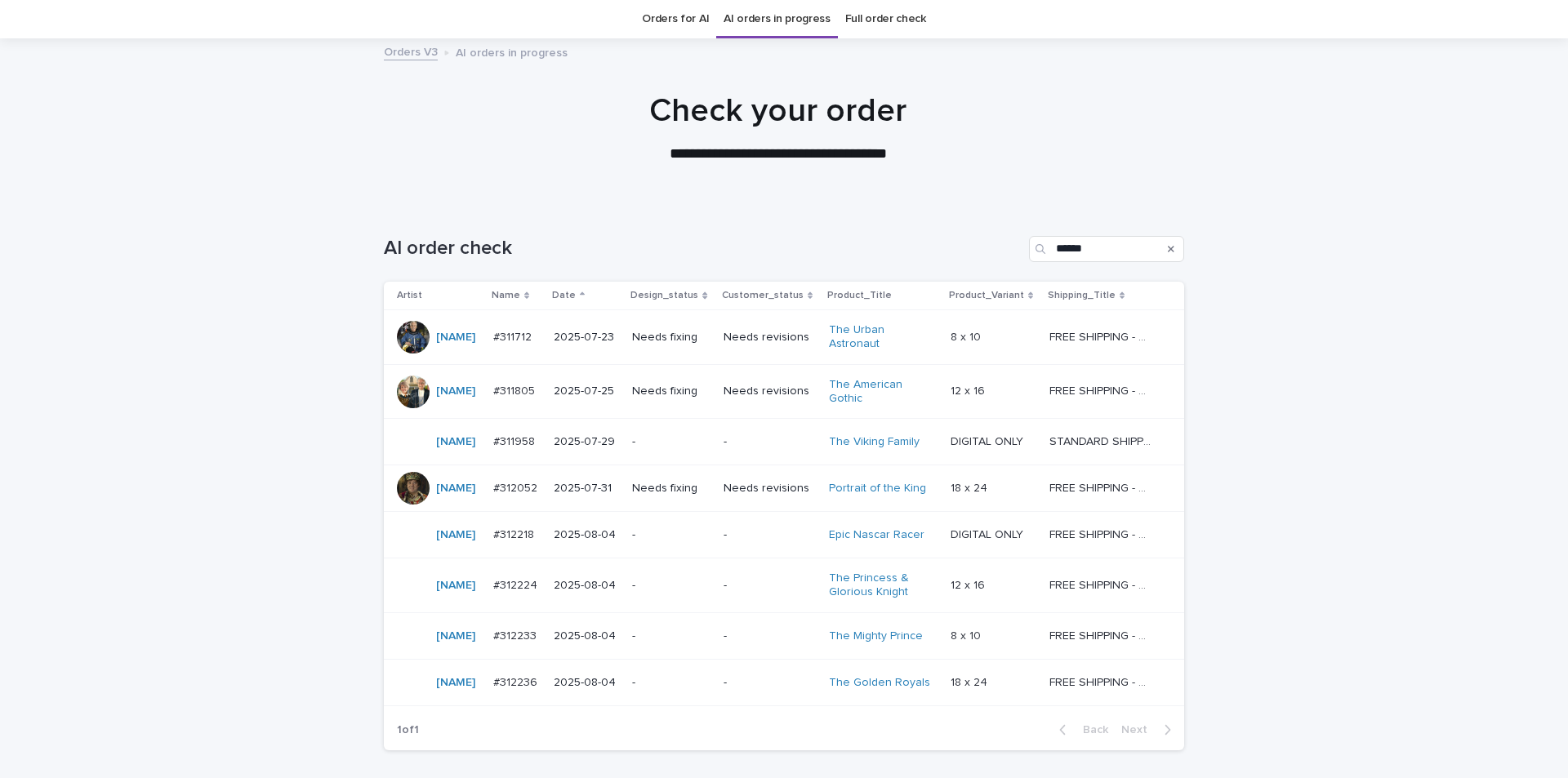 click on "-" at bounding box center (769, 636) 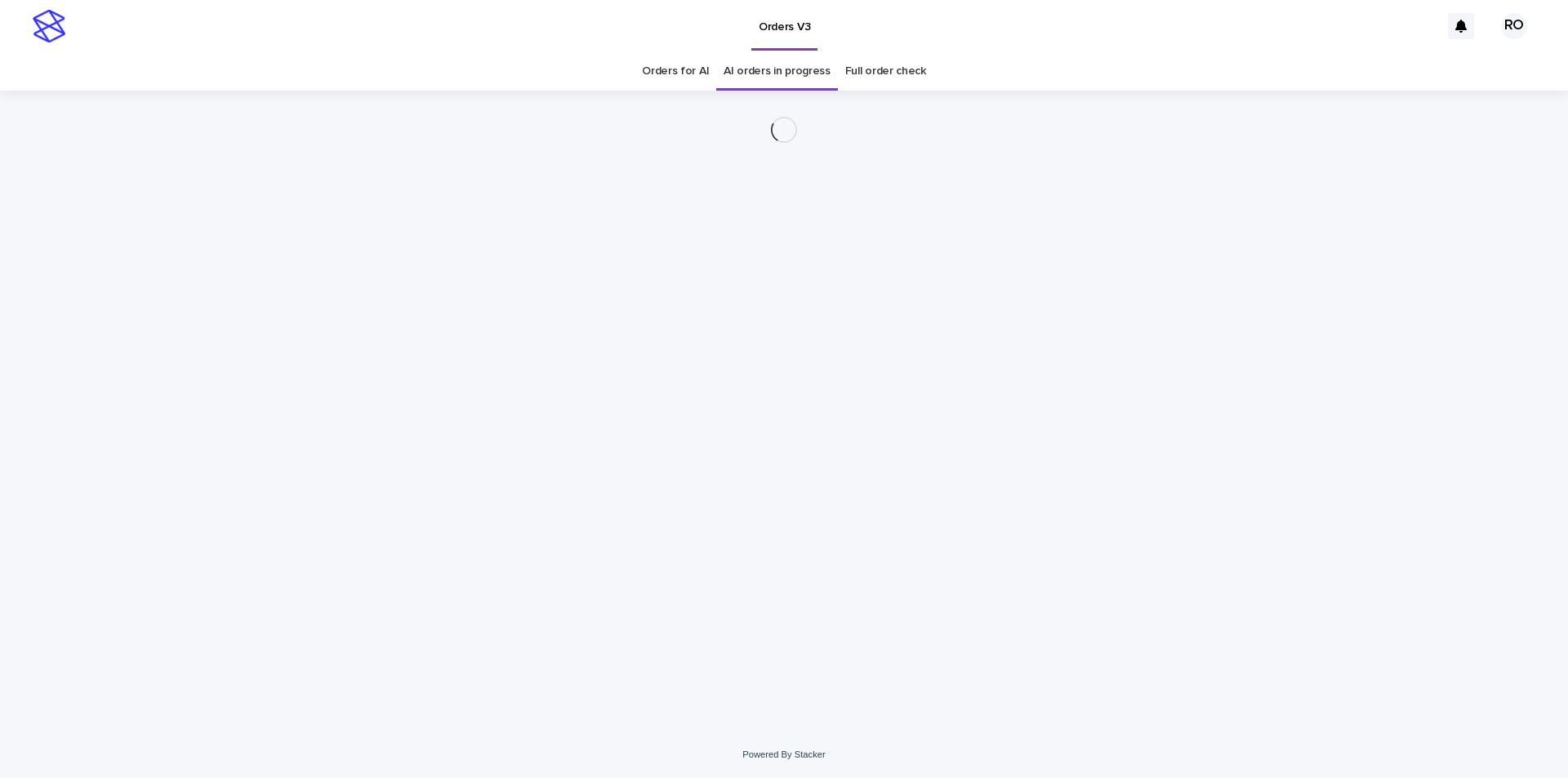 scroll, scrollTop: 0, scrollLeft: 0, axis: both 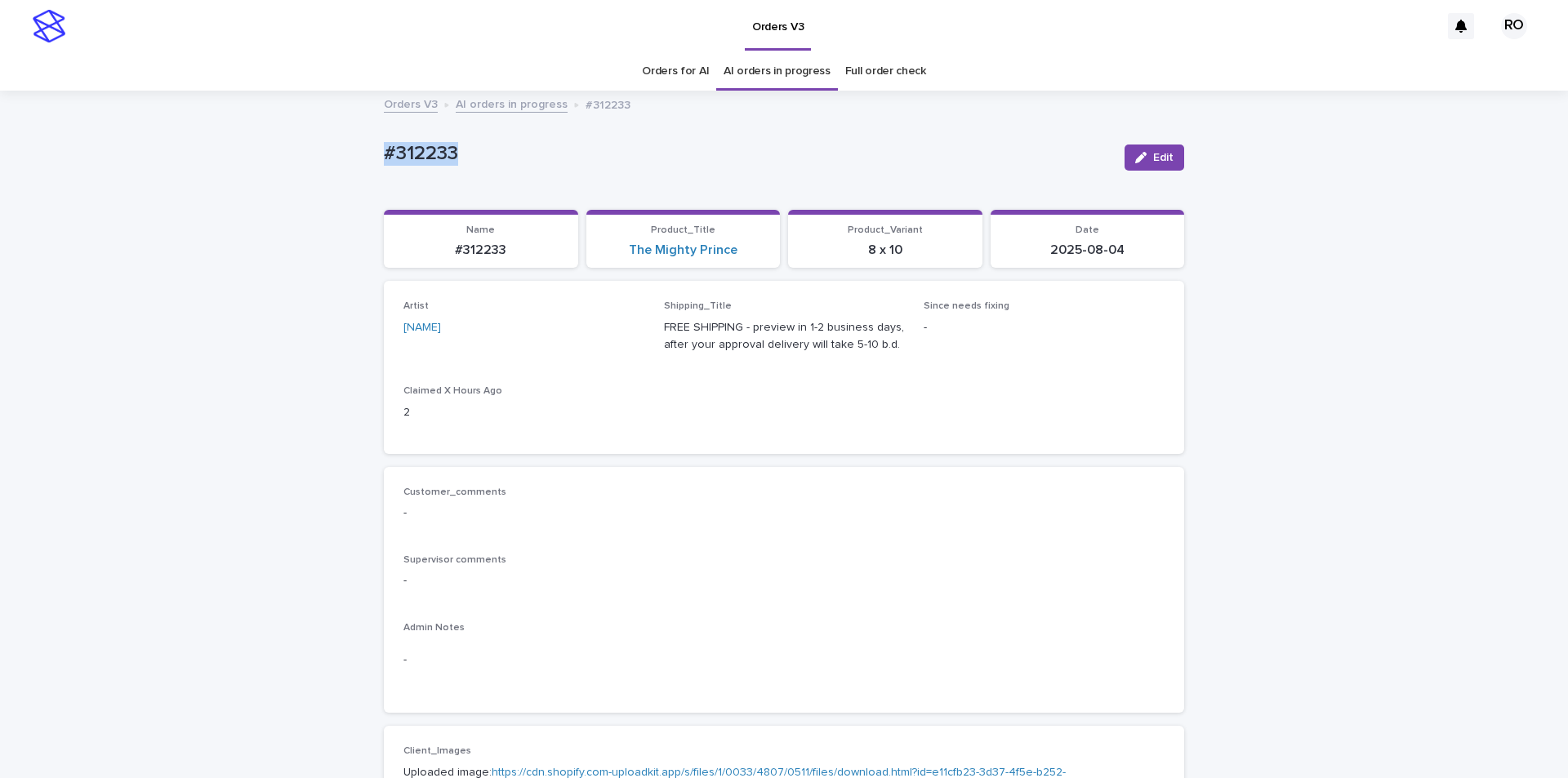 drag, startPoint x: 488, startPoint y: 153, endPoint x: 360, endPoint y: 167, distance: 128.7633 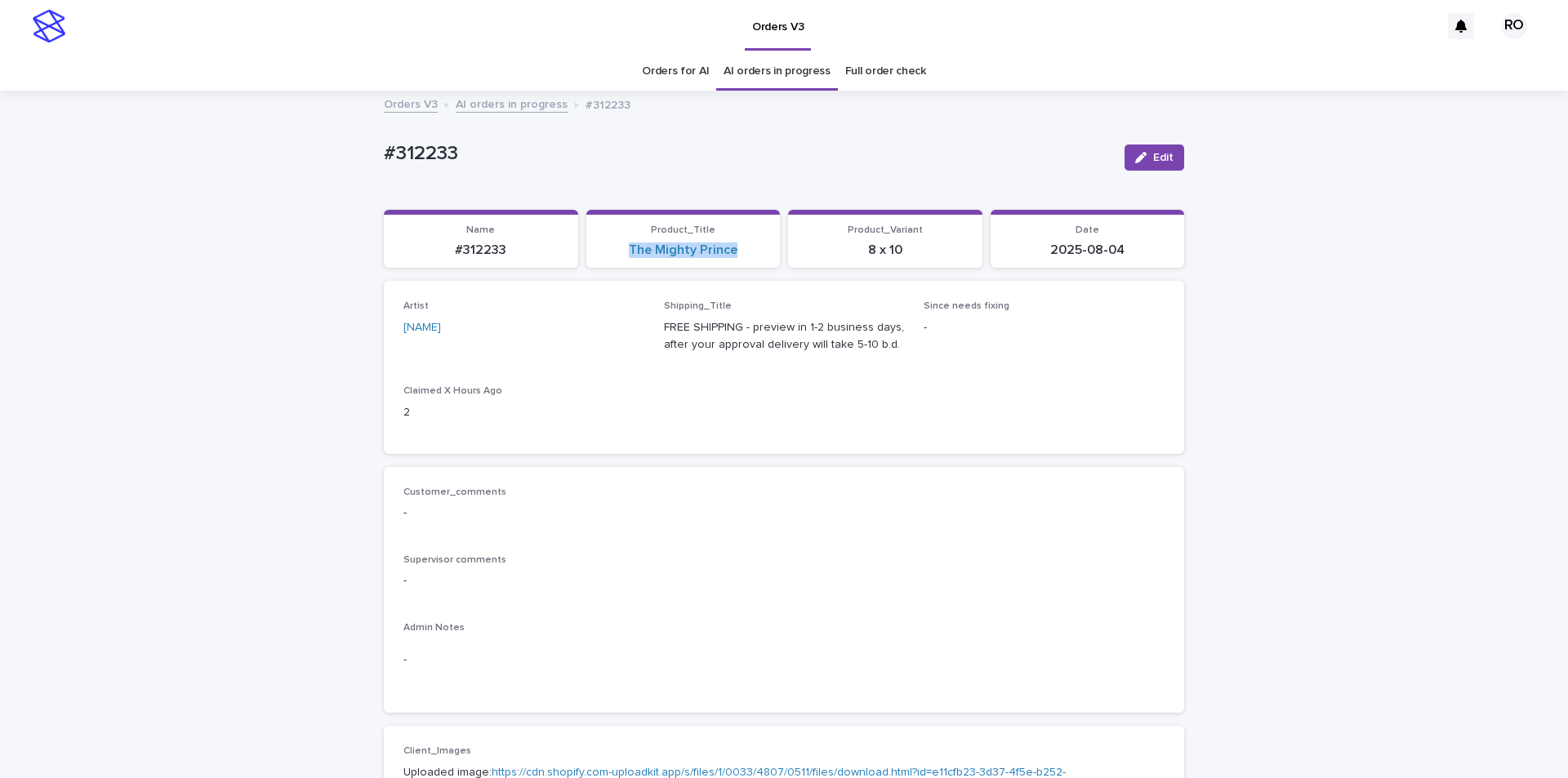 drag, startPoint x: 720, startPoint y: 261, endPoint x: 635, endPoint y: 214, distance: 97.1288 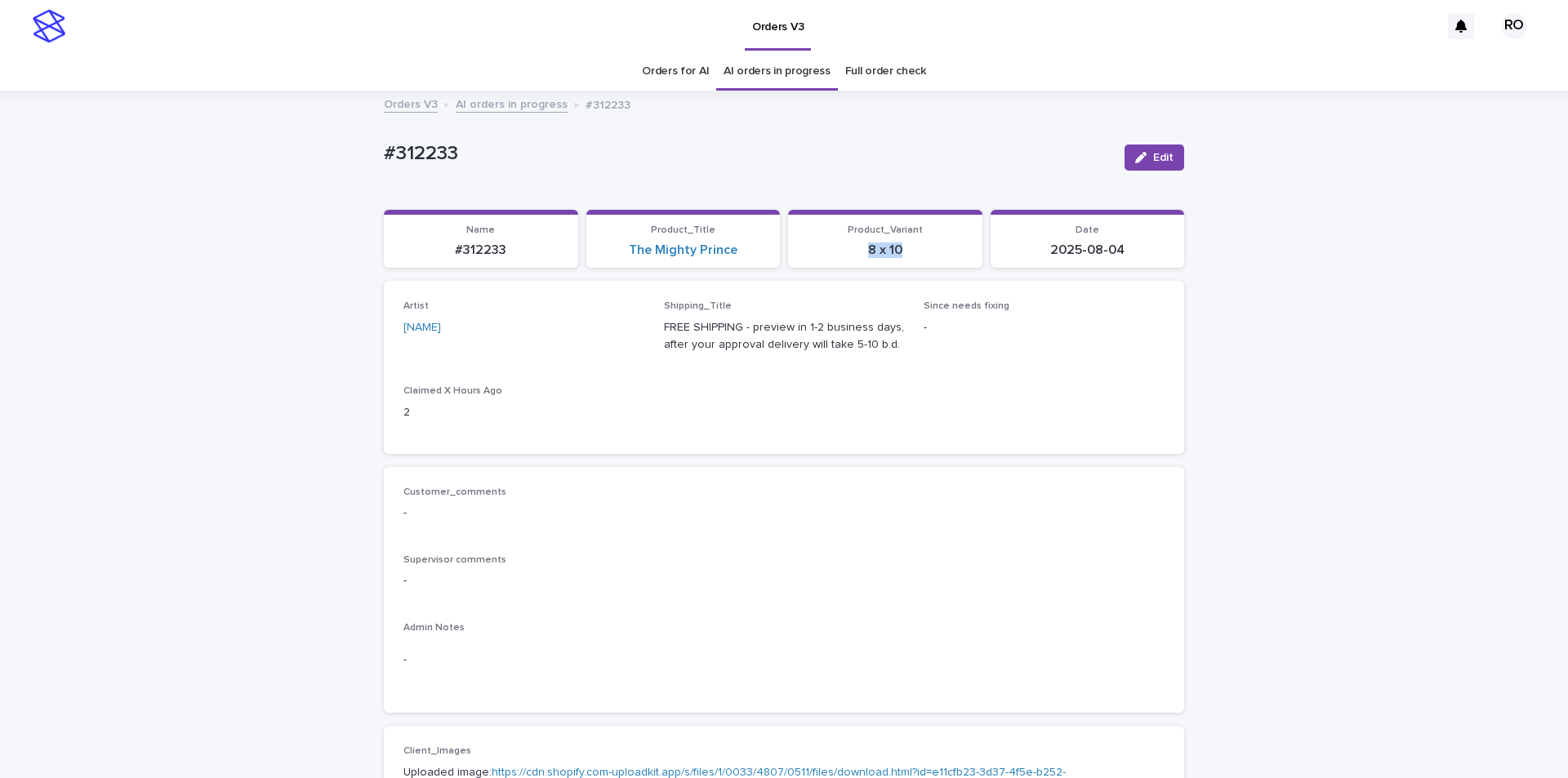 drag, startPoint x: 880, startPoint y: 262, endPoint x: 840, endPoint y: 256, distance: 40.447497 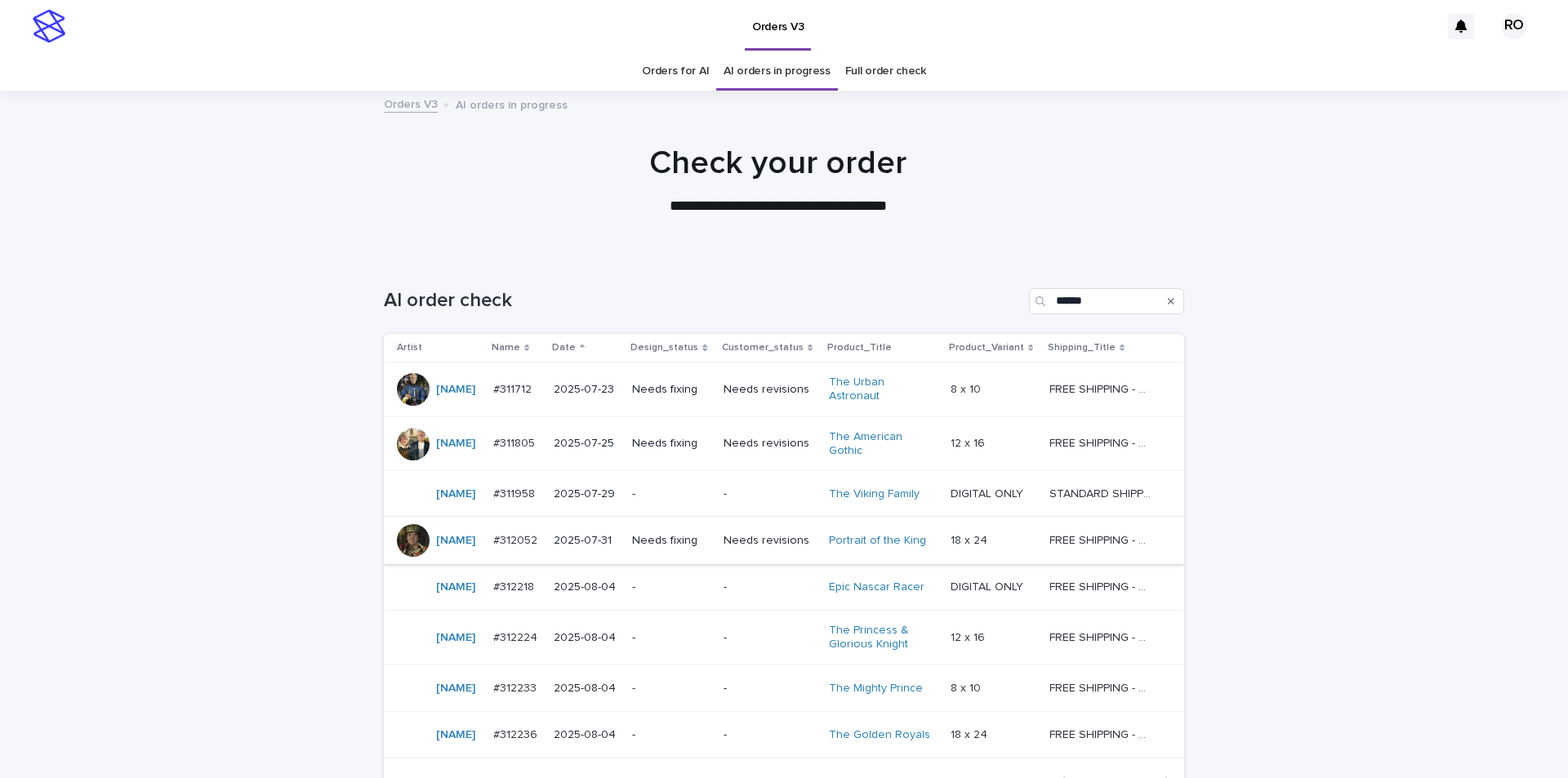 scroll, scrollTop: 52, scrollLeft: 0, axis: vertical 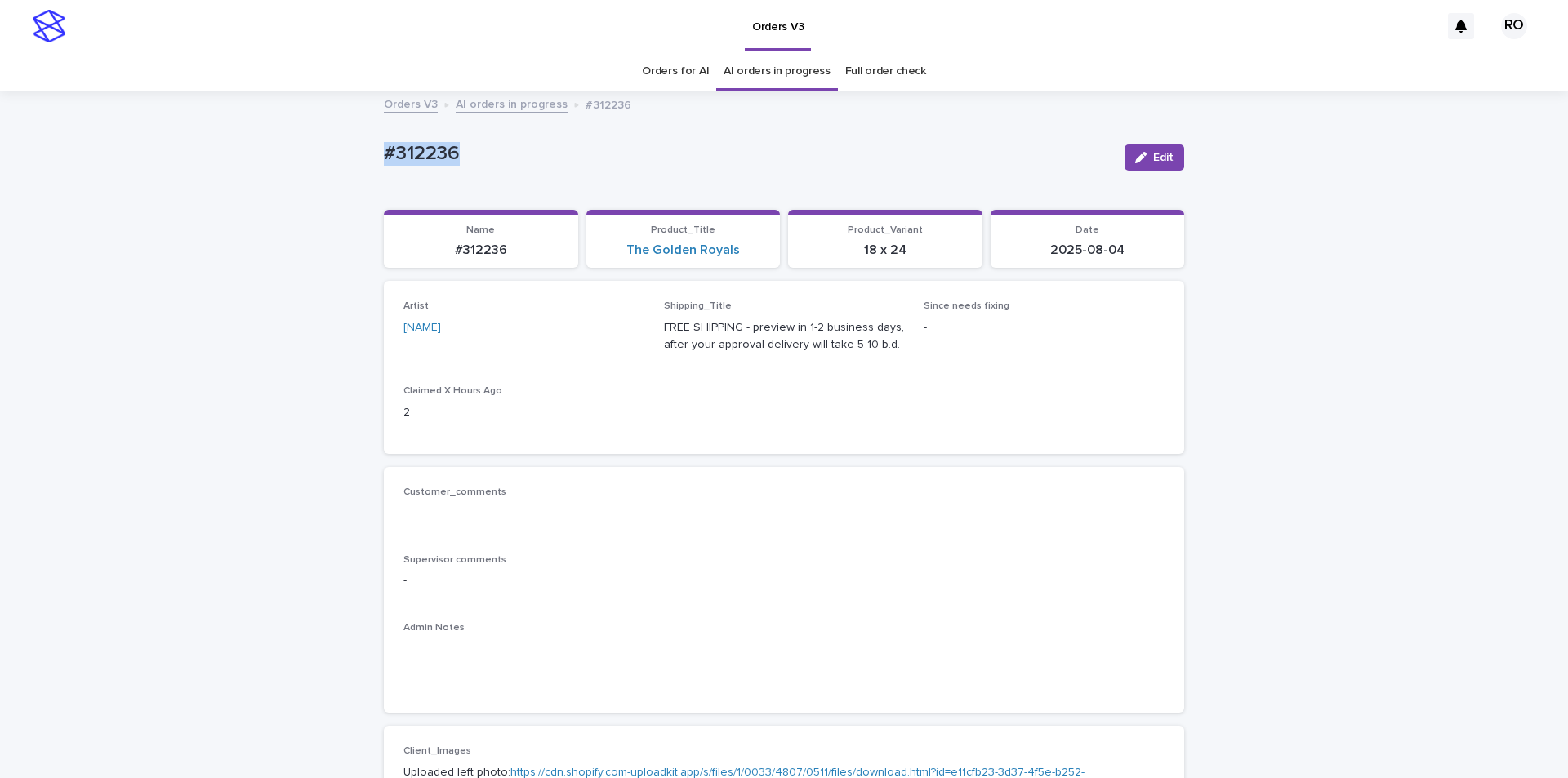 drag, startPoint x: 478, startPoint y: 156, endPoint x: 378, endPoint y: 162, distance: 100.17984 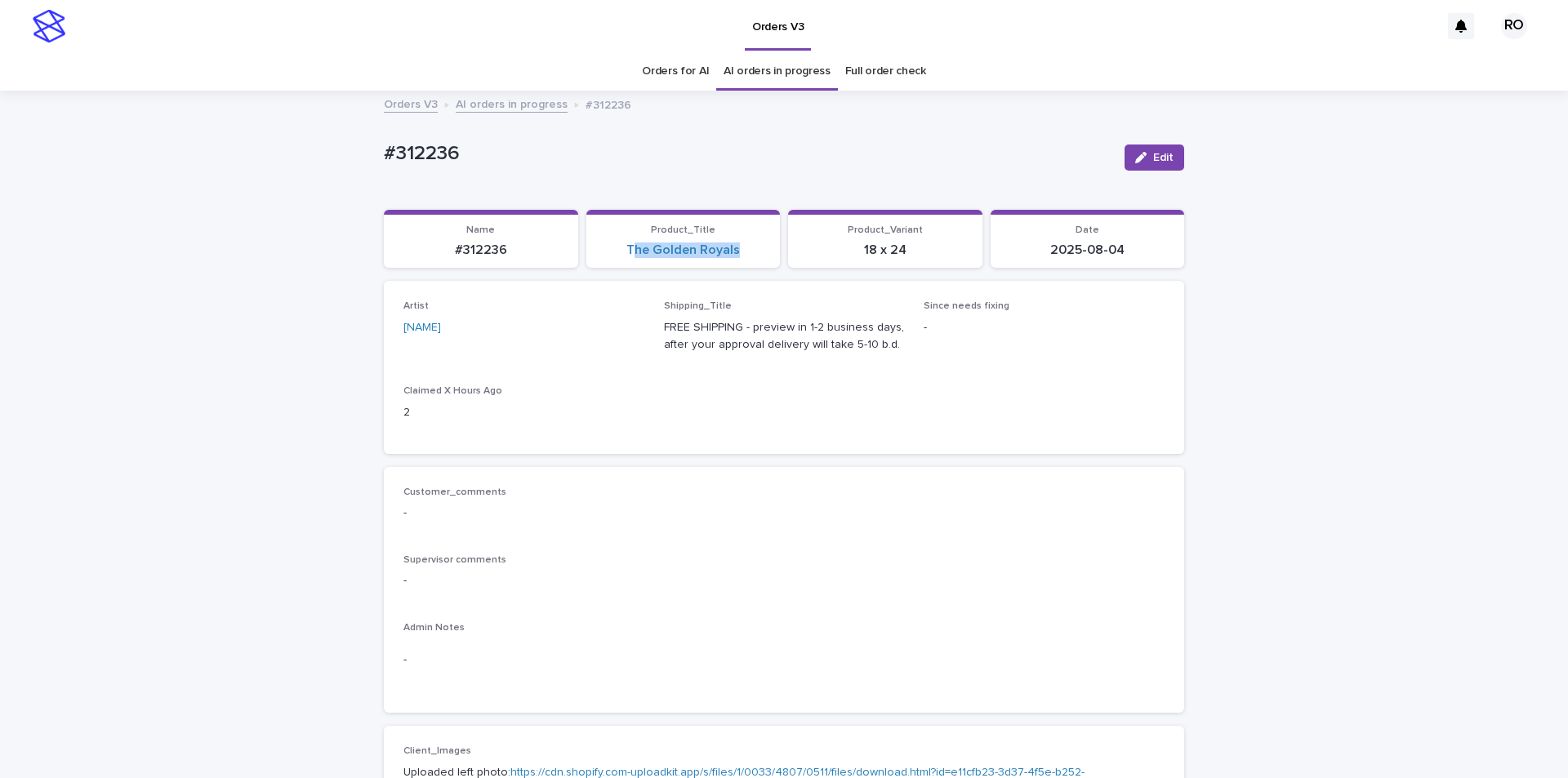 drag, startPoint x: 760, startPoint y: 263, endPoint x: 626, endPoint y: 273, distance: 134.37262 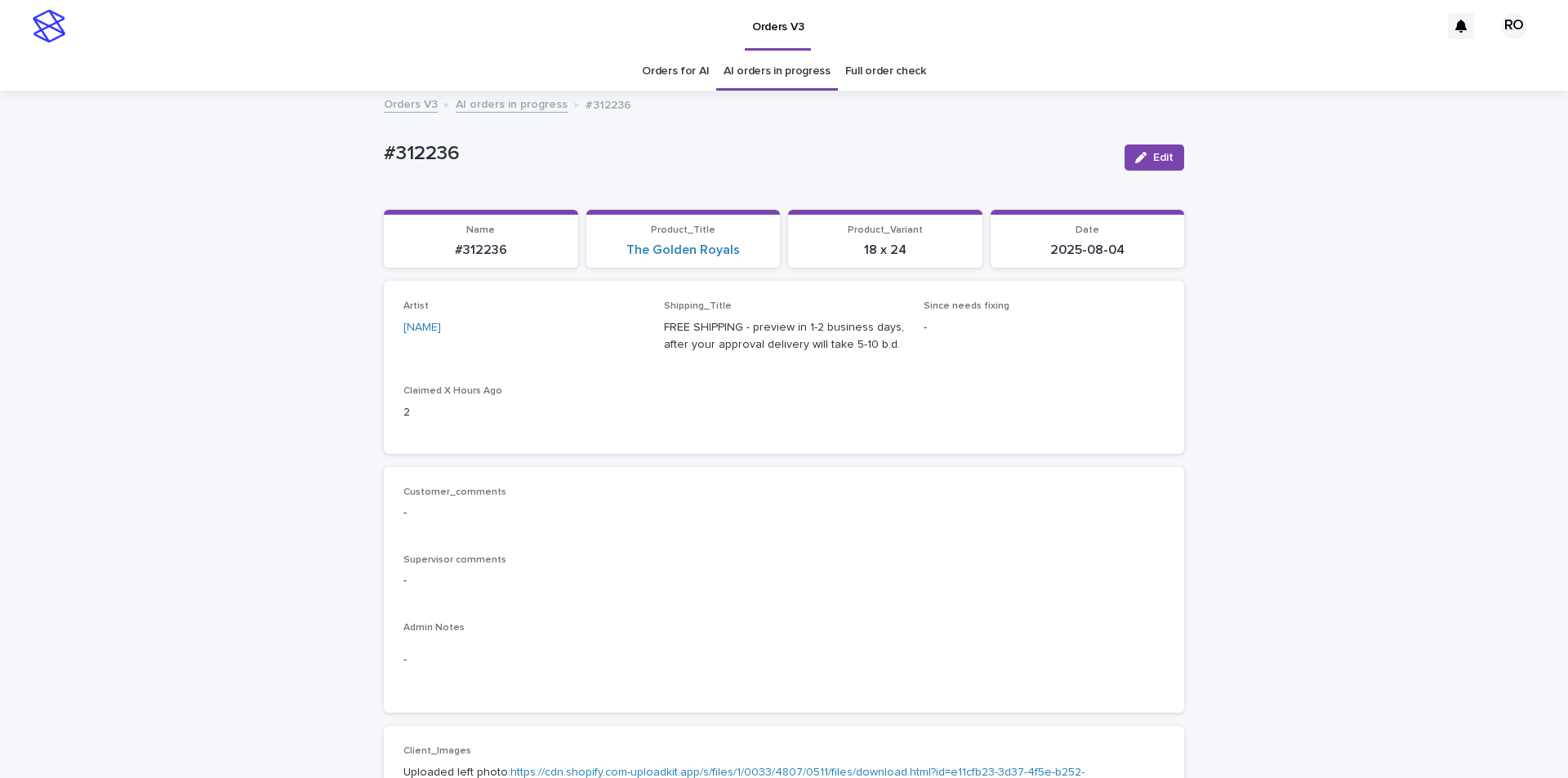 drag, startPoint x: 632, startPoint y: 309, endPoint x: 622, endPoint y: 309, distance: 10 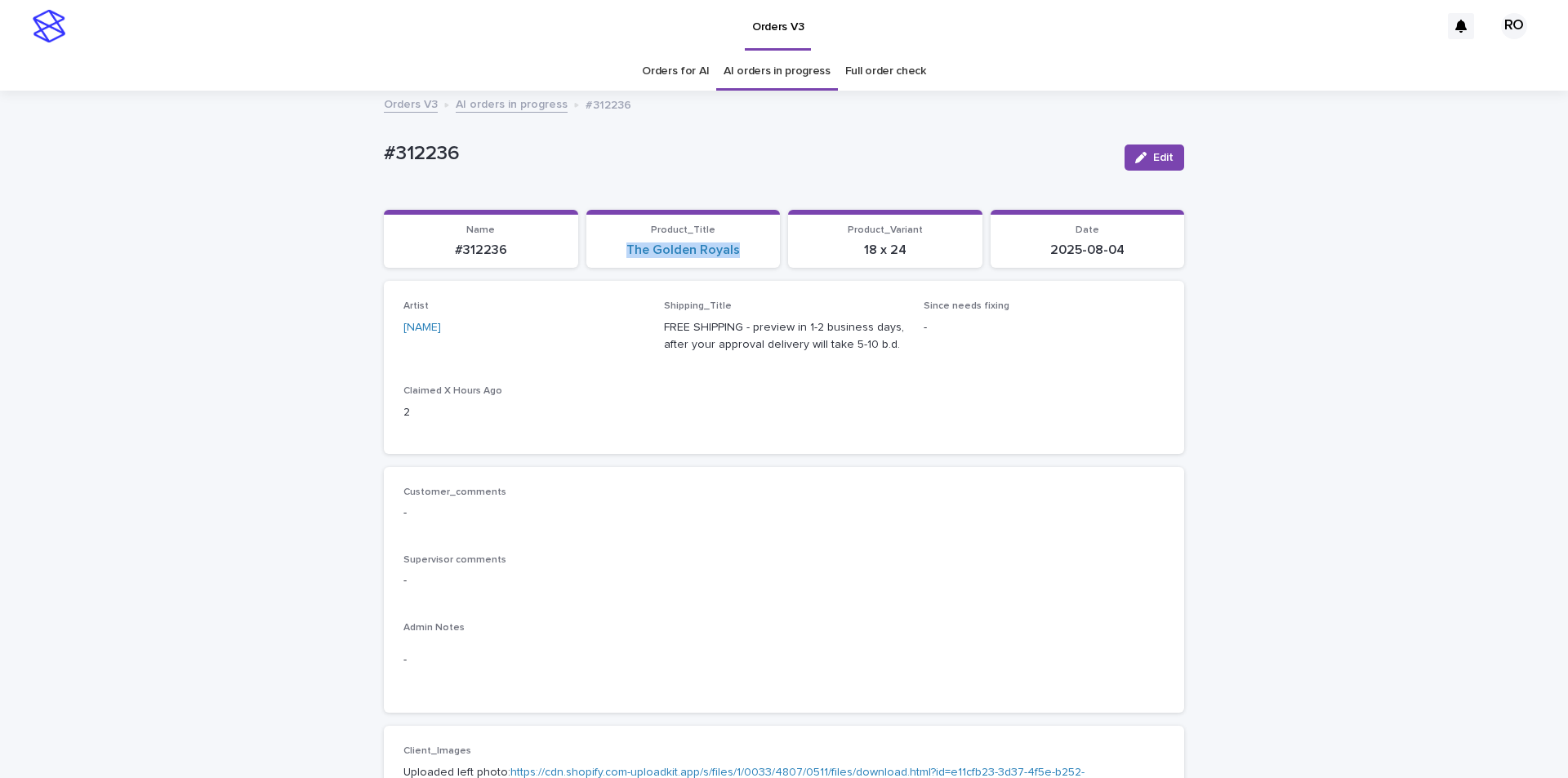 drag, startPoint x: 616, startPoint y: 260, endPoint x: 754, endPoint y: 268, distance: 138.23169 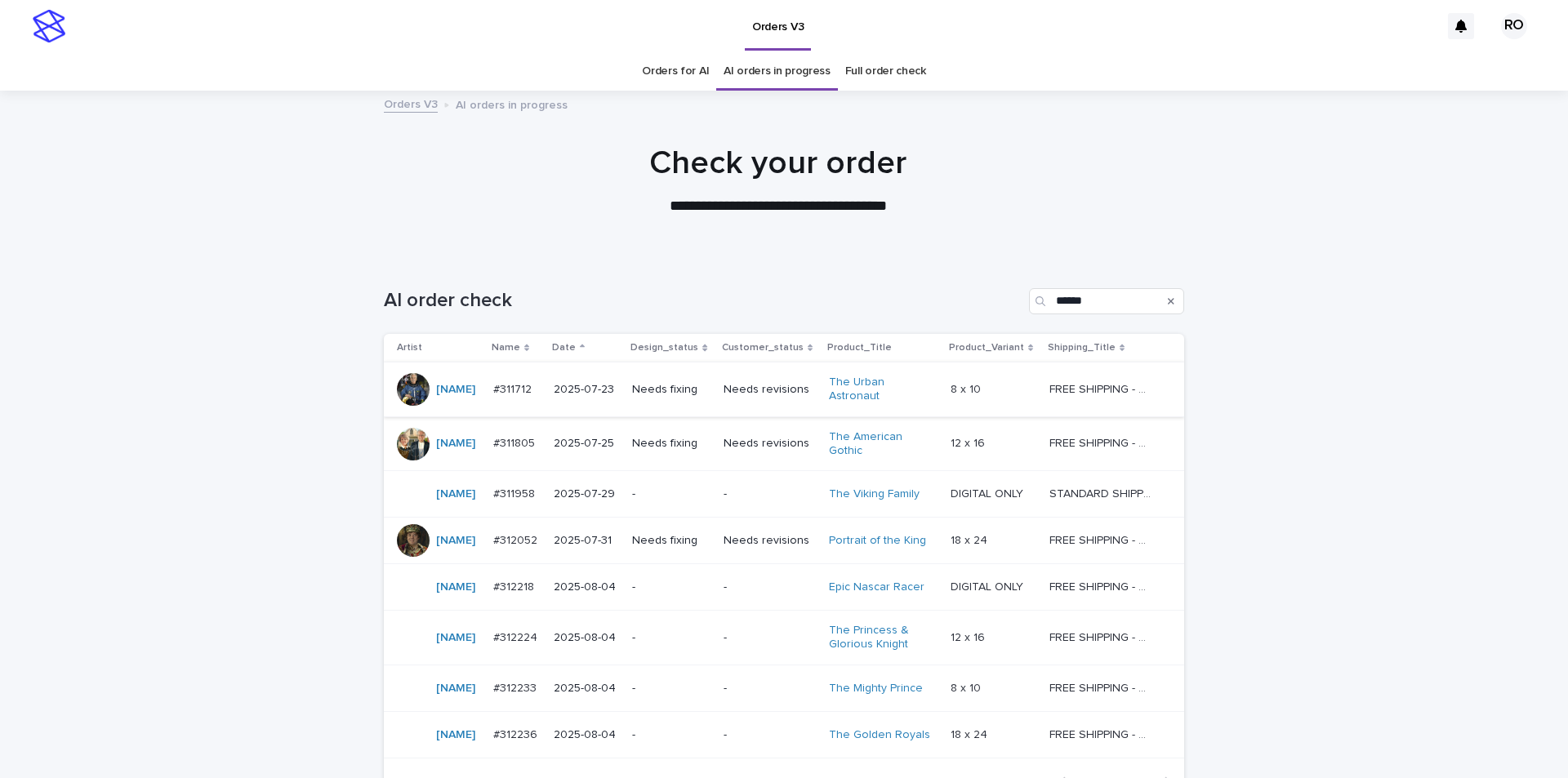 scroll, scrollTop: 52, scrollLeft: 0, axis: vertical 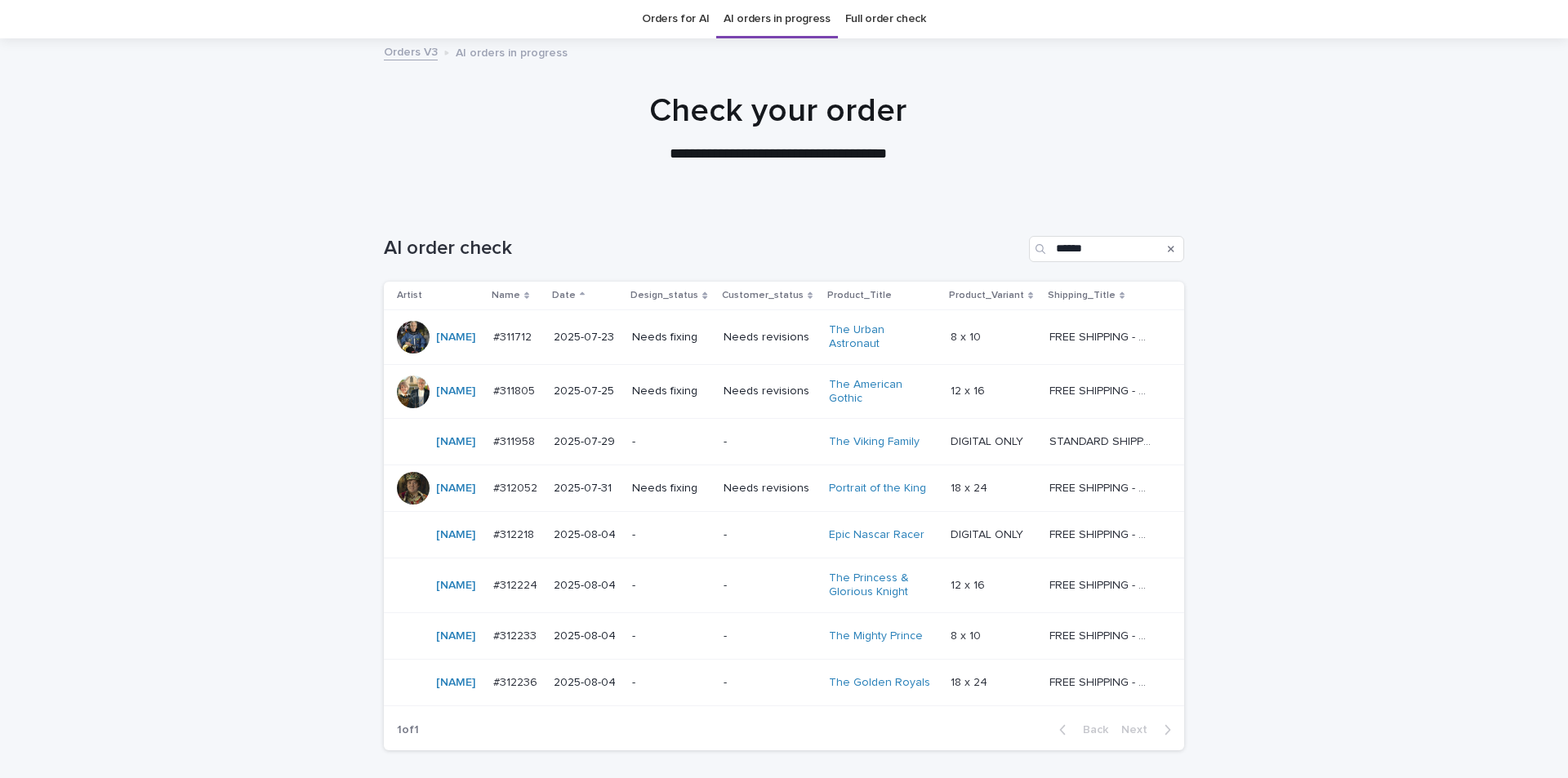 click on "Needs fixing" at bounding box center [671, 391] 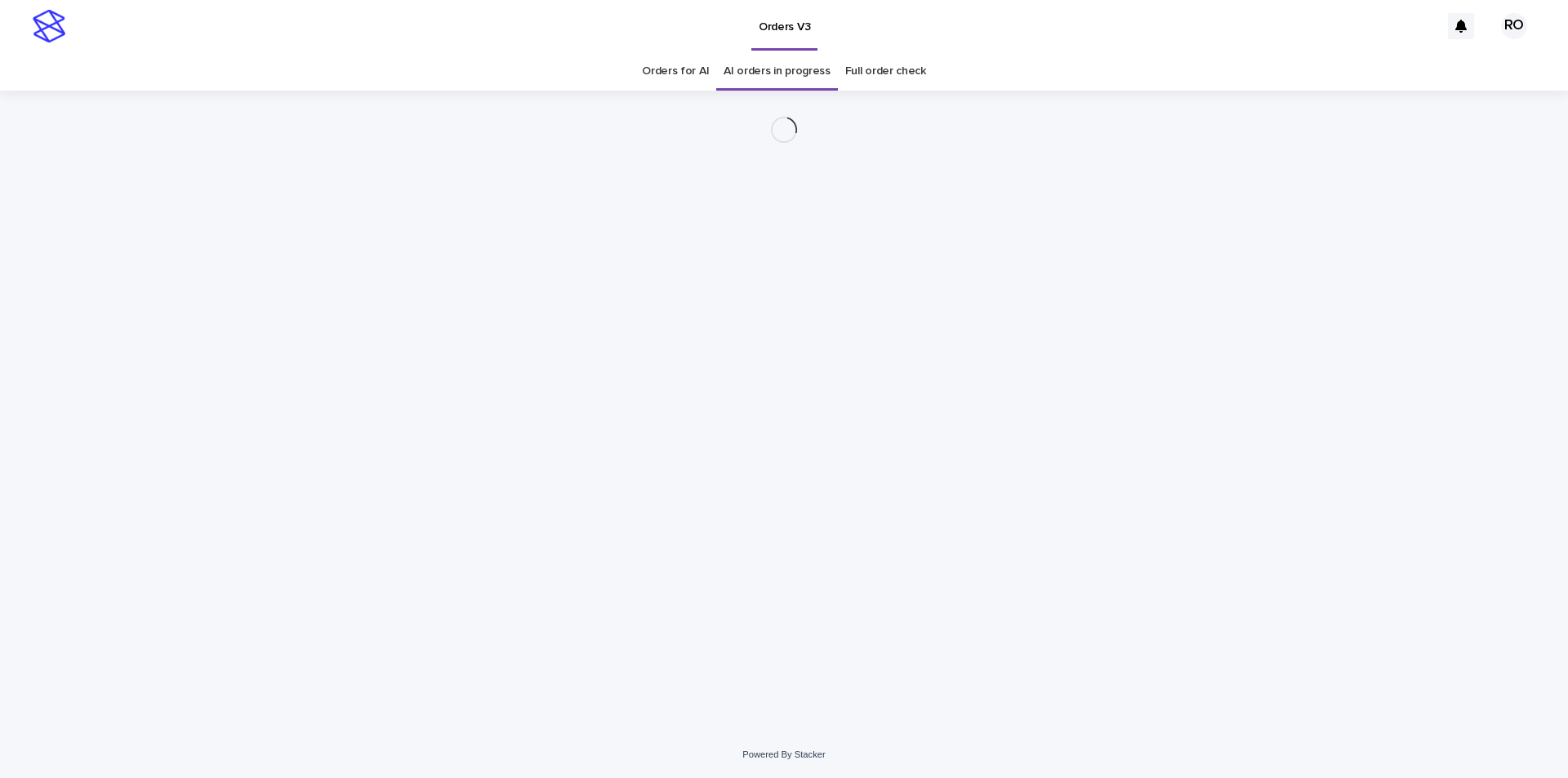 scroll, scrollTop: 0, scrollLeft: 0, axis: both 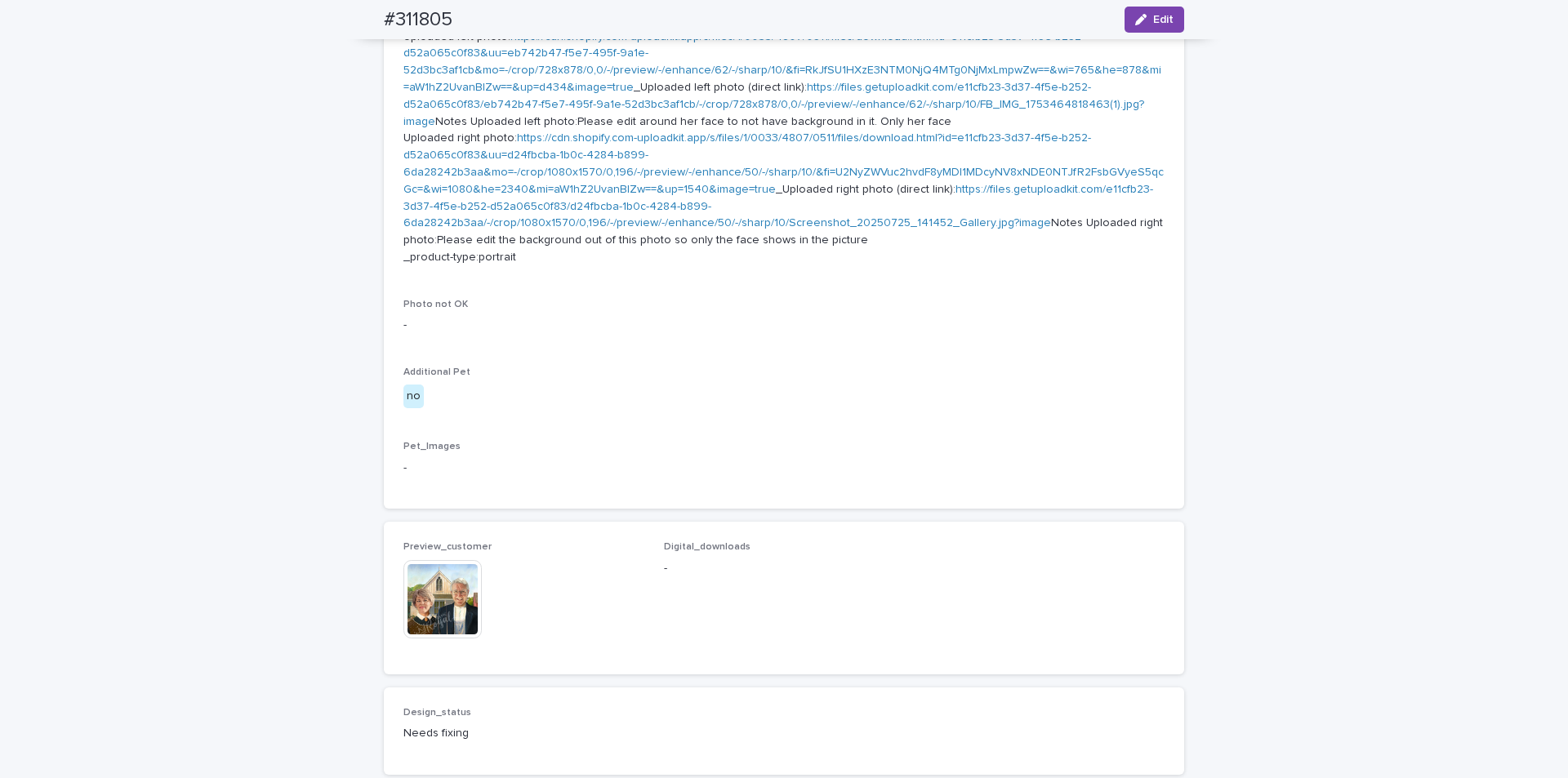 click at bounding box center [443, 599] 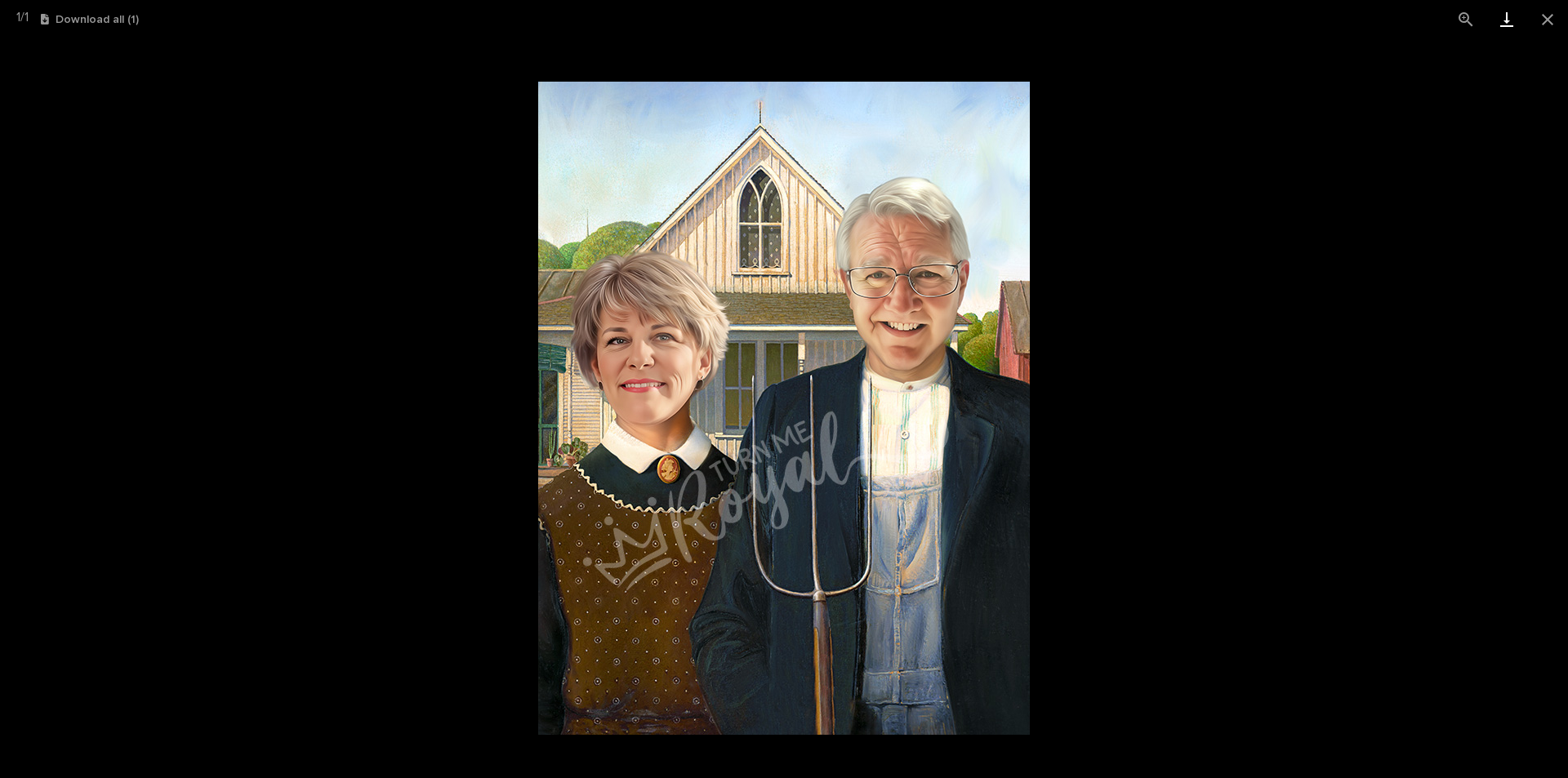 drag, startPoint x: 1542, startPoint y: 25, endPoint x: 1521, endPoint y: 29, distance: 21.377558 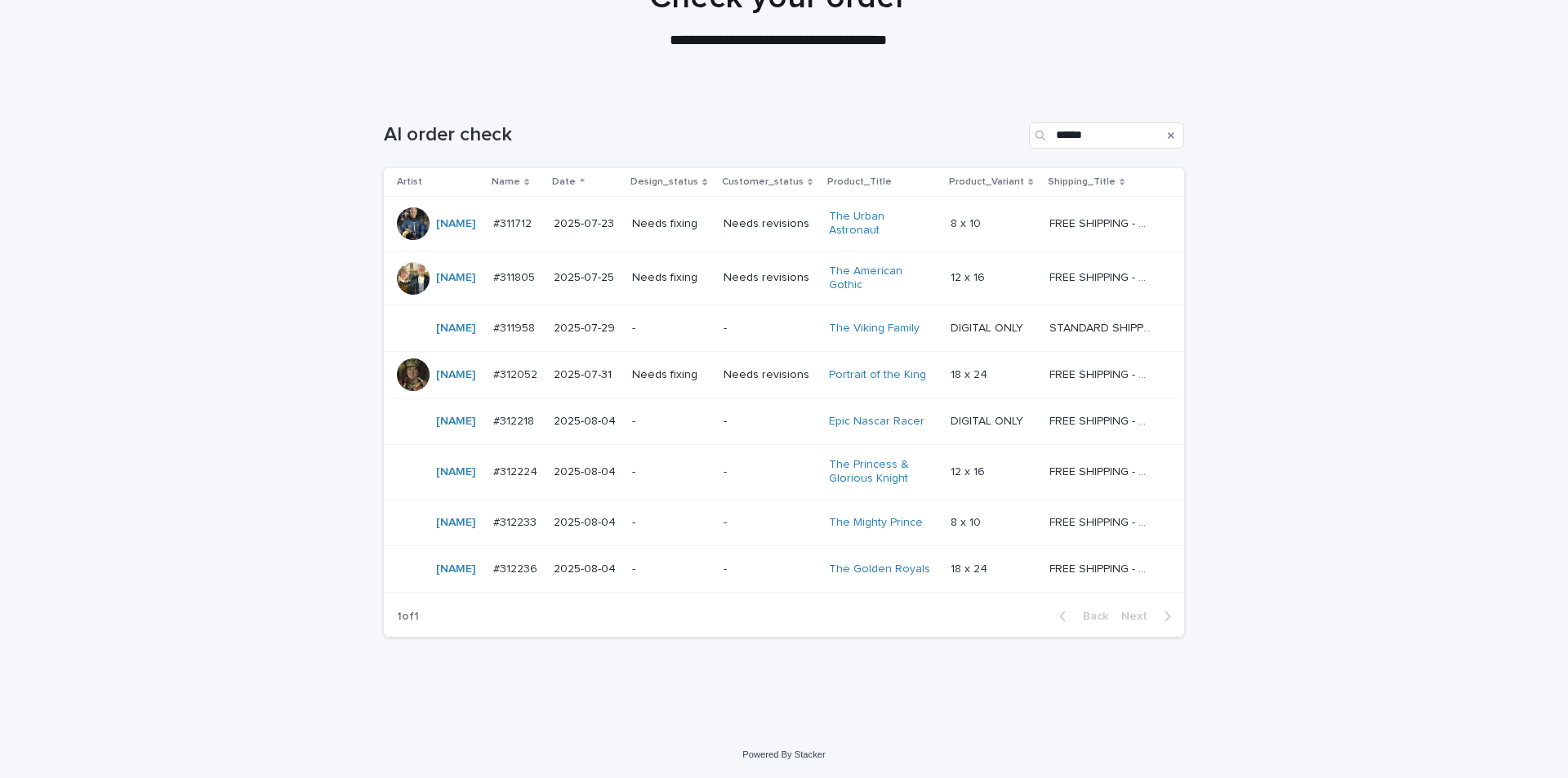 scroll, scrollTop: 52, scrollLeft: 0, axis: vertical 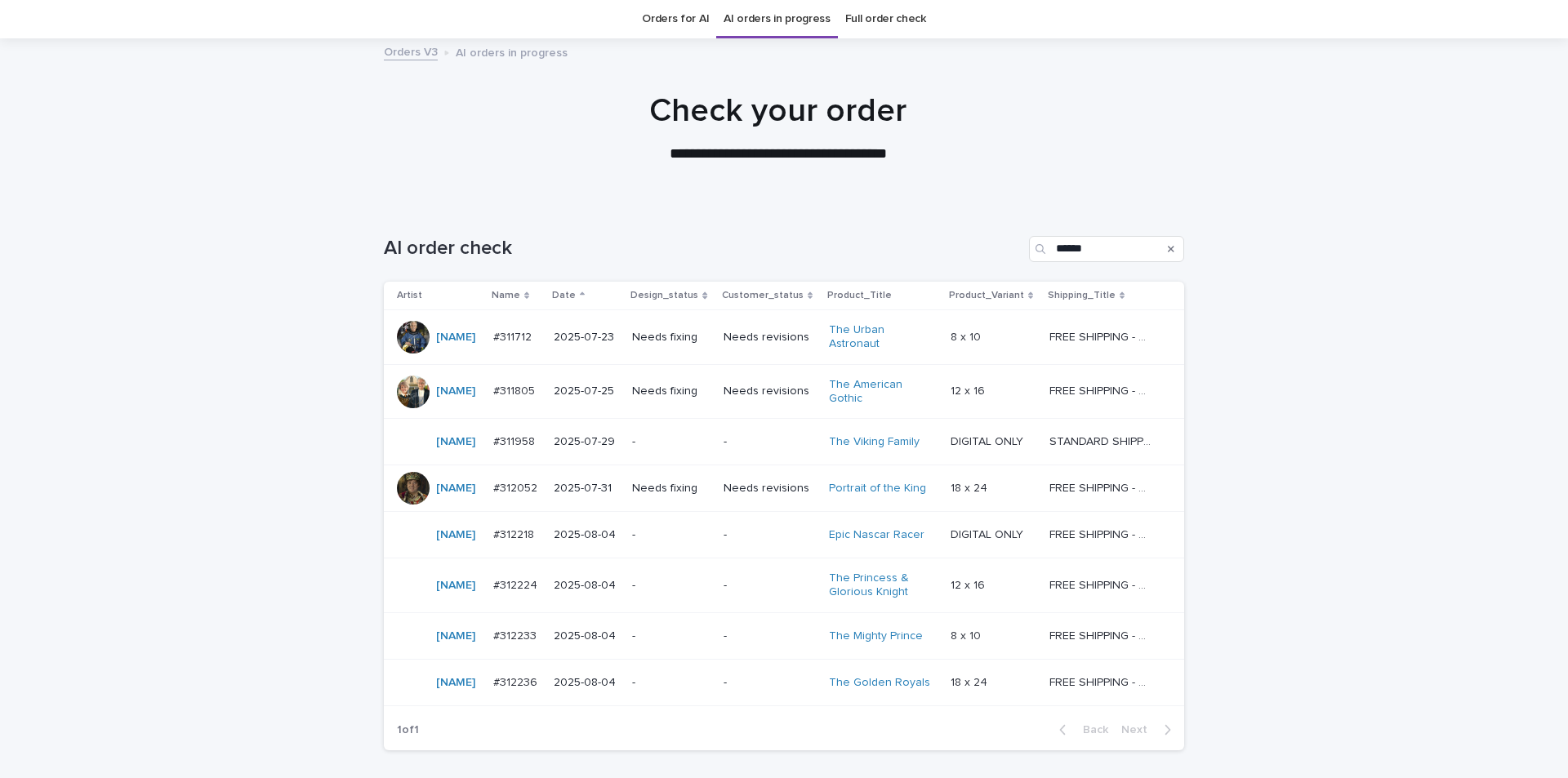 click on "Needs fixing" at bounding box center [671, 337] 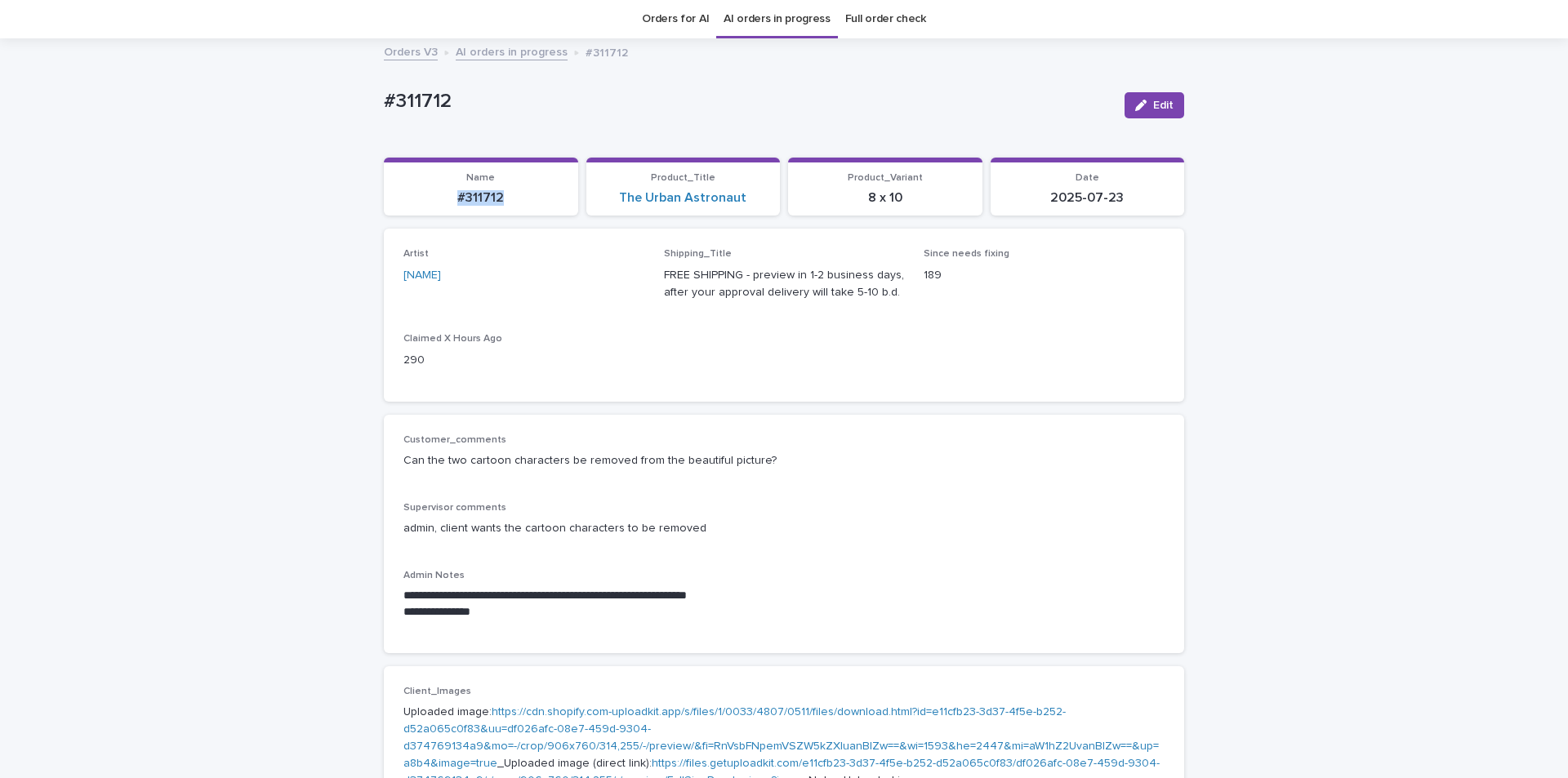 drag, startPoint x: 519, startPoint y: 201, endPoint x: 416, endPoint y: 202, distance: 103.00485 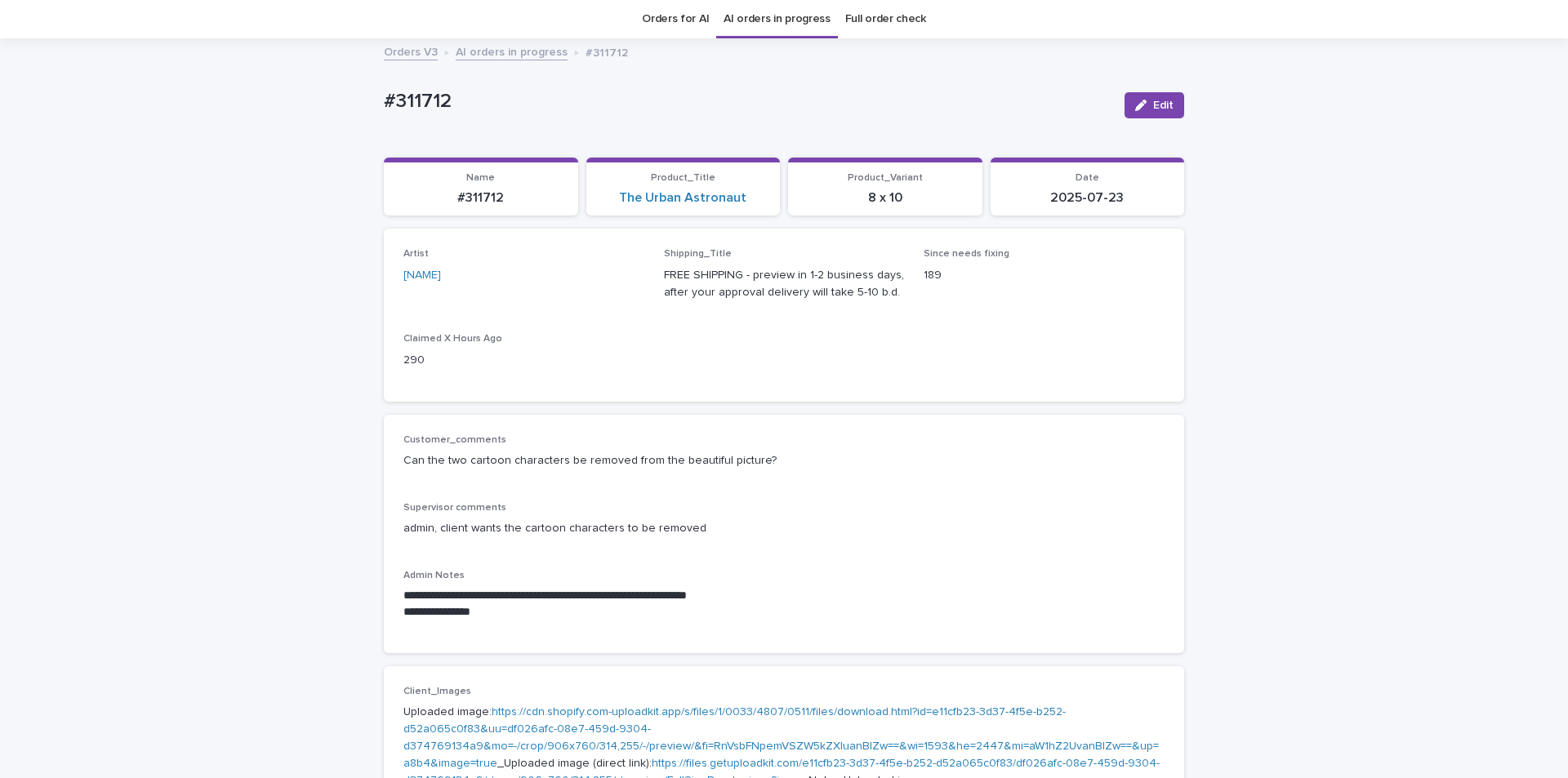 drag, startPoint x: 165, startPoint y: 482, endPoint x: 158, endPoint y: 468, distance: 15.652476 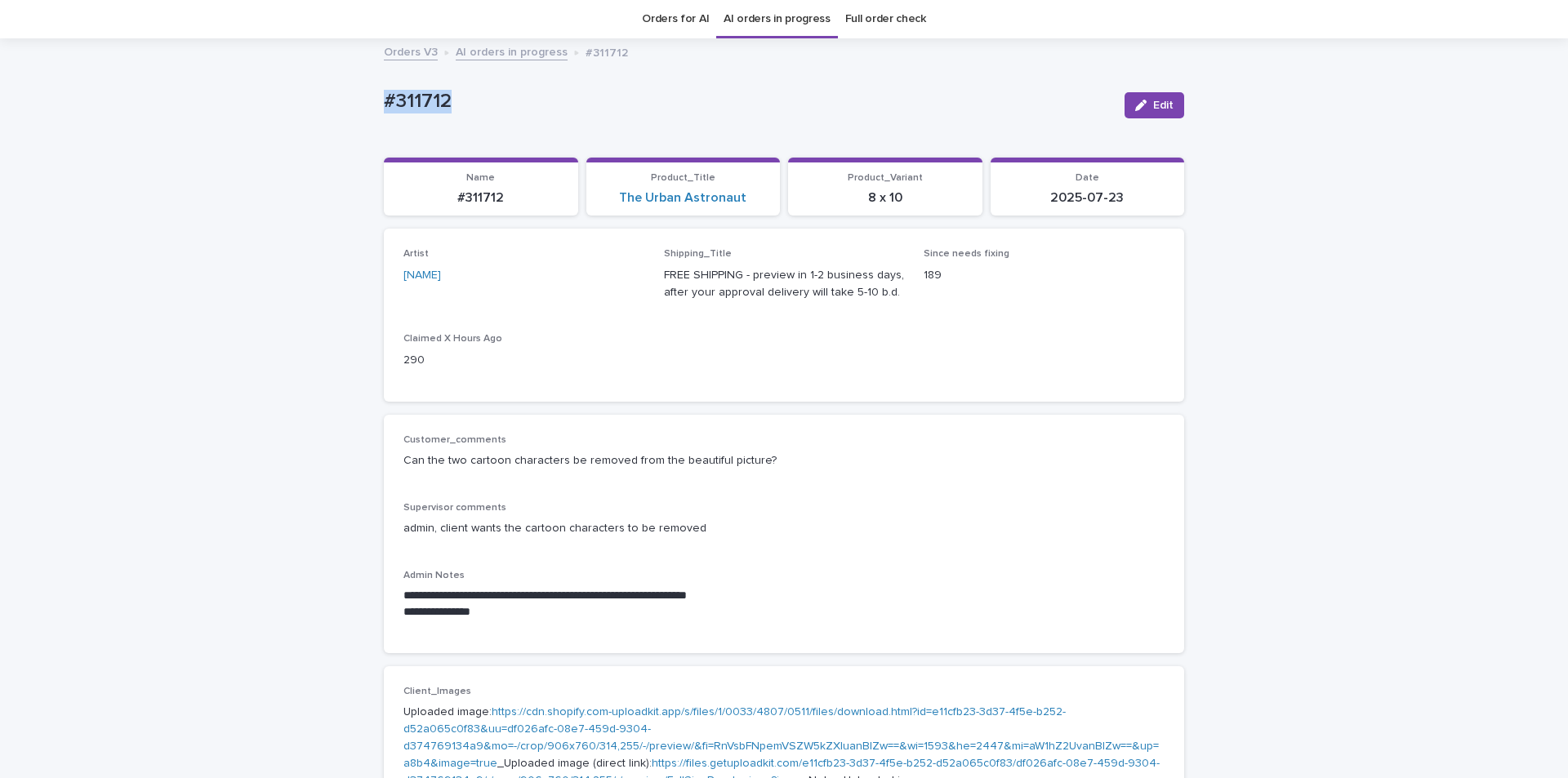 drag, startPoint x: 459, startPoint y: 106, endPoint x: 355, endPoint y: 106, distance: 104 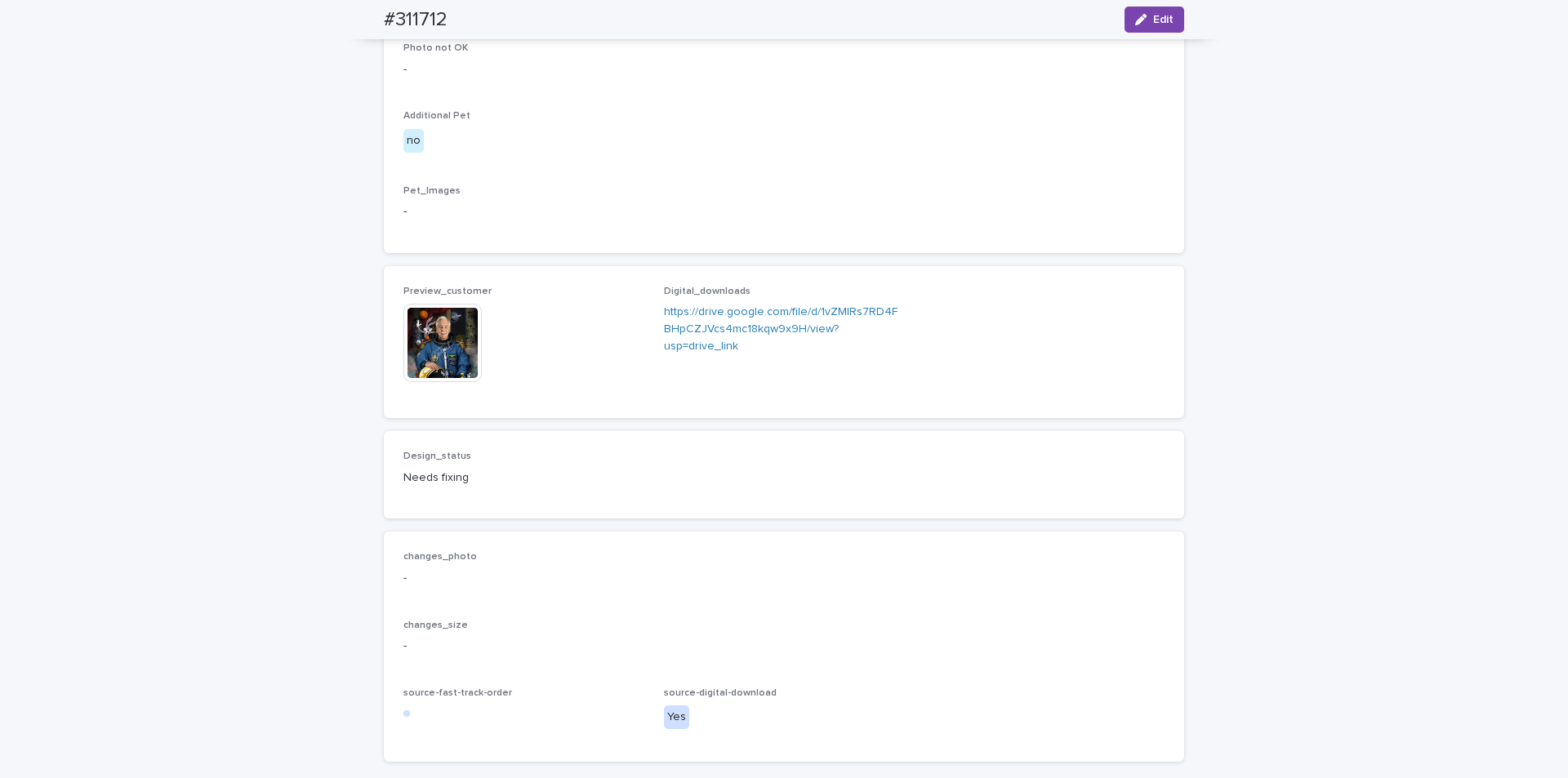 scroll, scrollTop: 900, scrollLeft: 0, axis: vertical 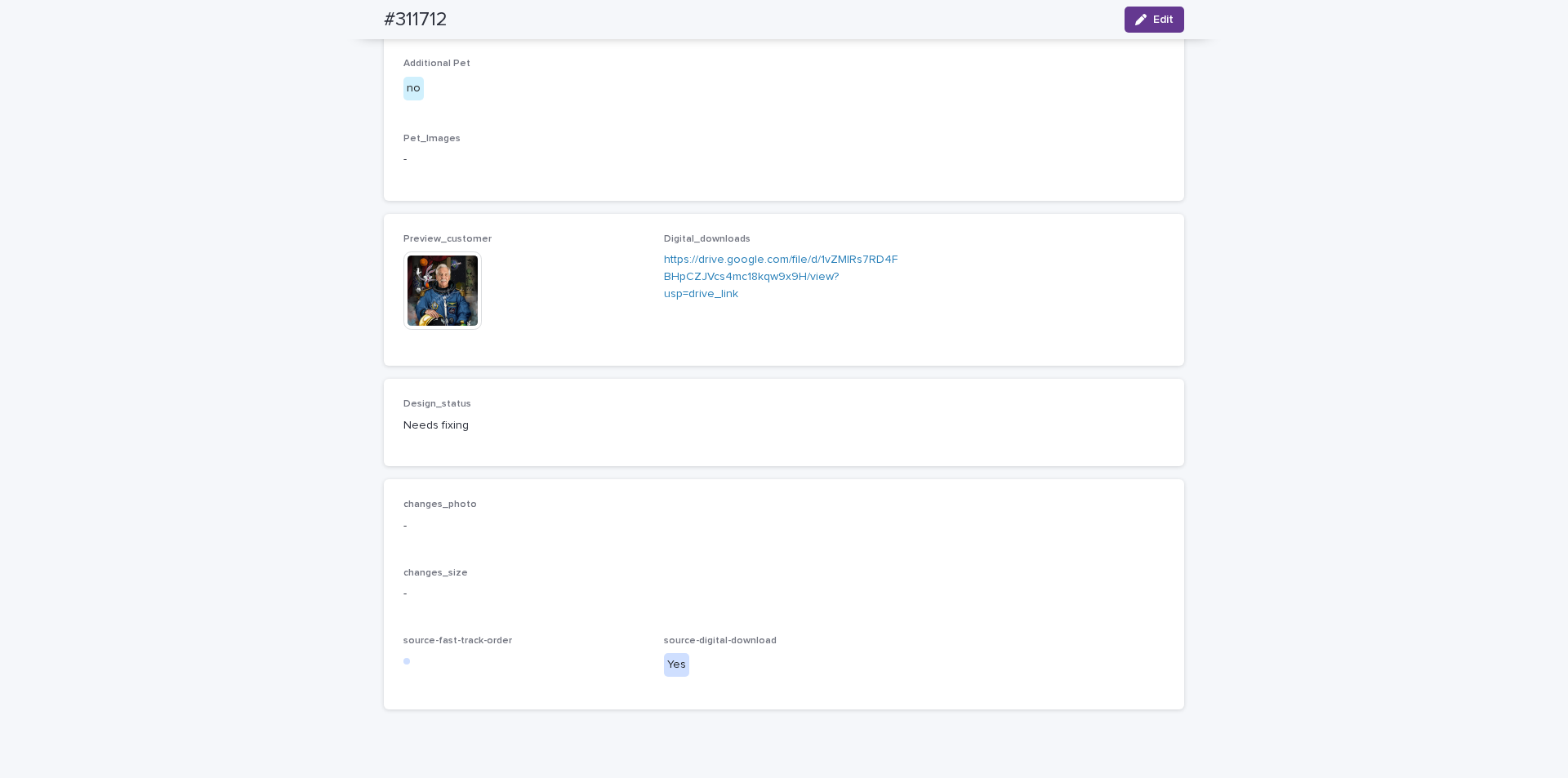 click 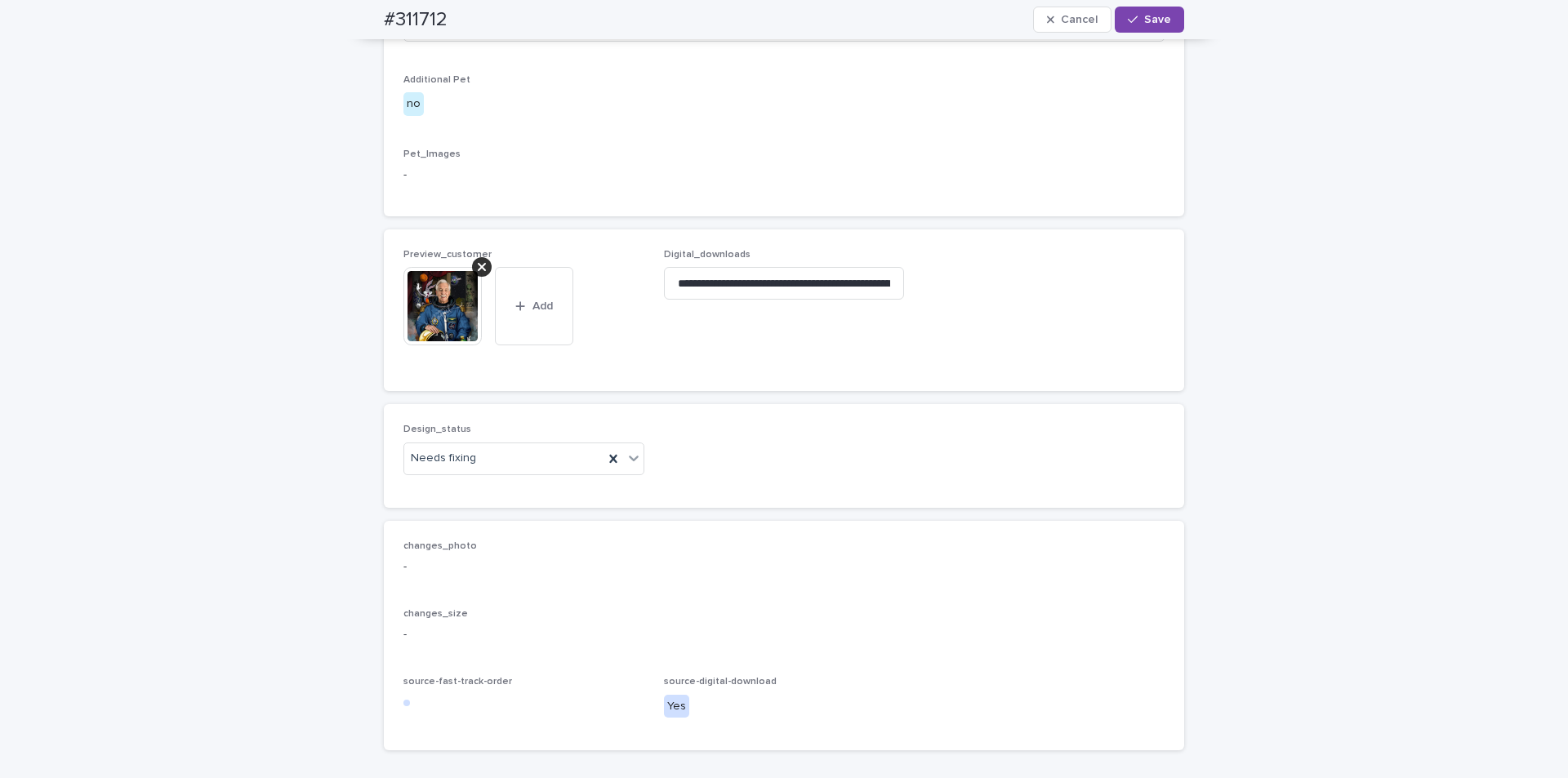 scroll, scrollTop: 921, scrollLeft: 0, axis: vertical 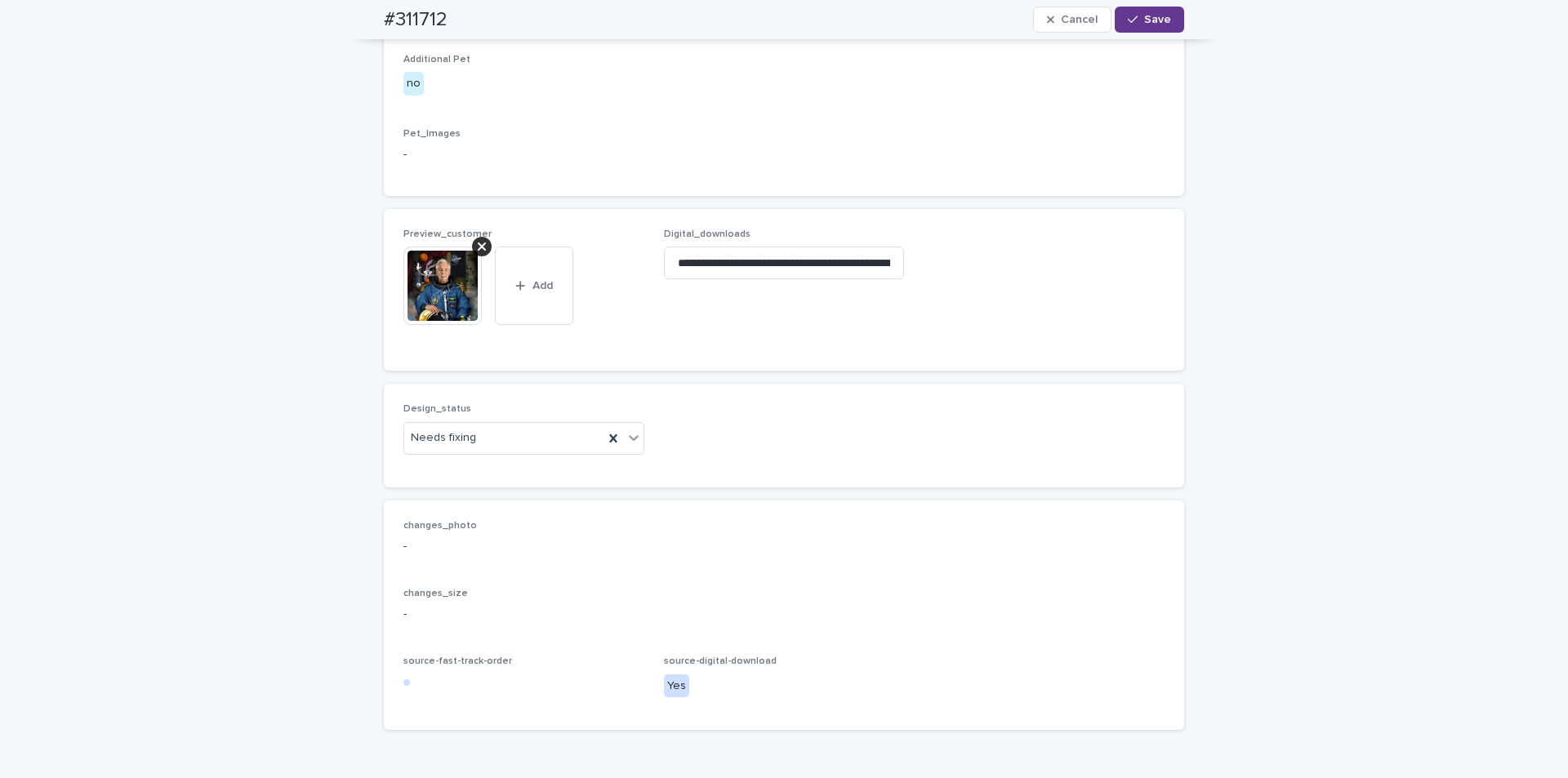 click on "Save" at bounding box center [1157, 20] 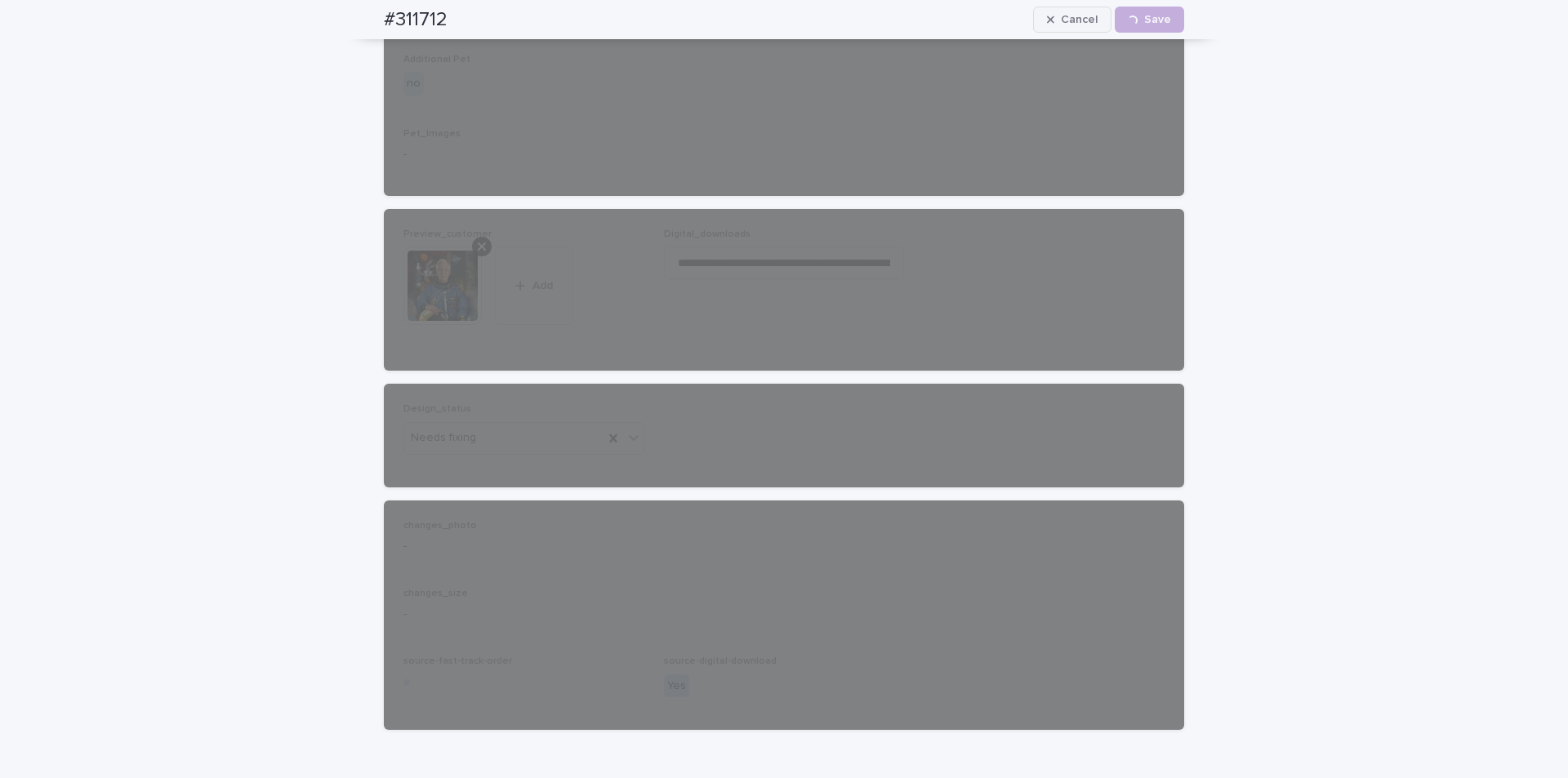 click on "Cancel" at bounding box center (1079, 20) 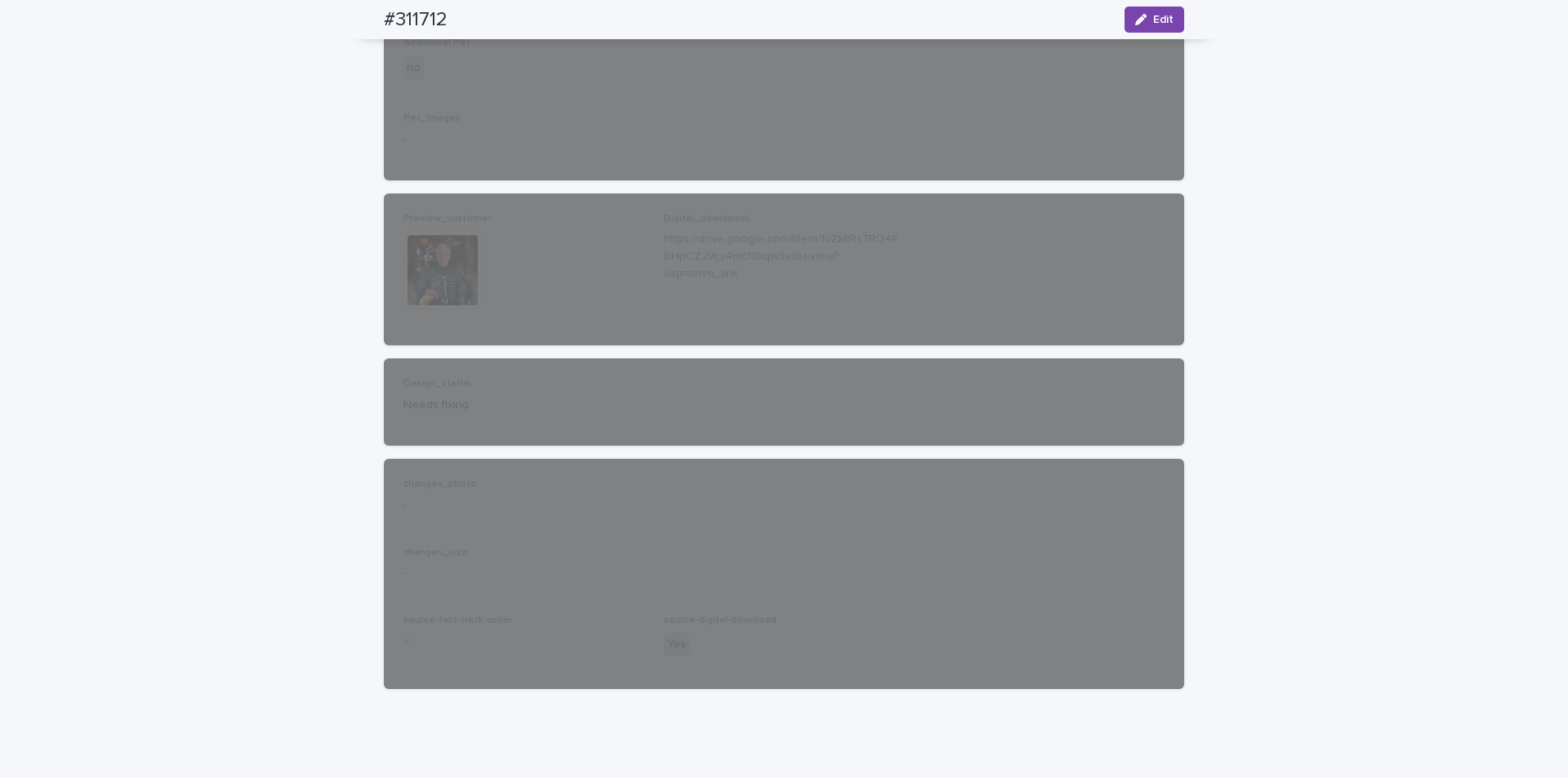 scroll, scrollTop: 900, scrollLeft: 0, axis: vertical 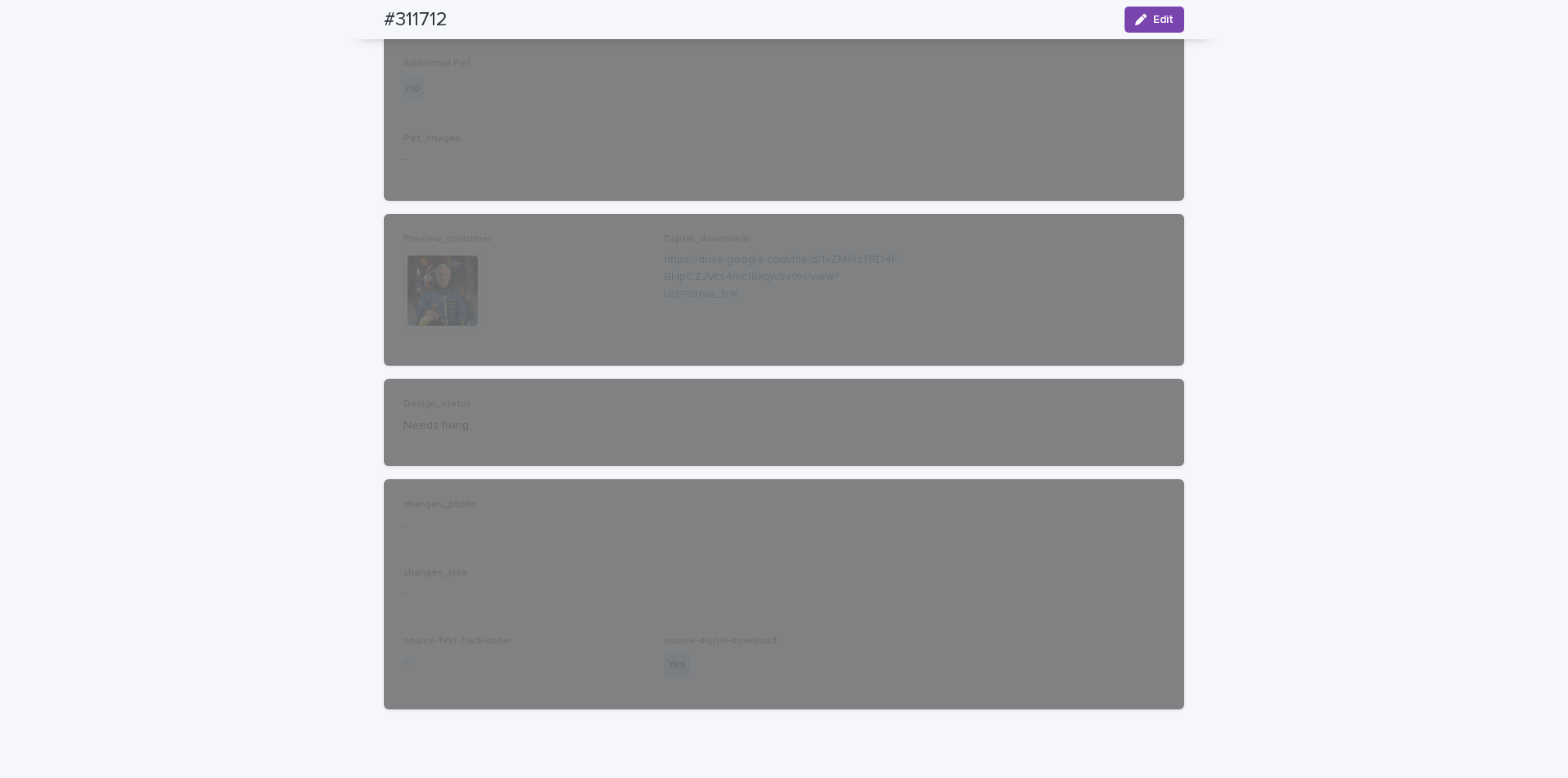 click on "Edit" at bounding box center [1163, 20] 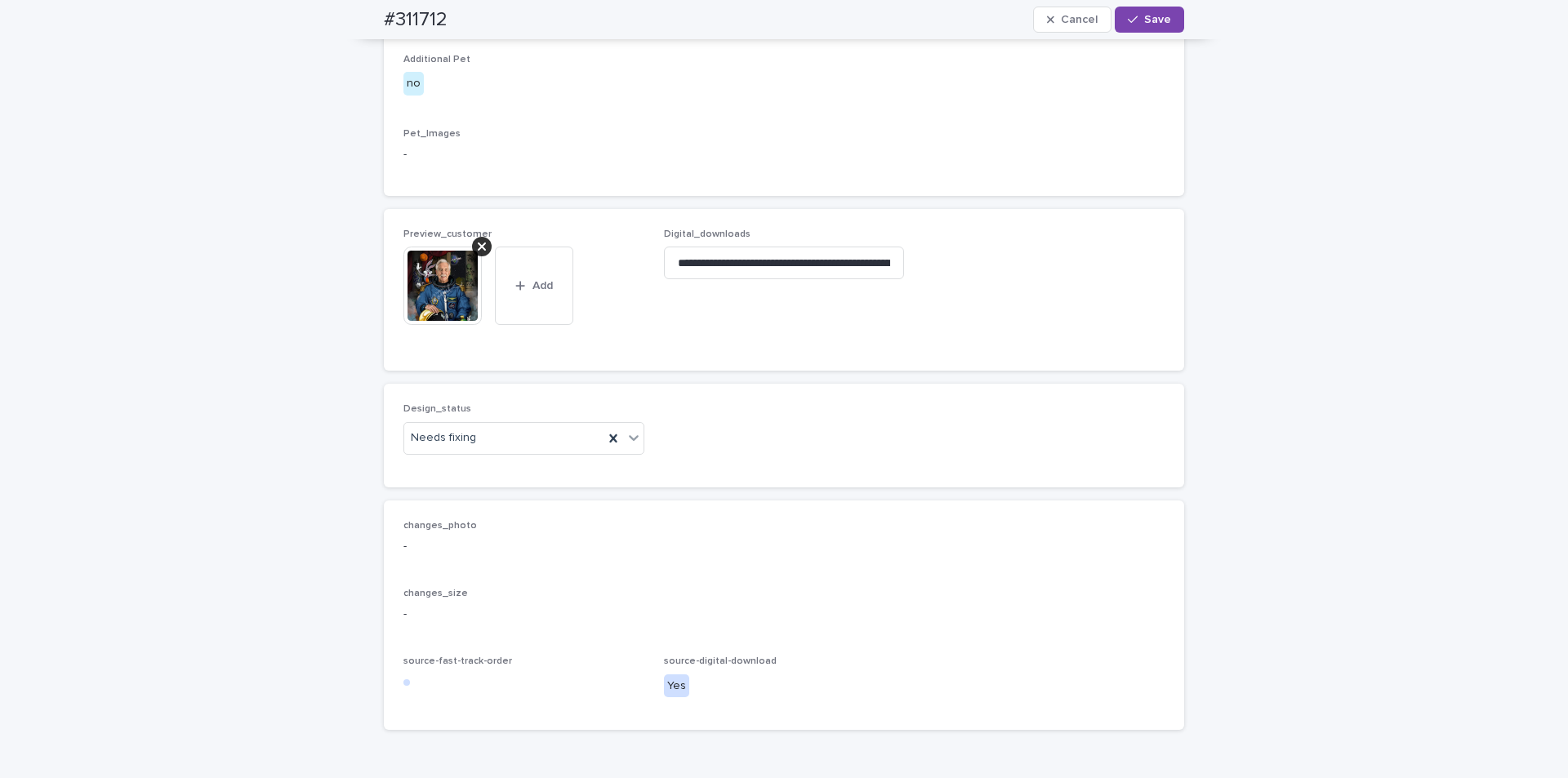 click at bounding box center [482, 247] 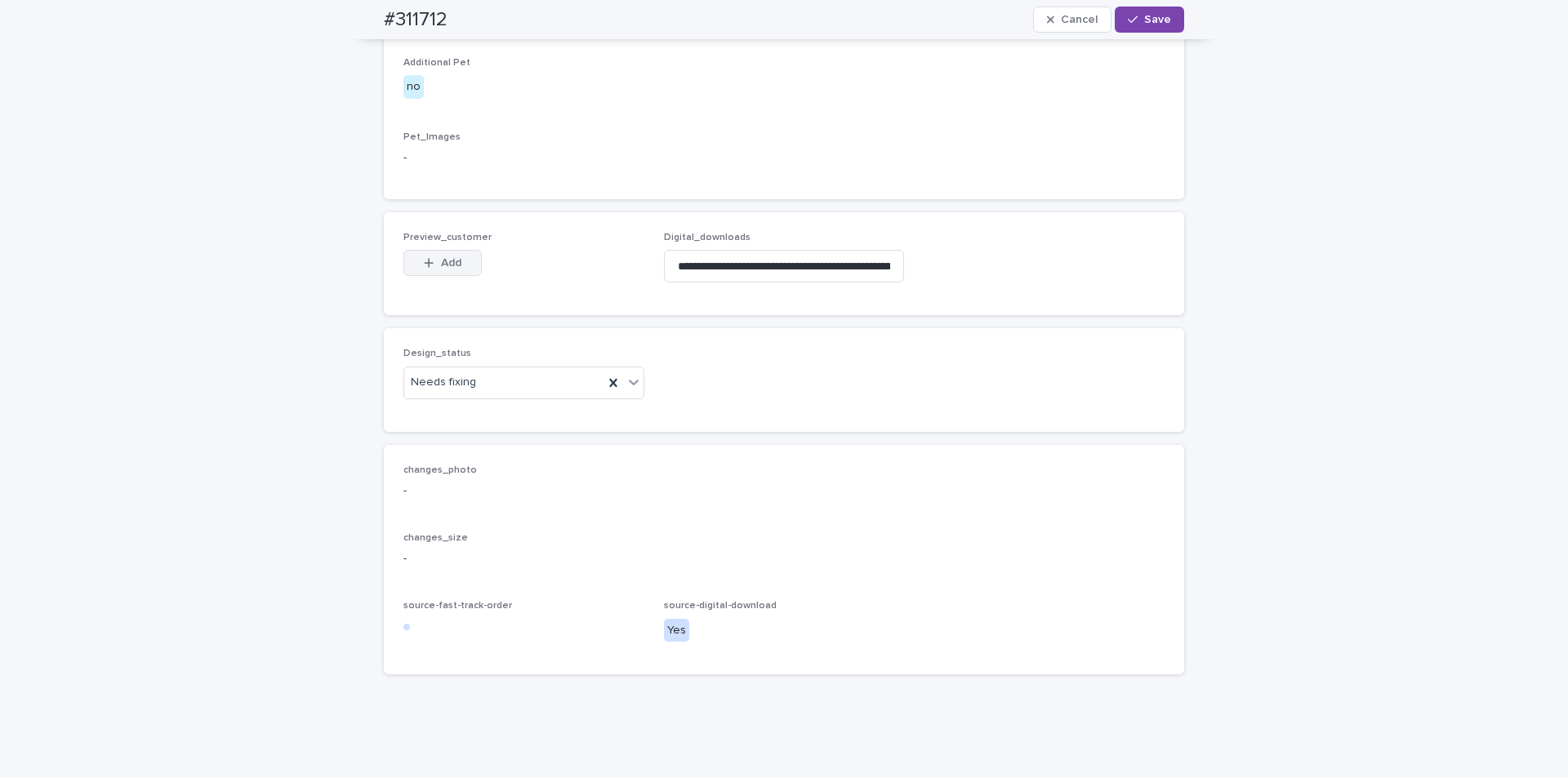 scroll, scrollTop: 891, scrollLeft: 0, axis: vertical 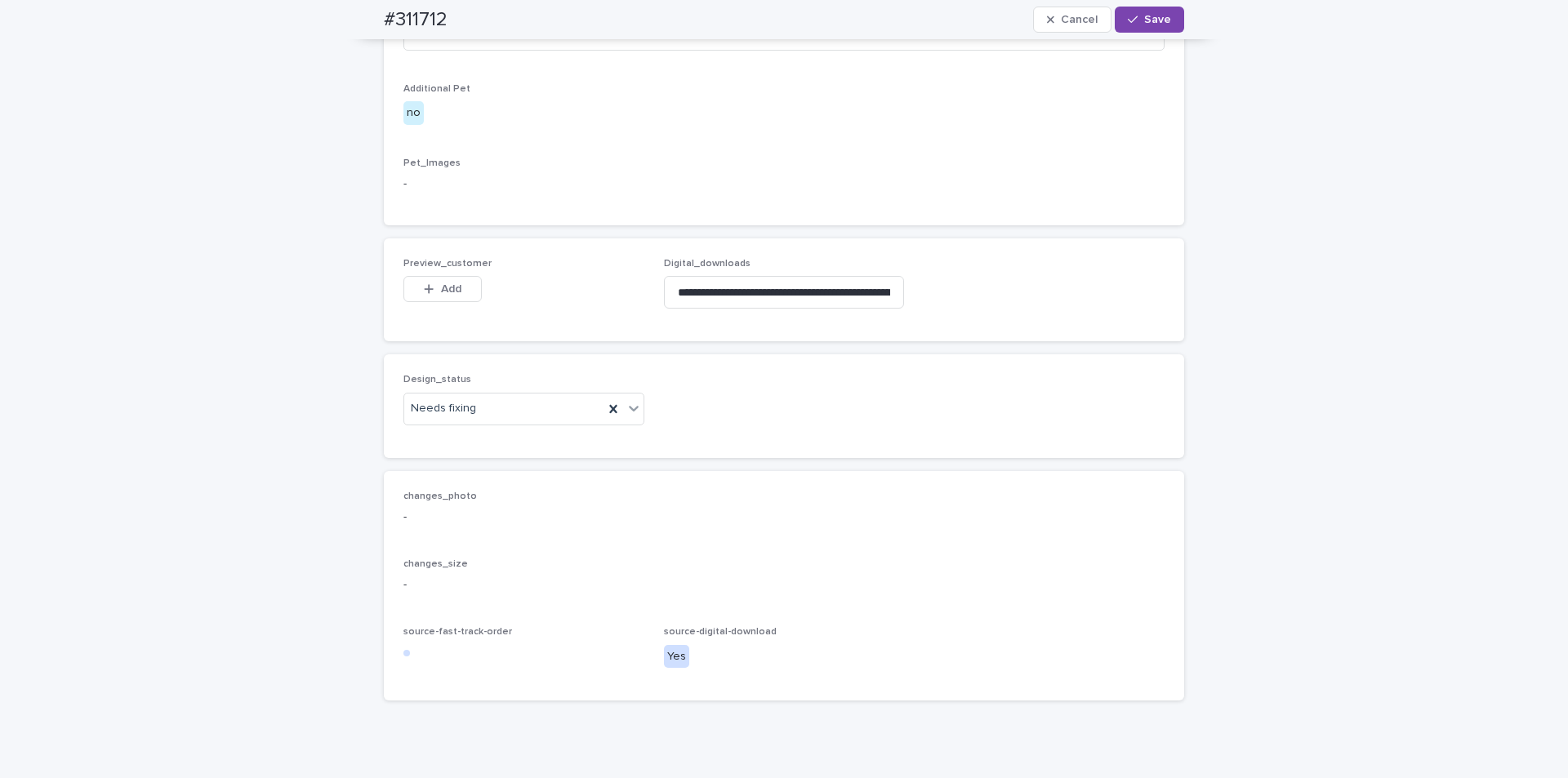 drag, startPoint x: 438, startPoint y: 322, endPoint x: 441, endPoint y: 339, distance: 17.262677 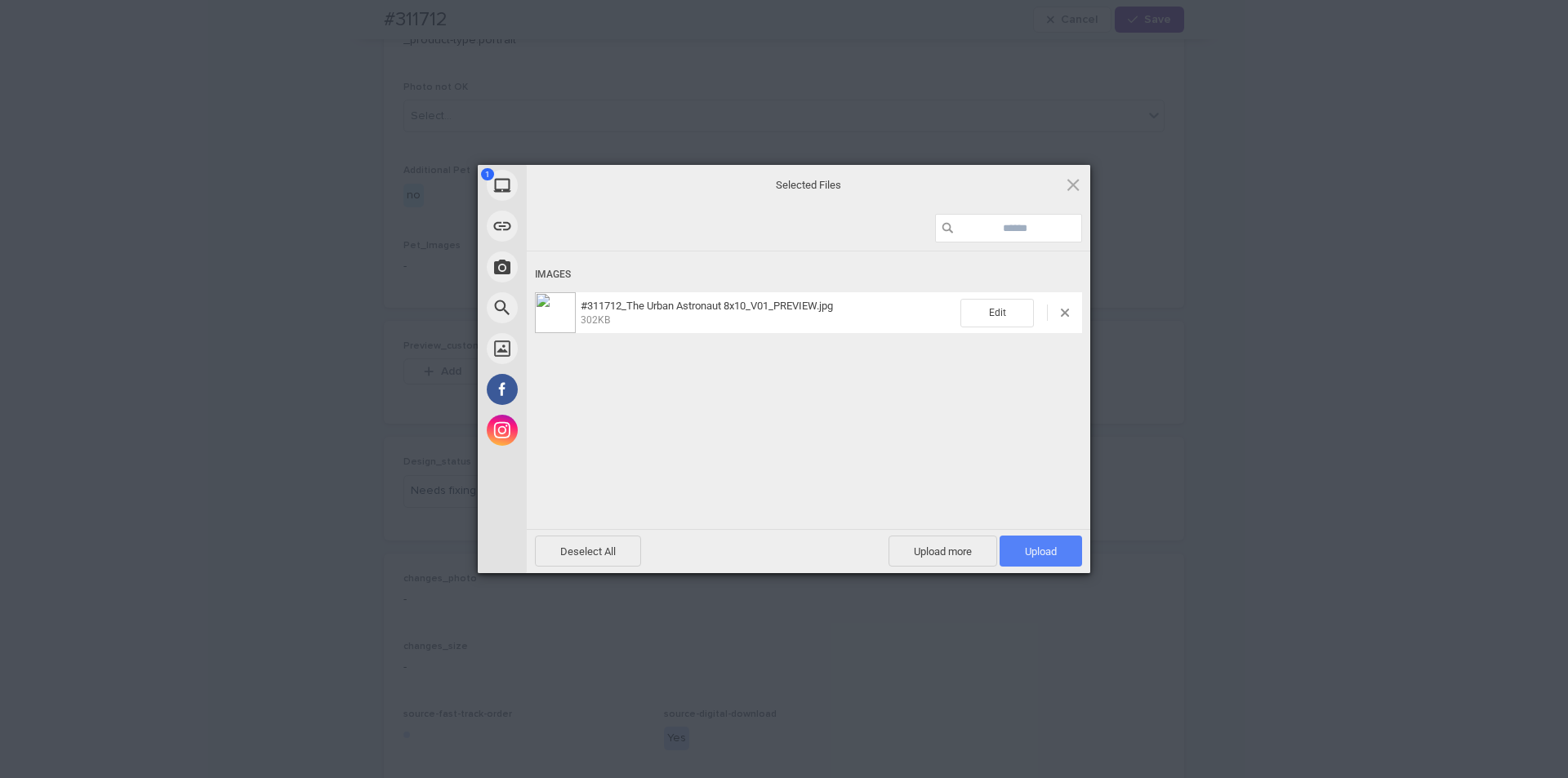 click on "Upload
1" at bounding box center [1040, 551] 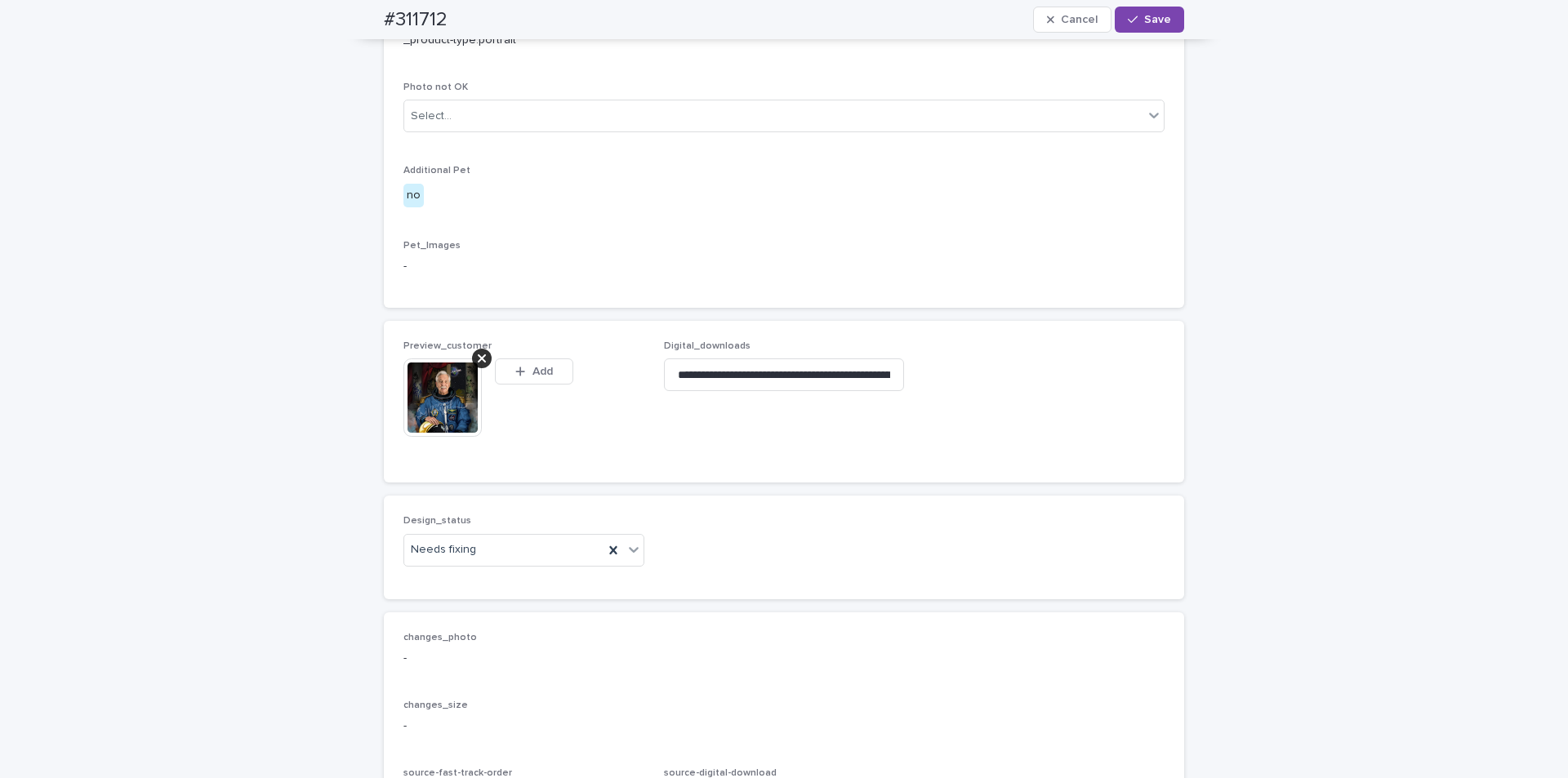 scroll, scrollTop: 921, scrollLeft: 0, axis: vertical 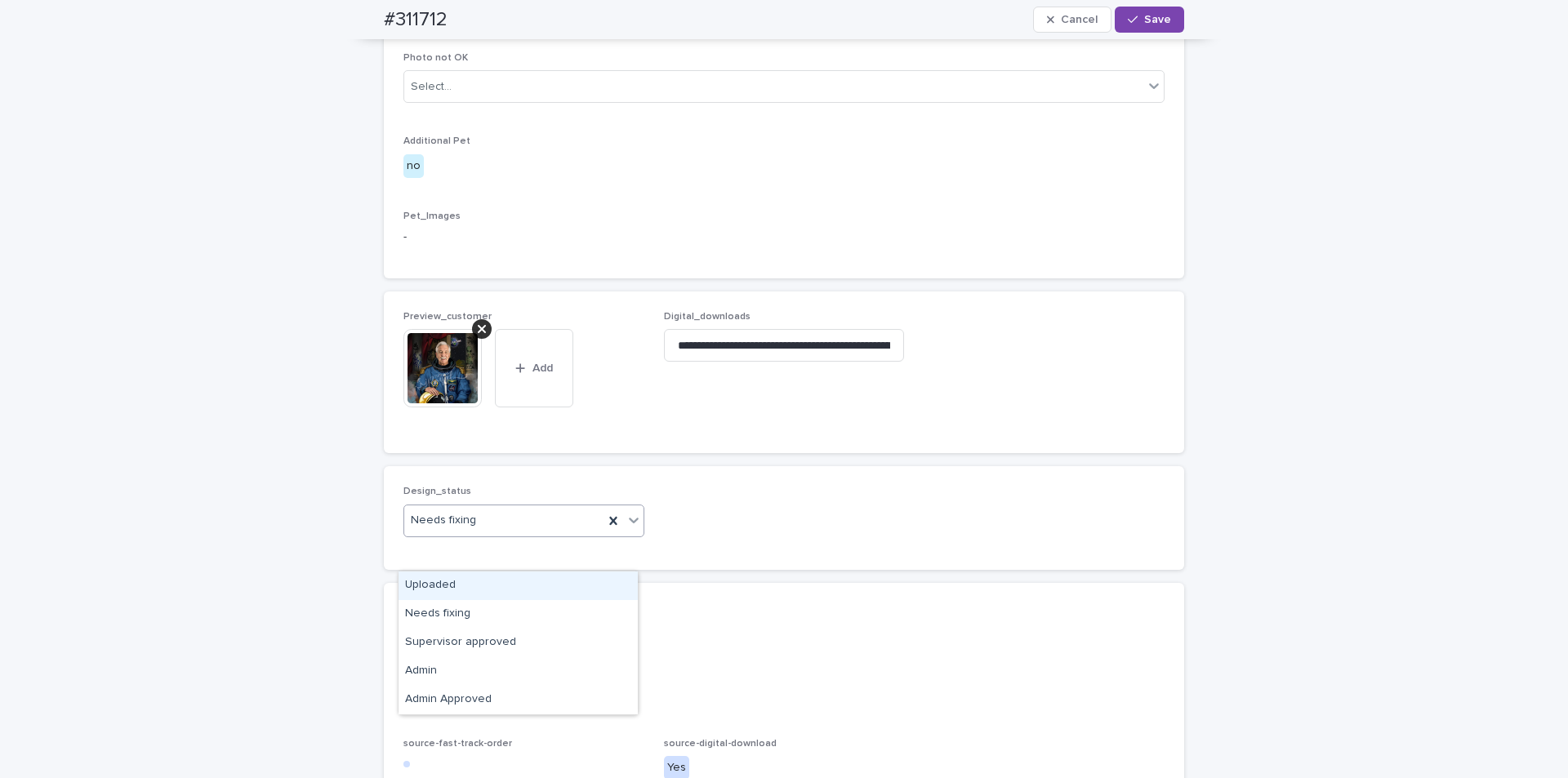 drag, startPoint x: 632, startPoint y: 561, endPoint x: 614, endPoint y: 580, distance: 26.172505 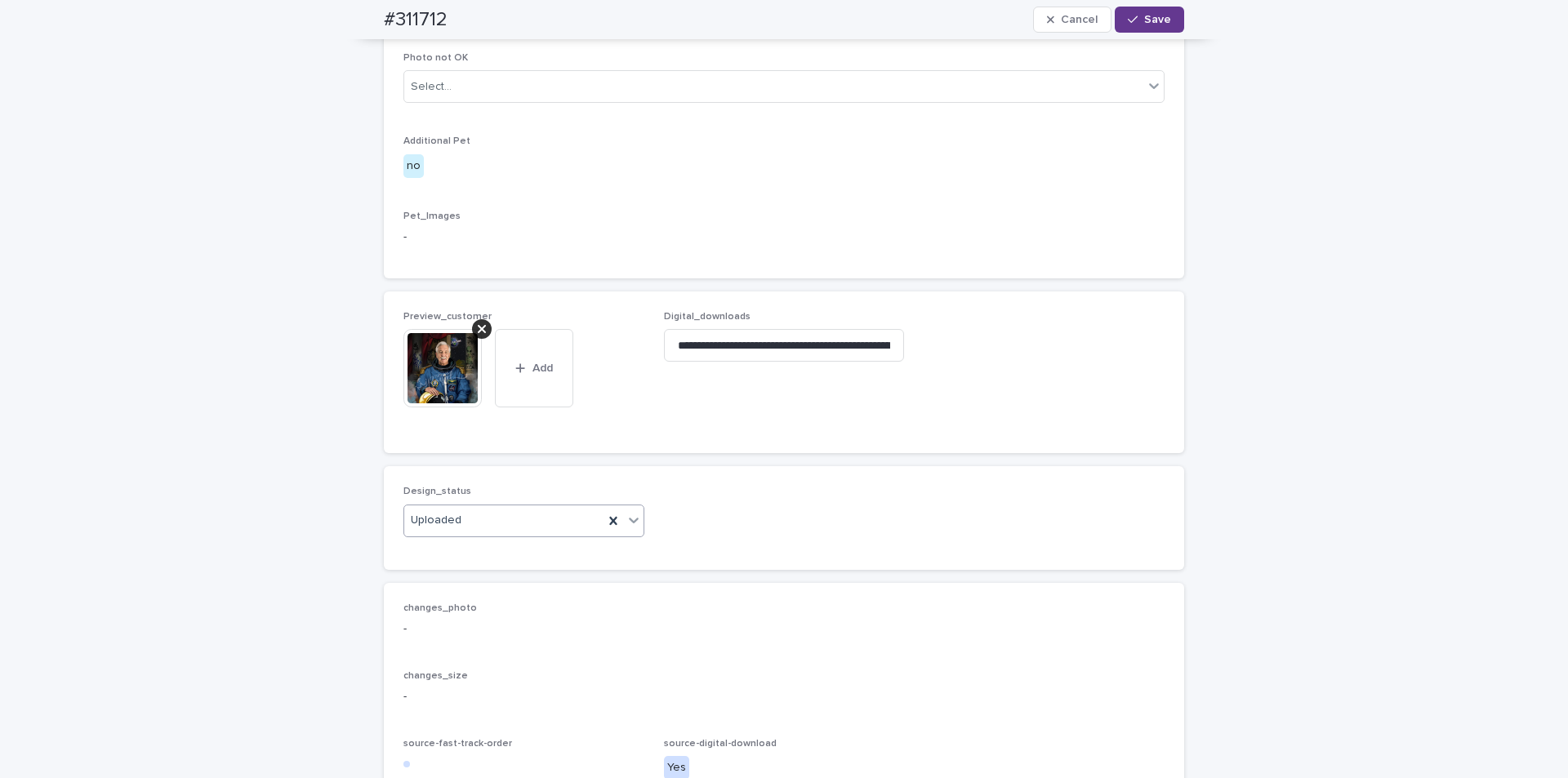 click on "Save" at bounding box center (1149, 20) 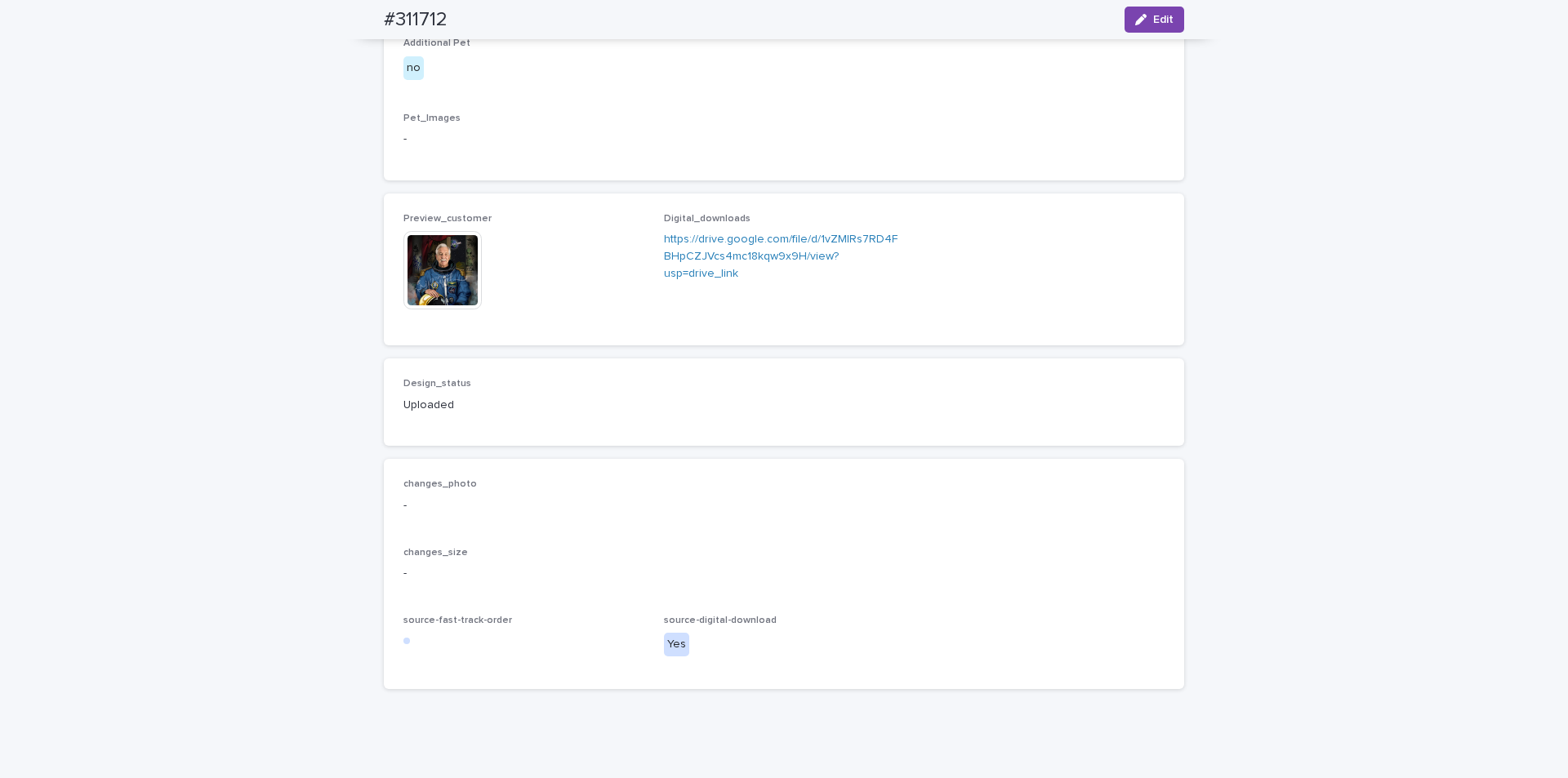 scroll, scrollTop: 860, scrollLeft: 0, axis: vertical 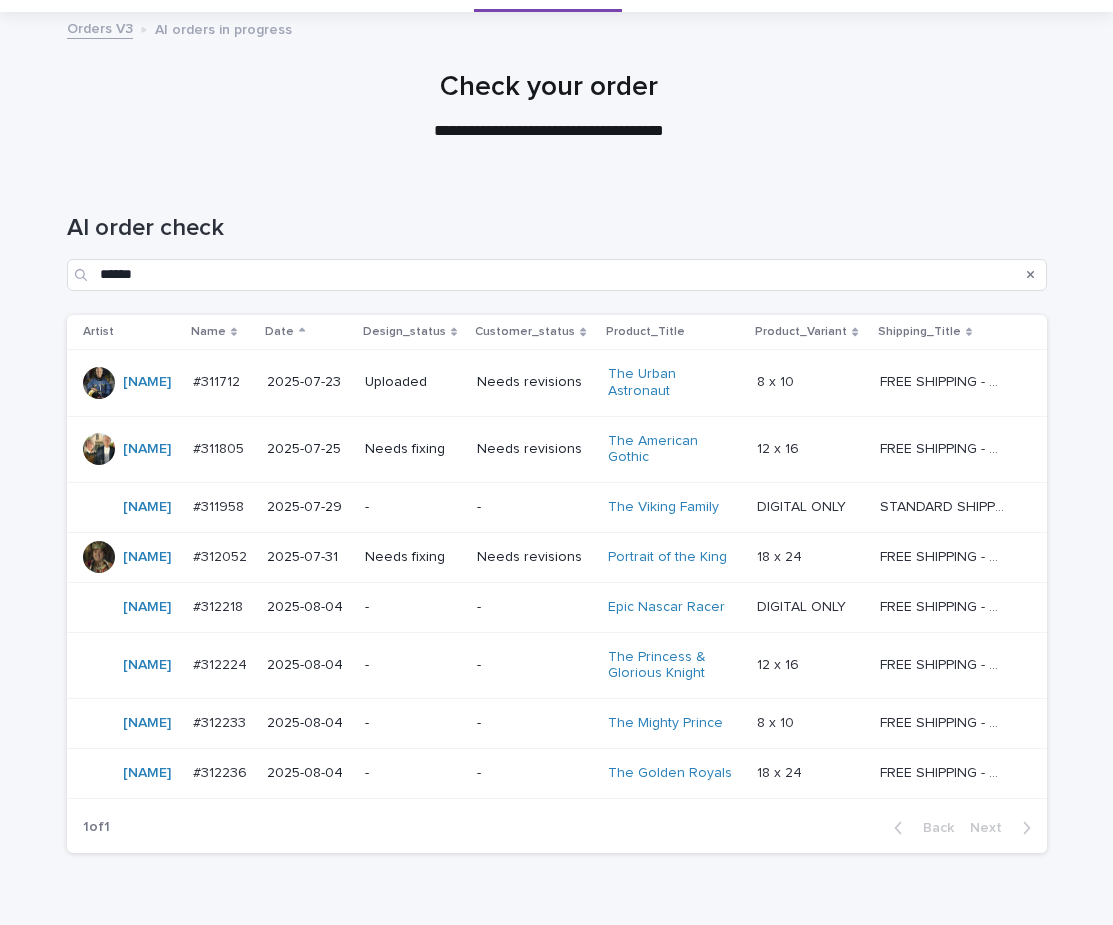 click on "-" at bounding box center [534, 507] 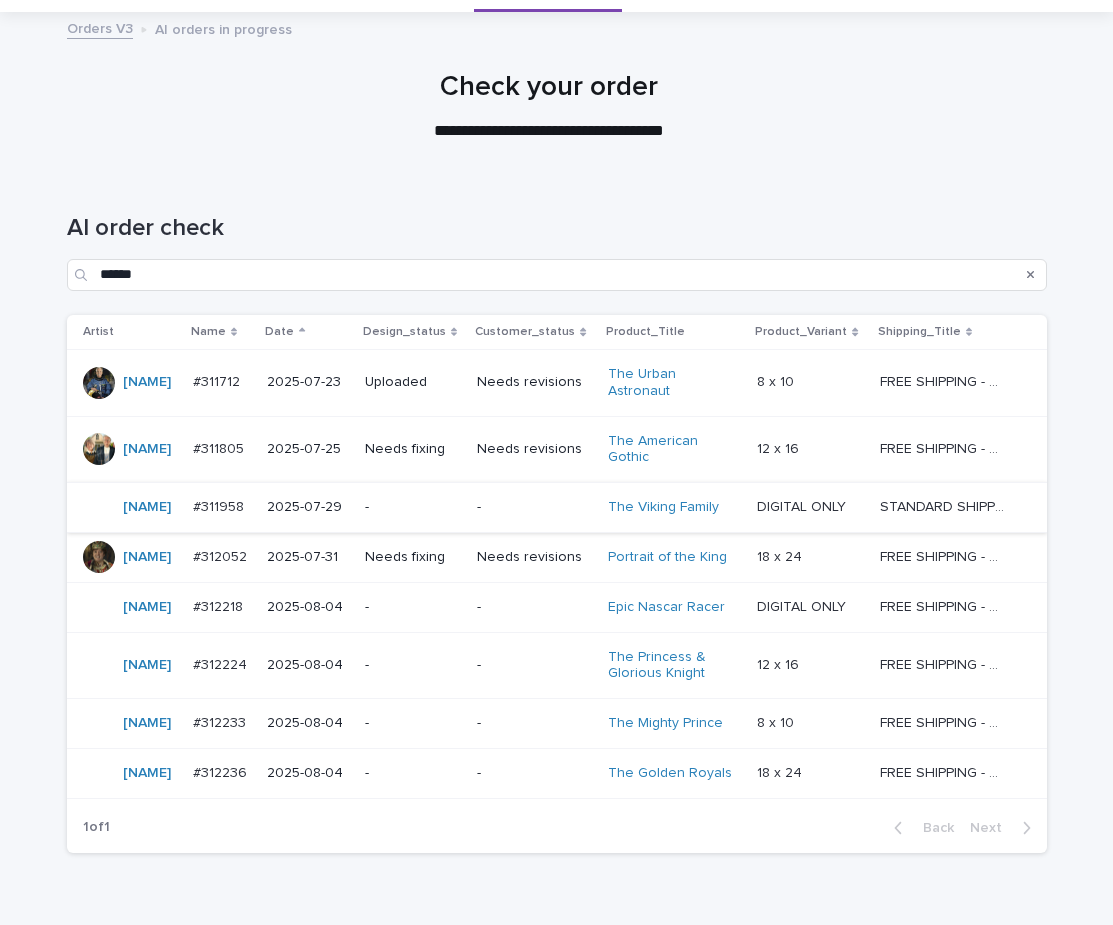 scroll, scrollTop: 0, scrollLeft: 0, axis: both 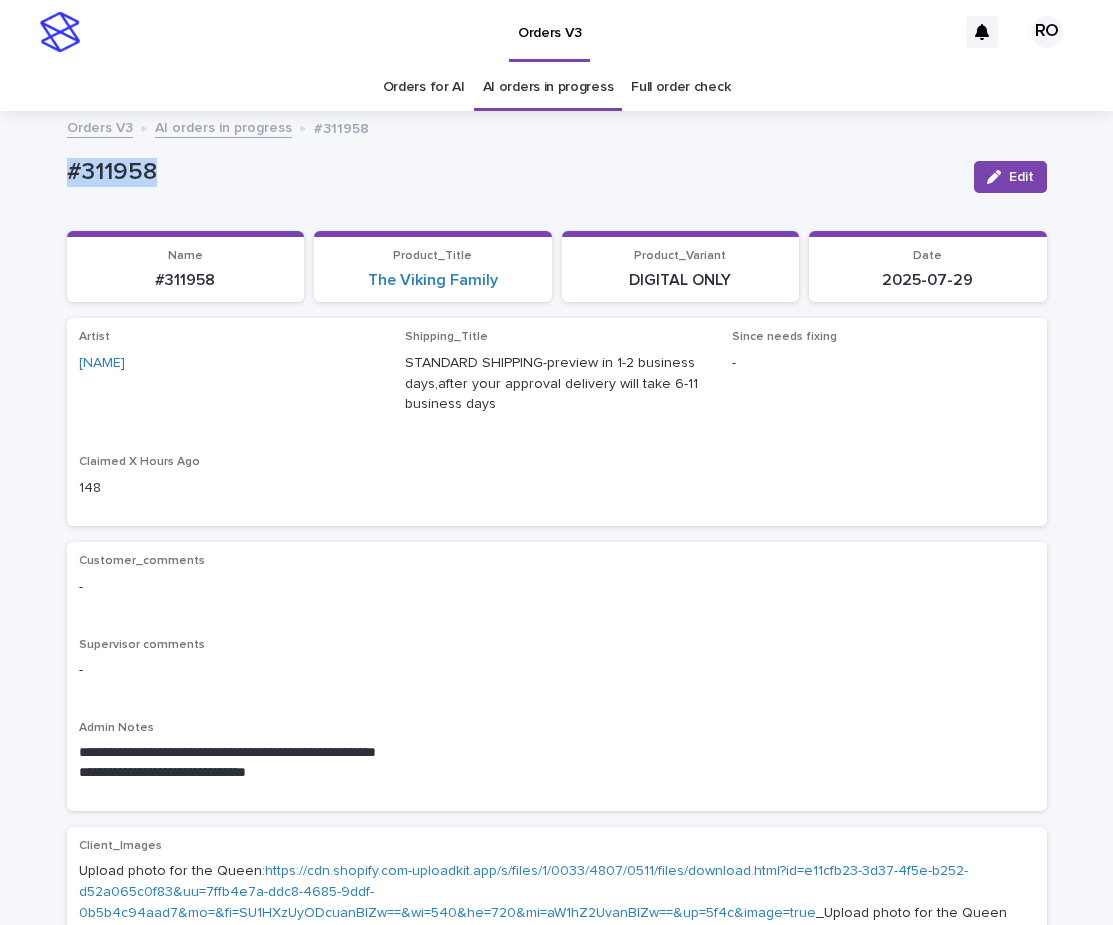 drag, startPoint x: 197, startPoint y: 177, endPoint x: 59, endPoint y: 171, distance: 138.13037 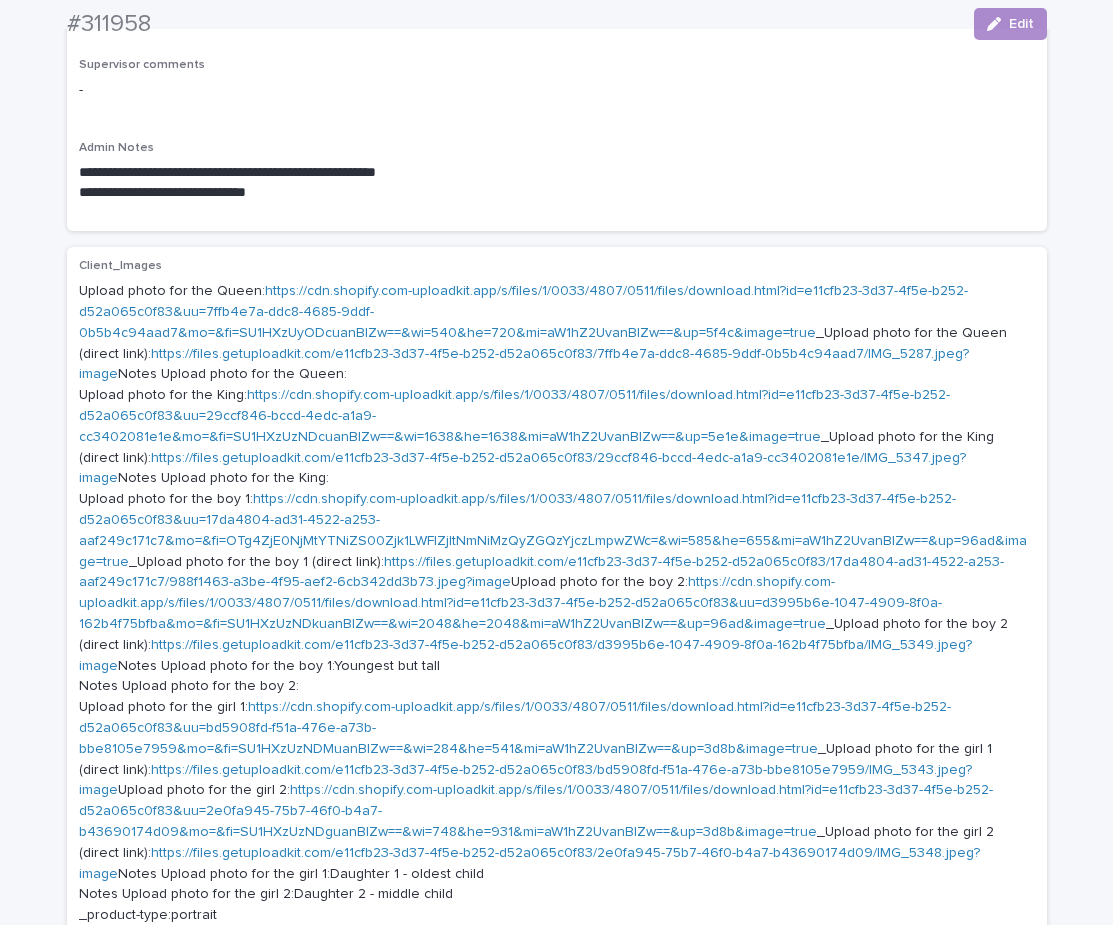 scroll, scrollTop: 595, scrollLeft: 0, axis: vertical 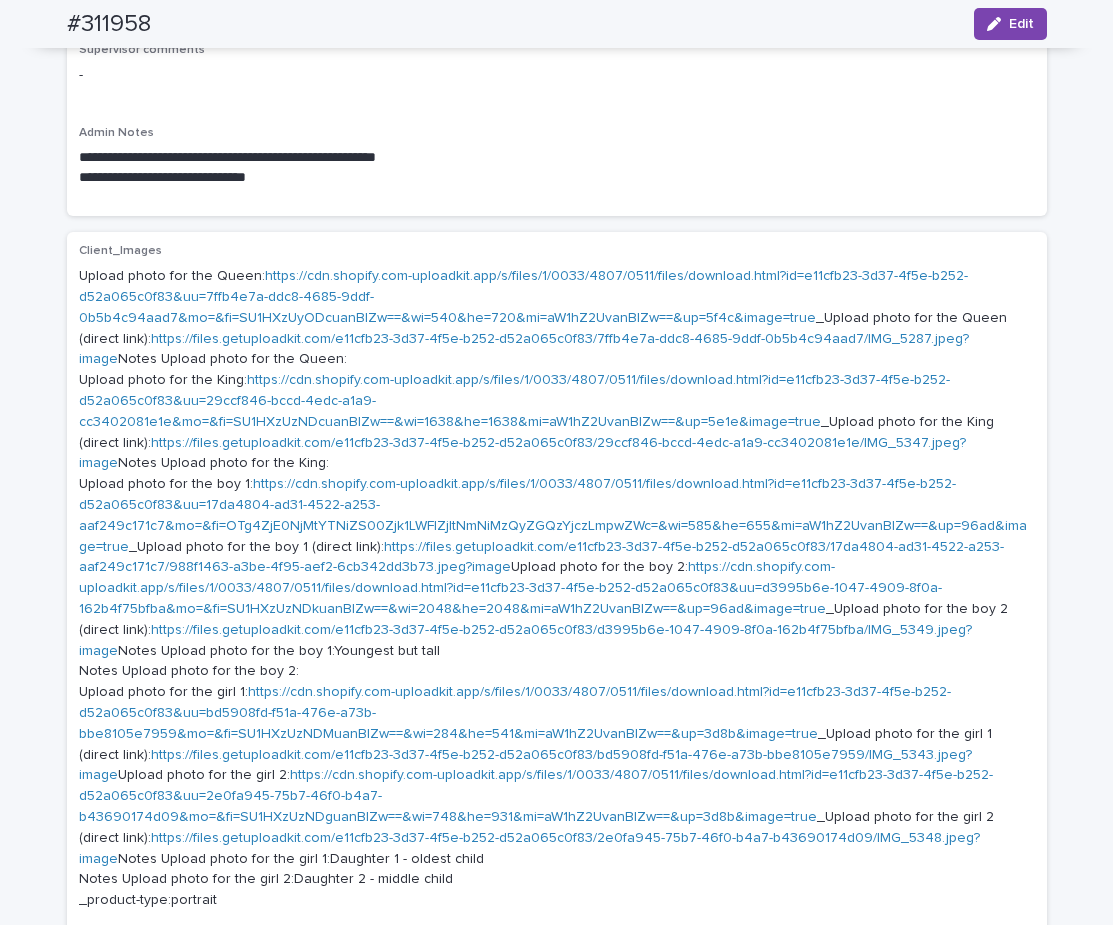 click on "https://cdn.shopify.com-uploadkit.app/s/files/1/0033/4807/0511/files/download.html?id=e11cfb23-3d37-4f5e-b252-d52a065c0f83&uu=7ffb4e7a-ddc8-4685-9ddf-0b5b4c94aad7&mo=&fi=SU1HXzUyODcuanBlZw==&wi=540&he=720&mi=aW1hZ2UvanBlZw==&up=5f4c&image=true" at bounding box center (523, 297) 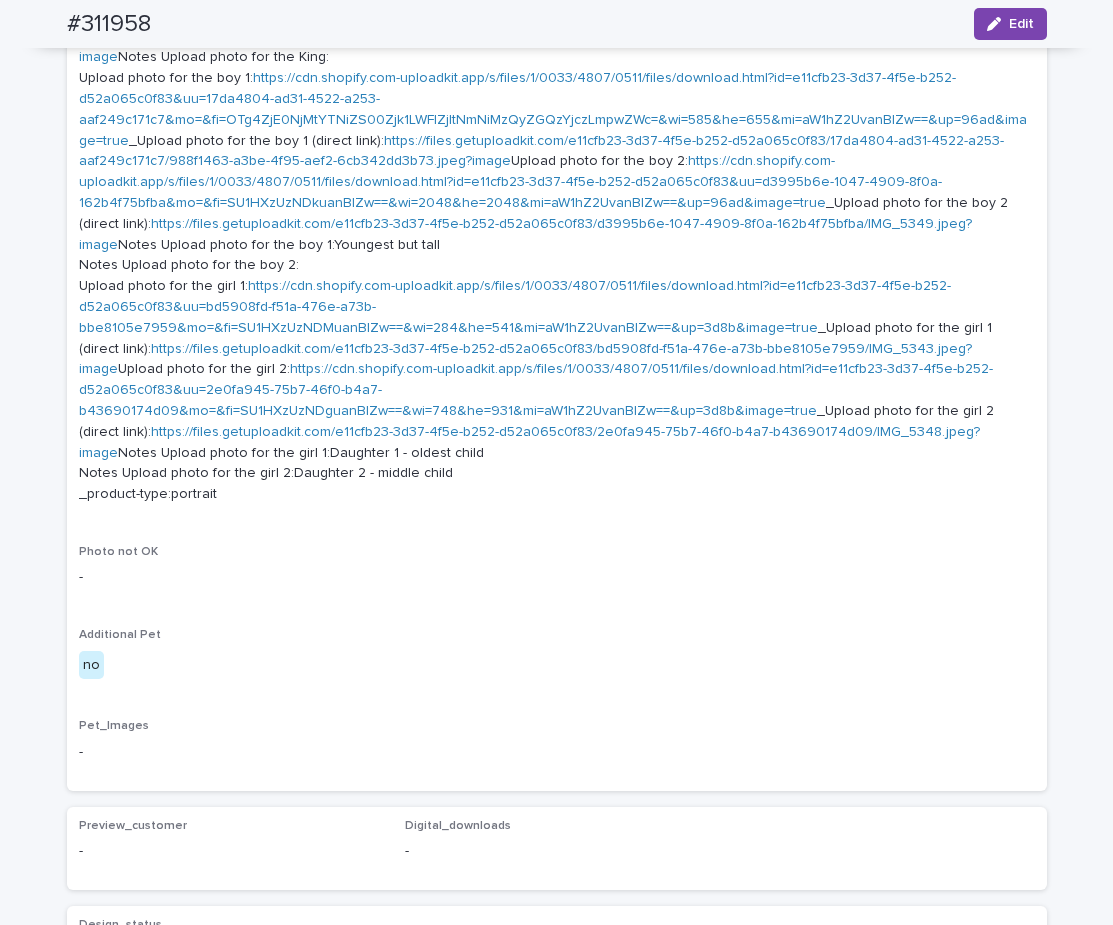 scroll, scrollTop: 1004, scrollLeft: 0, axis: vertical 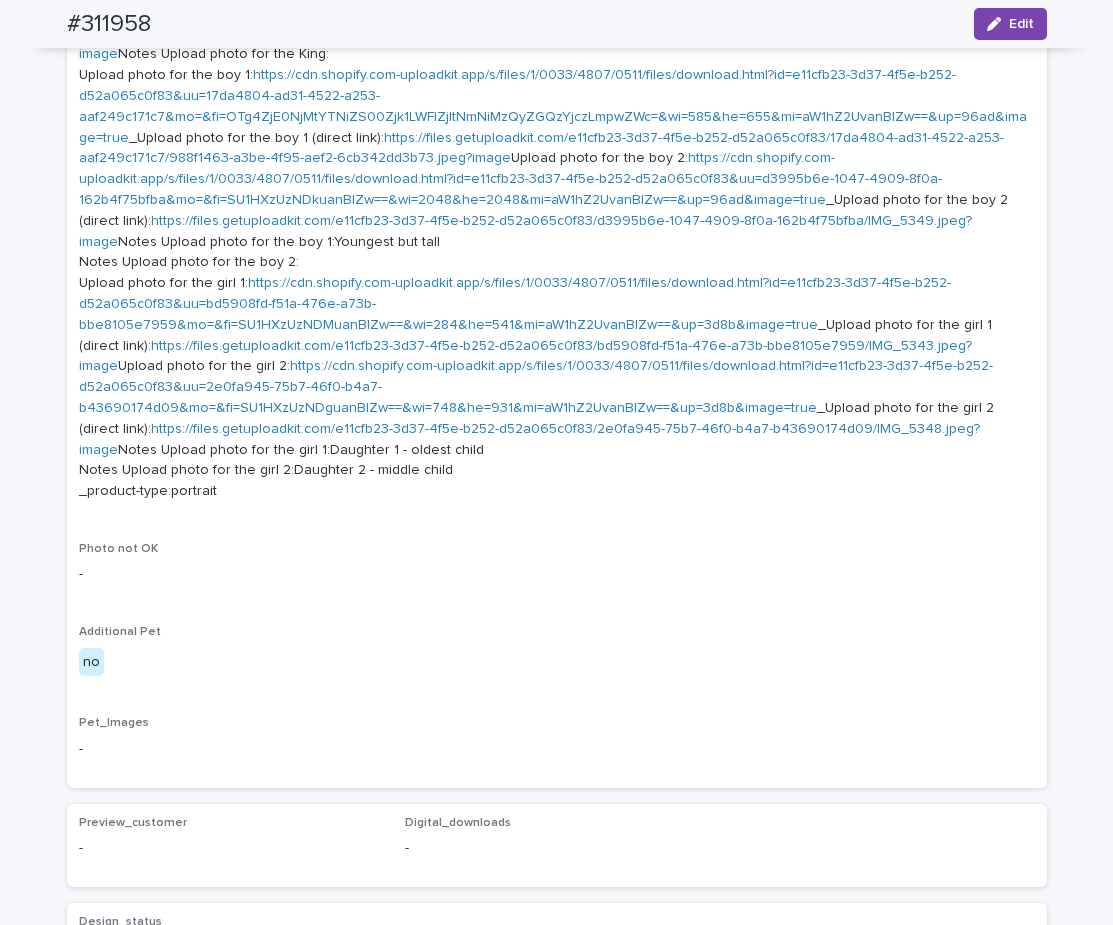 click on "https://cdn.shopify.com-uploadkit.app/s/files/1/0033/4807/0511/files/download.html?id=e11cfb23-3d37-4f5e-b252-d52a065c0f83&uu=2e0fa945-75b7-46f0-b4a7-b43690174d09&mo=&fi=SU1HXzUzNDguanBlZw==&wi=748&he=931&mi=aW1hZ2UvanBlZw==&up=3d8b&image=true" at bounding box center [536, 387] 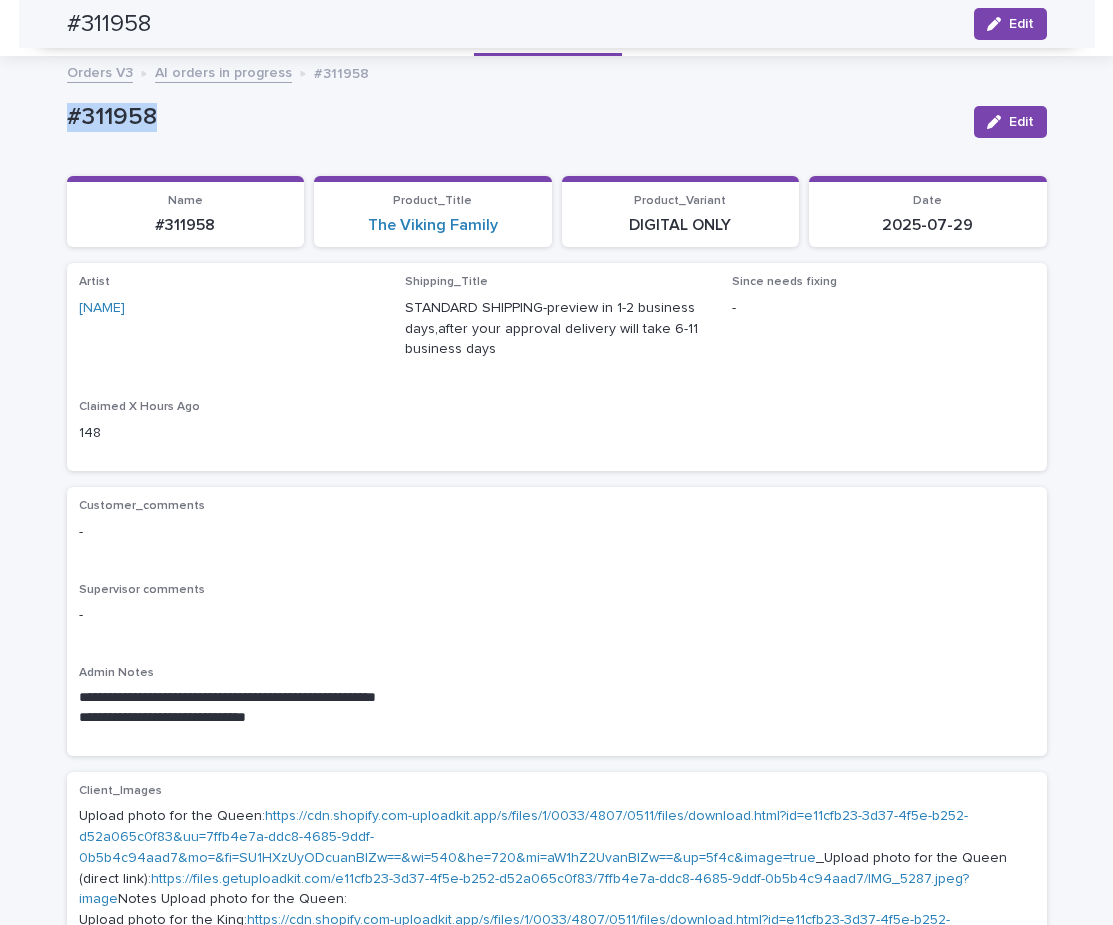 scroll, scrollTop: 0, scrollLeft: 0, axis: both 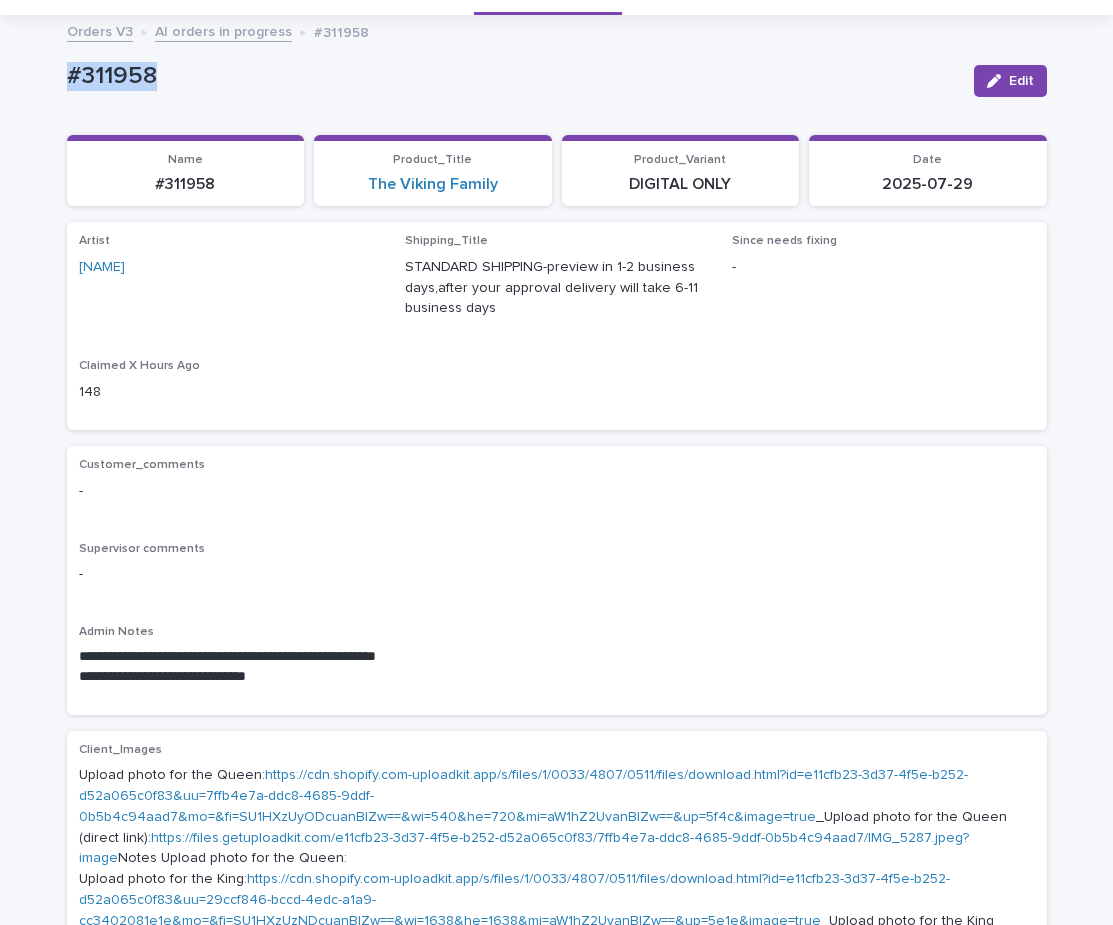 click on "https://cdn.shopify.com-uploadkit.app/s/files/1/0033/4807/0511/files/download.html?id=e11cfb23-3d37-4f5e-b252-d52a065c0f83&uu=29ccf846-bccd-4edc-a1a9-cc3402081e1e&mo=&fi=SU1HXzUzNDcuanBlZw==&wi=1638&he=1638&mi=aW1hZ2UvanBlZw==&up=5e1e&image=true" at bounding box center [514, 900] 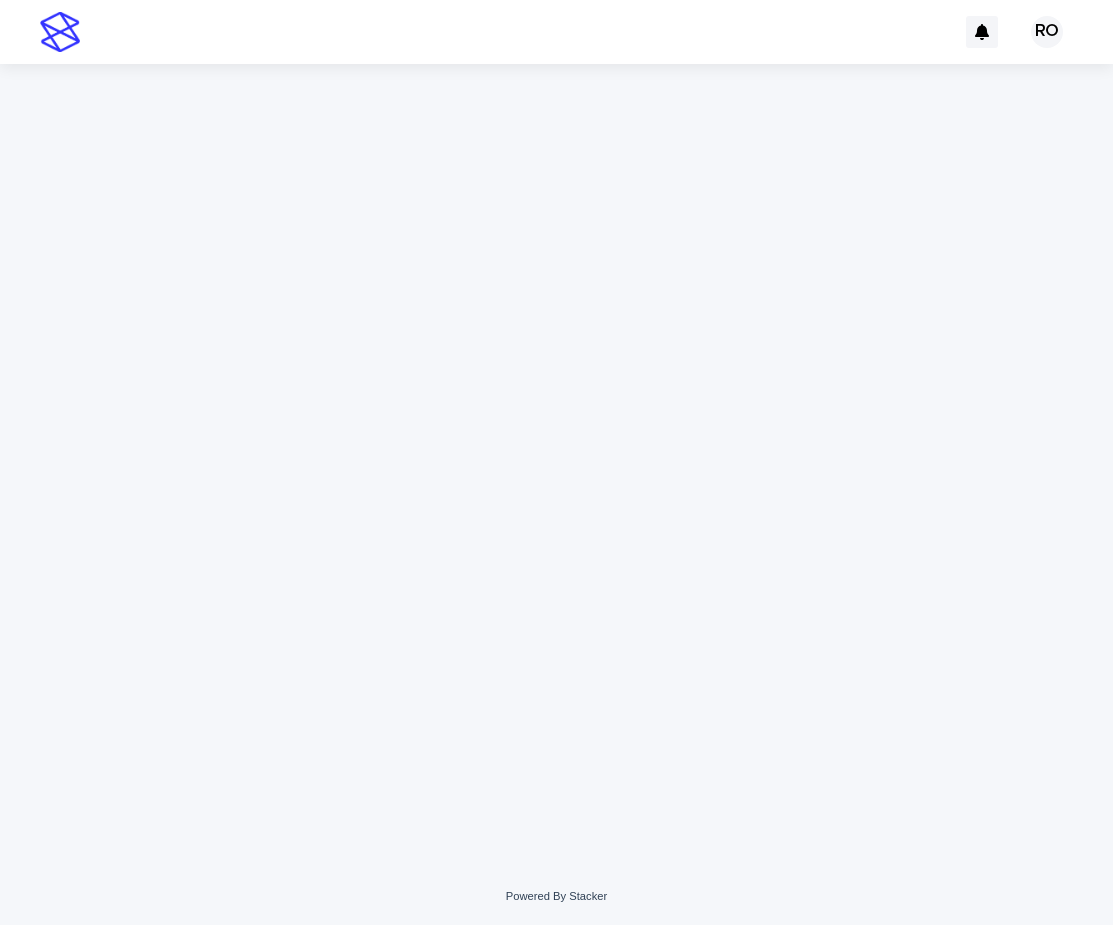 scroll, scrollTop: 0, scrollLeft: 0, axis: both 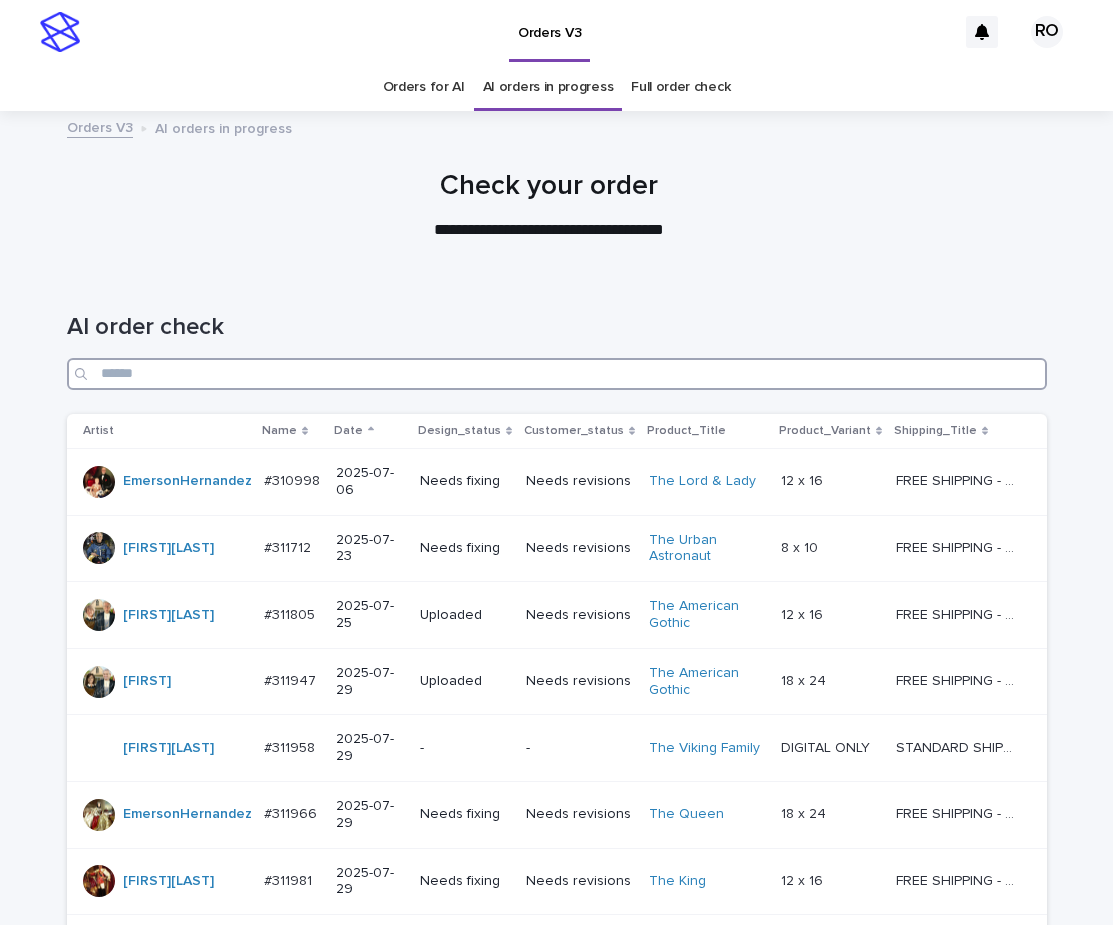 click at bounding box center (557, 374) 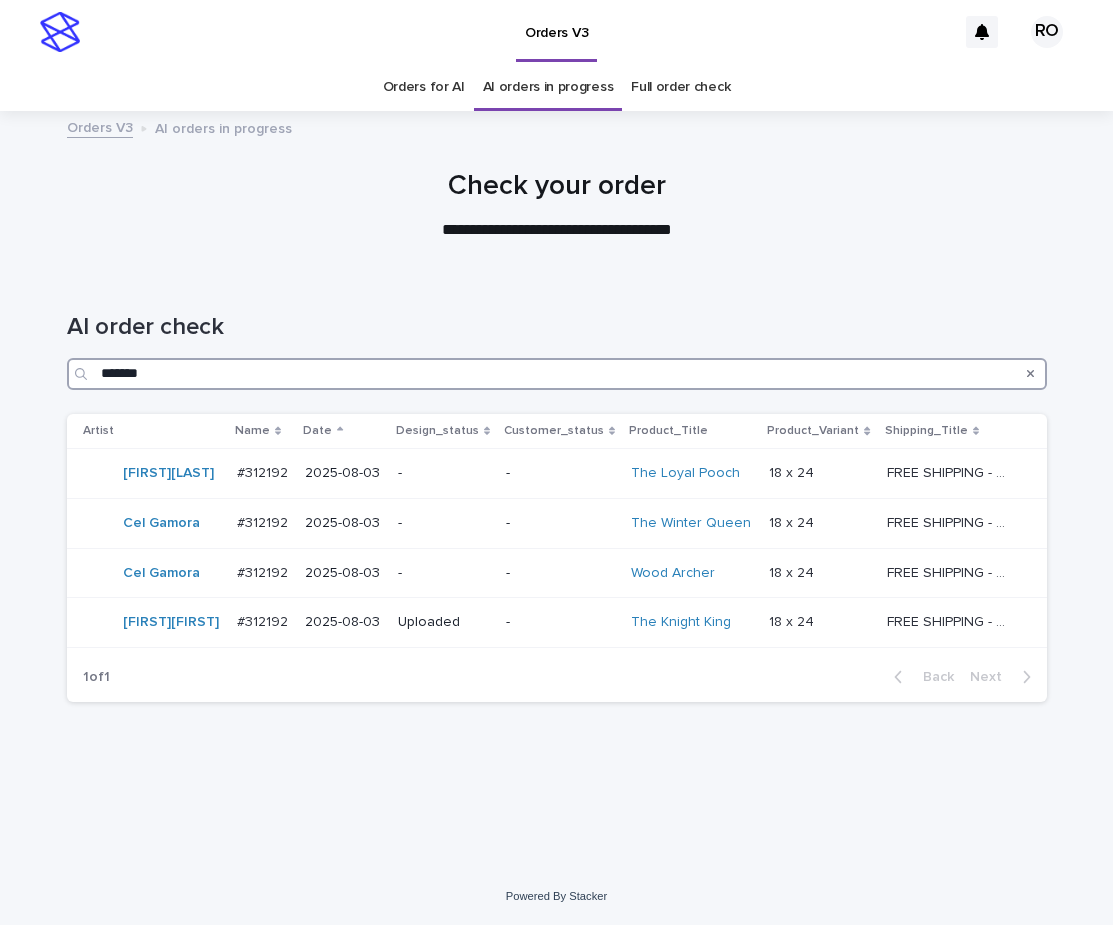 type on "*******" 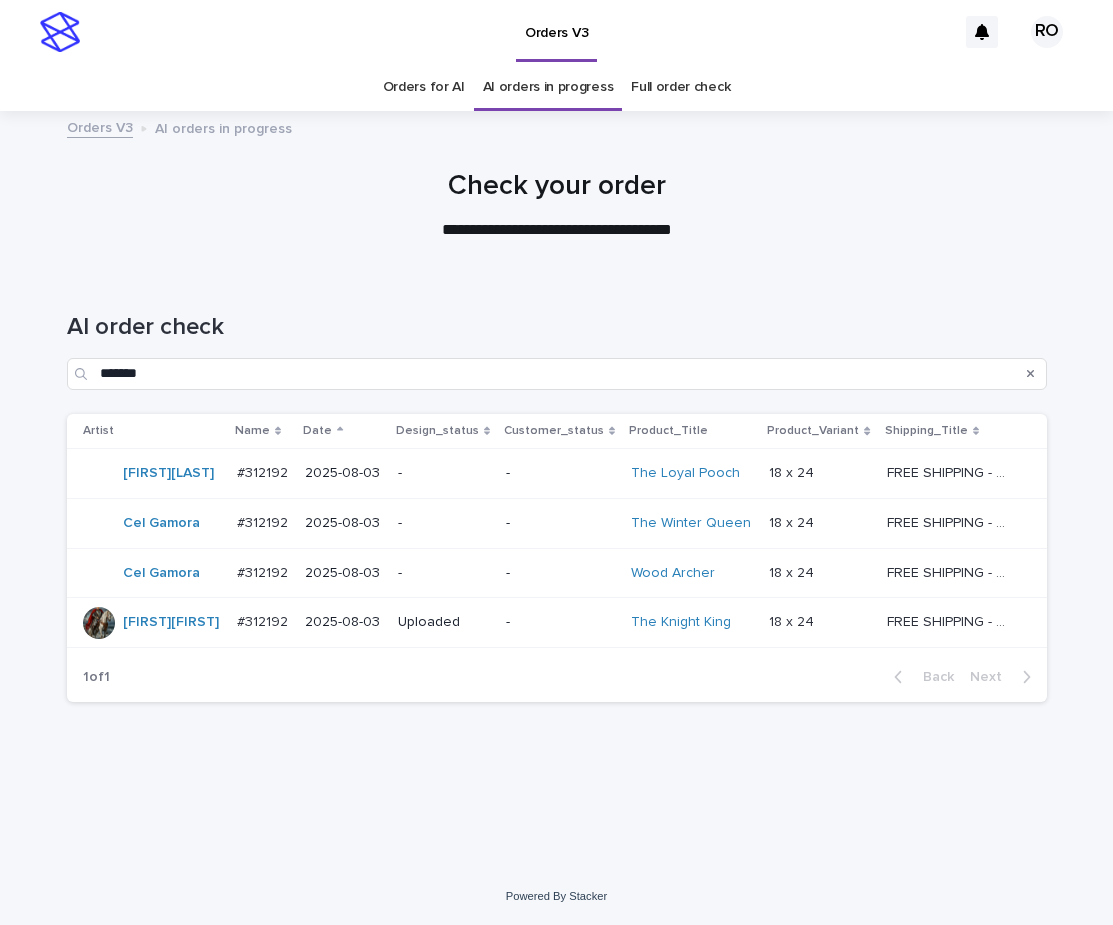 click at bounding box center (556, 197) 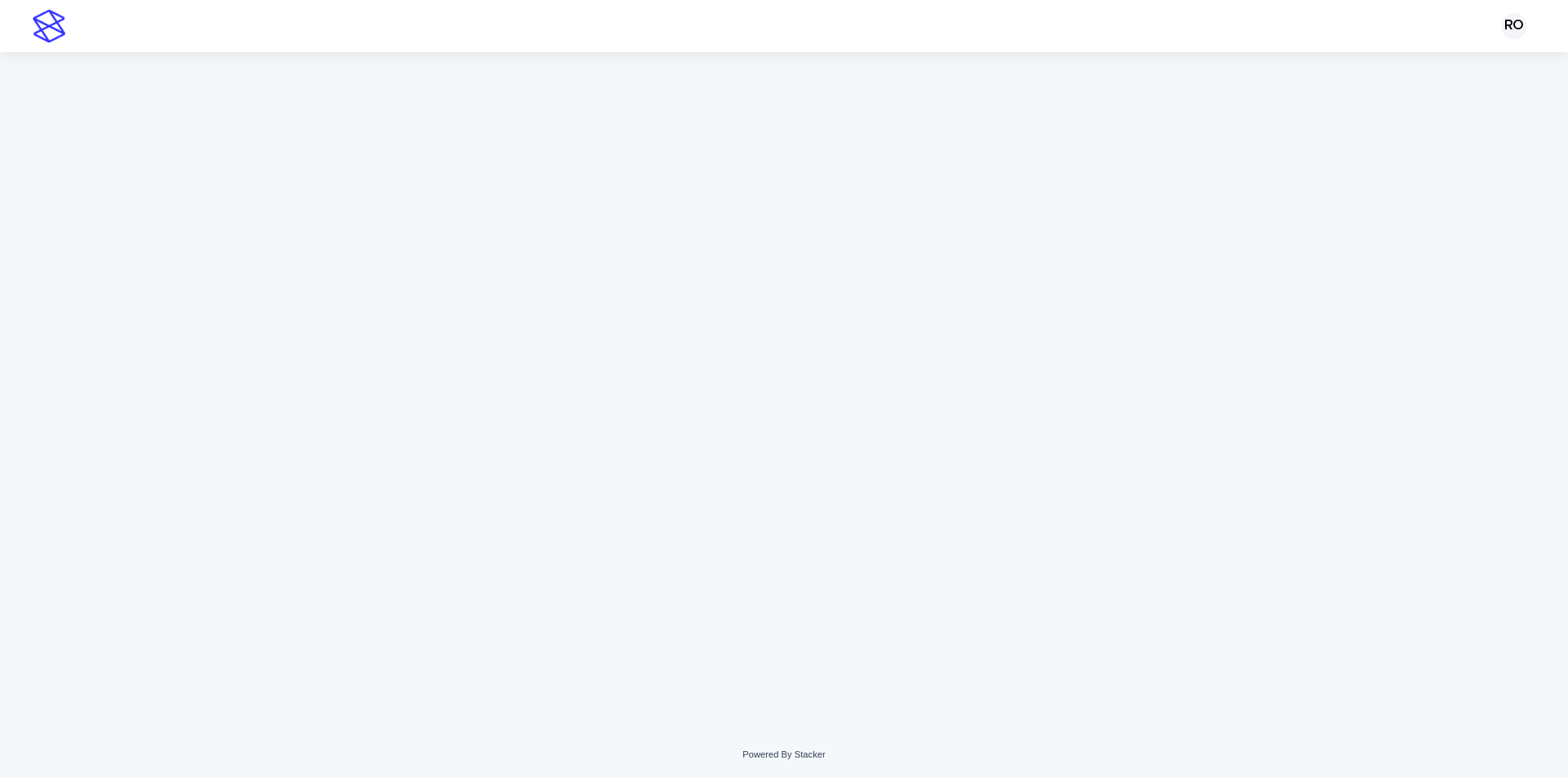 scroll, scrollTop: 0, scrollLeft: 0, axis: both 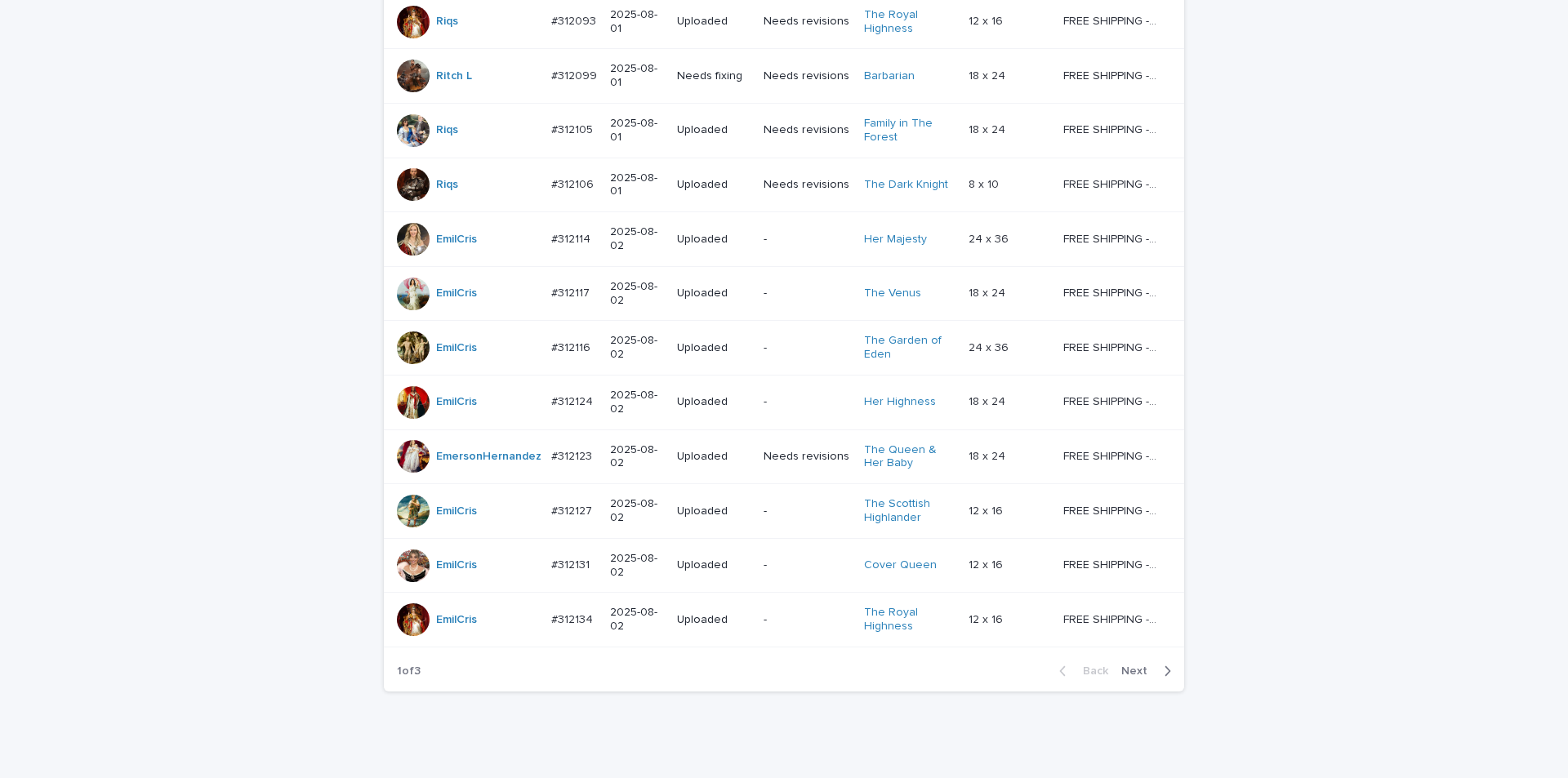 click on "Next" at bounding box center (1139, 671) 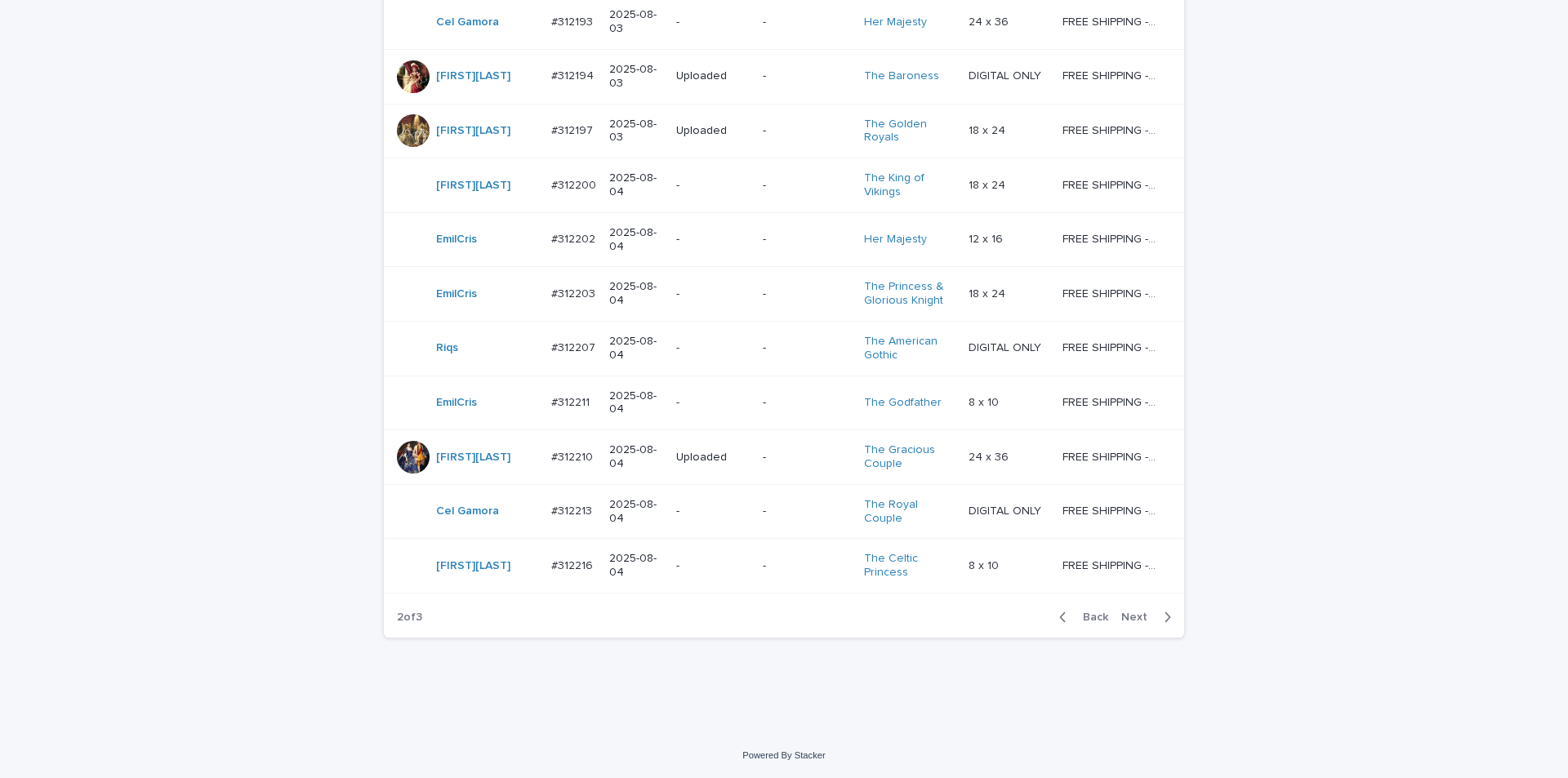 scroll, scrollTop: 1401, scrollLeft: 0, axis: vertical 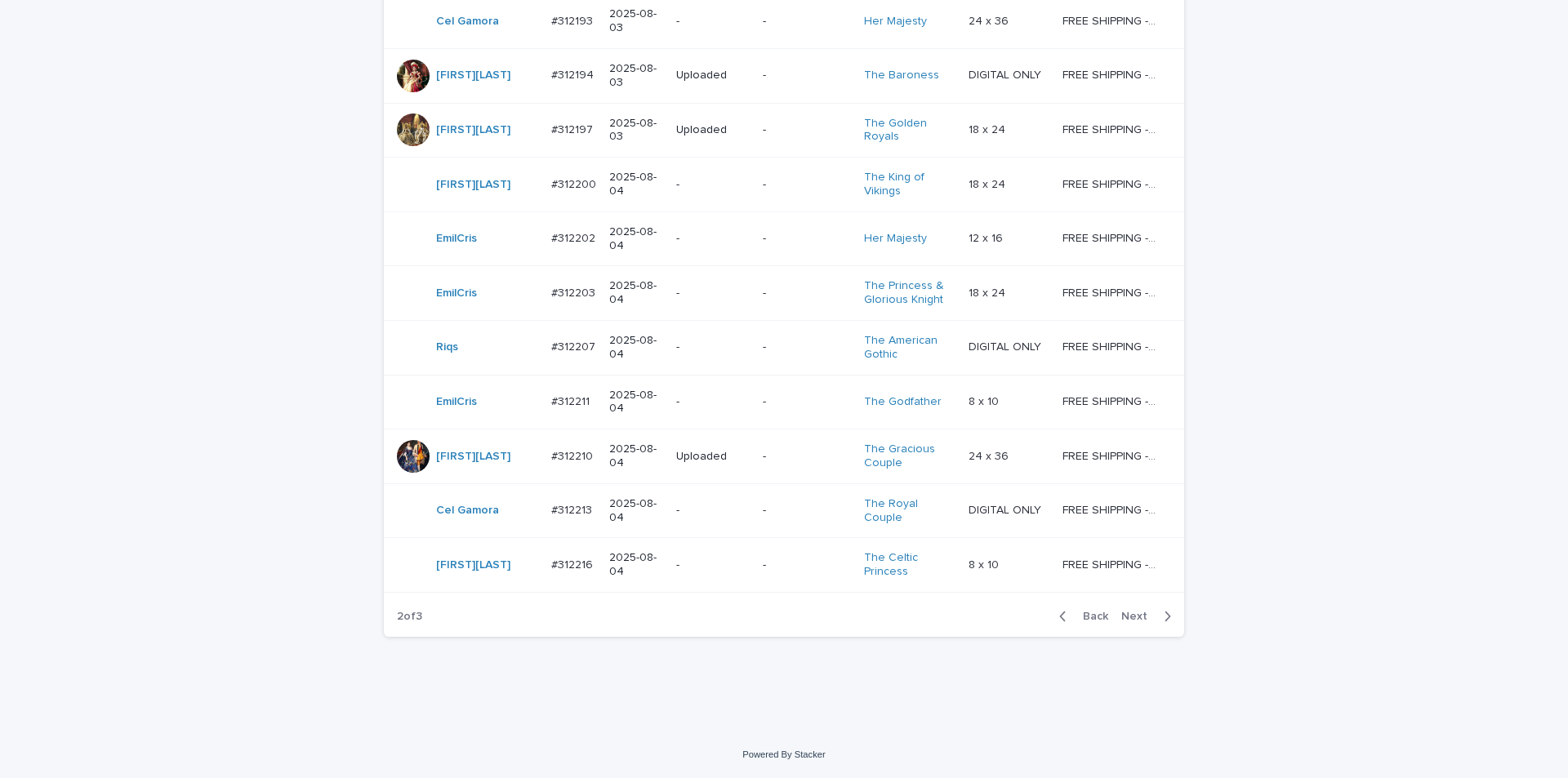 click at bounding box center (1164, 616) 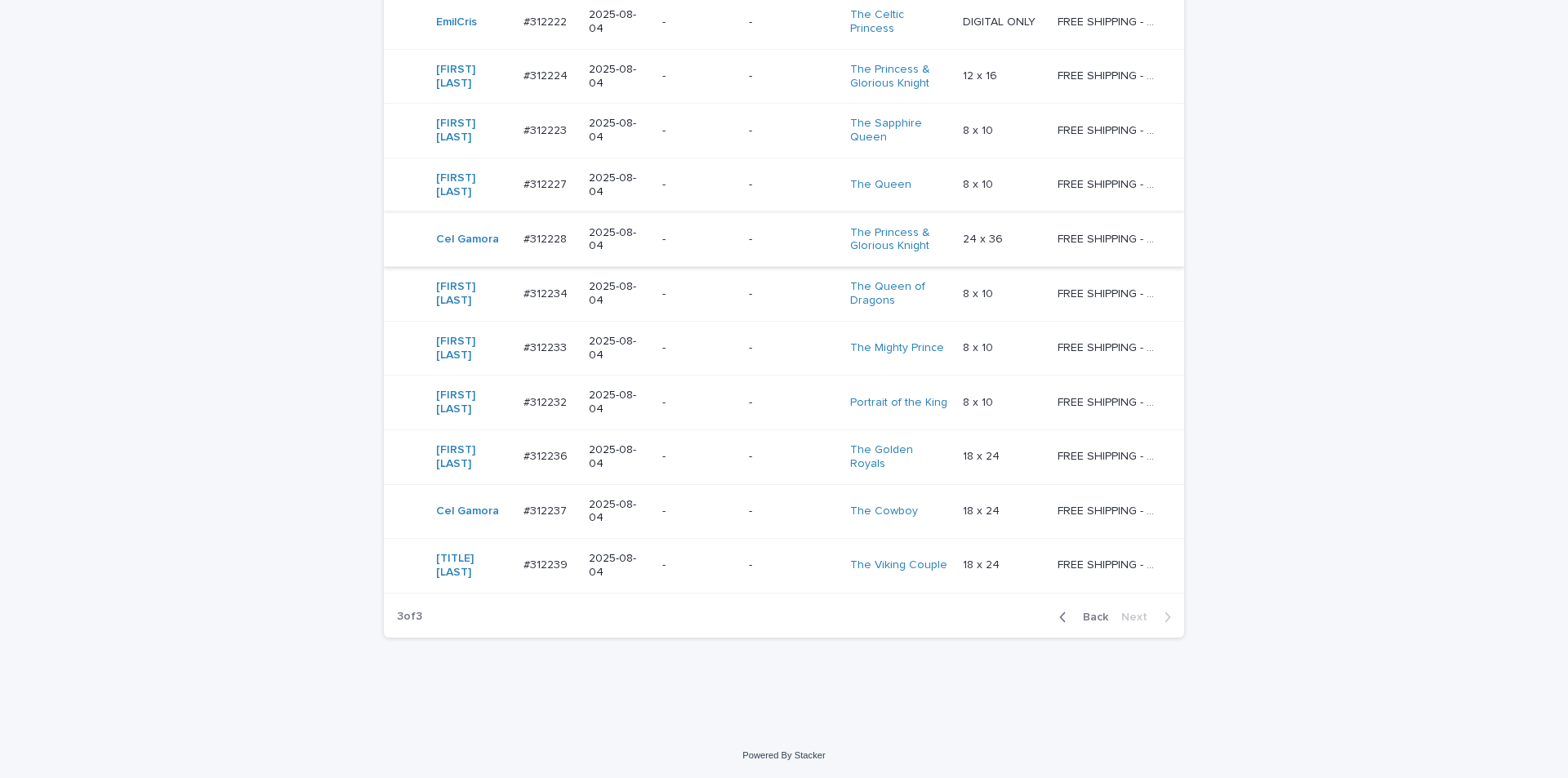 scroll, scrollTop: 553, scrollLeft: 0, axis: vertical 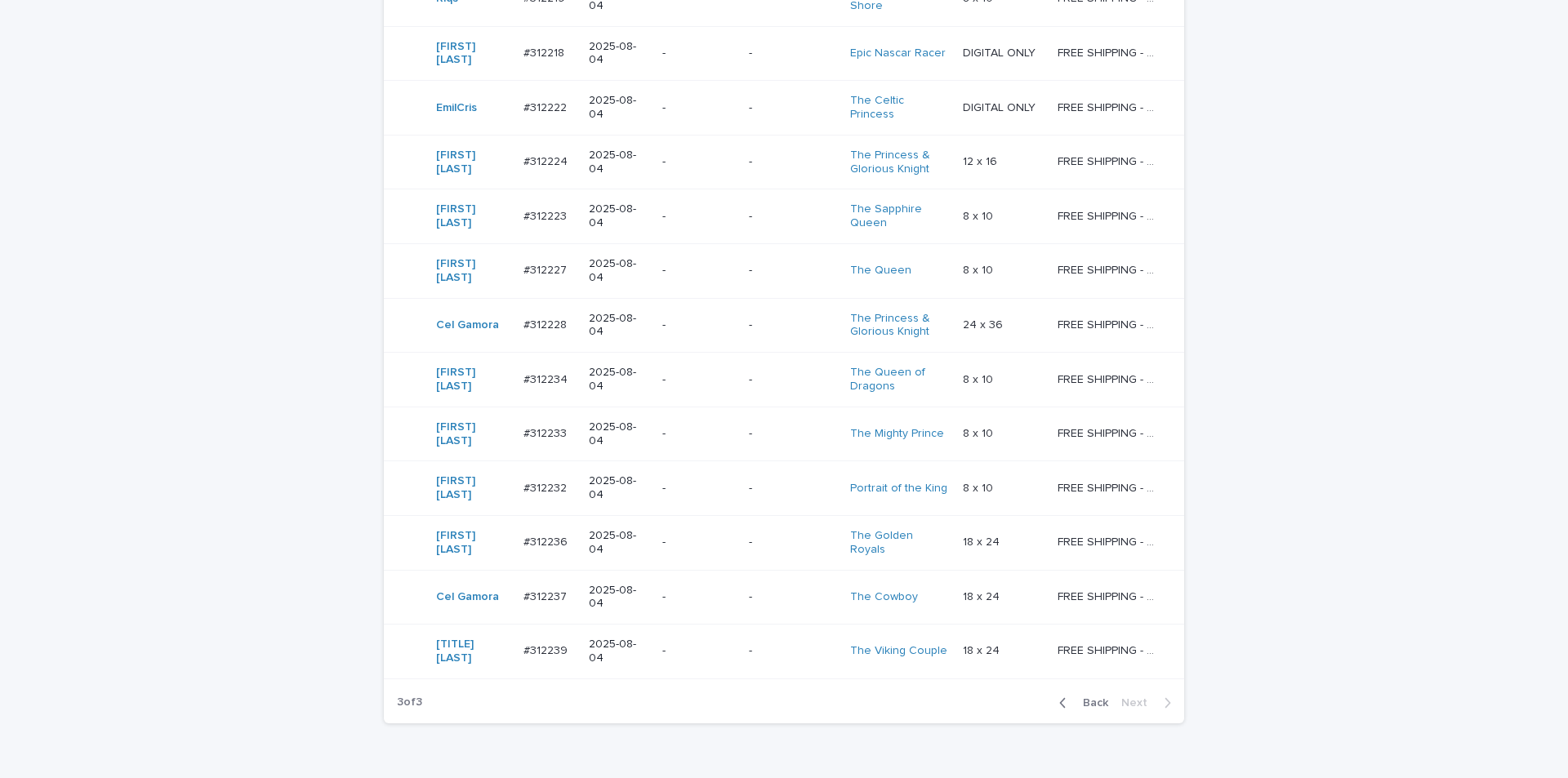 click on "Back" at bounding box center [1090, 703] 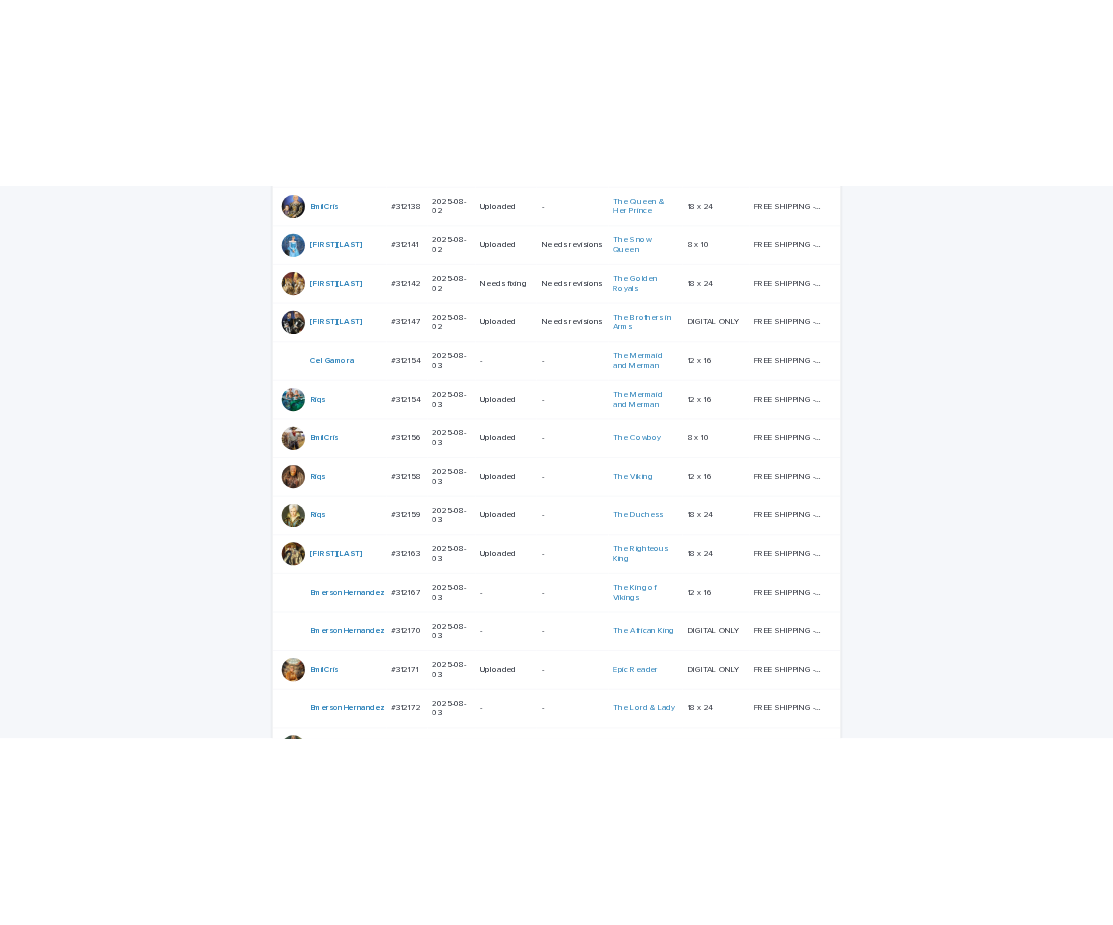 scroll, scrollTop: 397, scrollLeft: 0, axis: vertical 